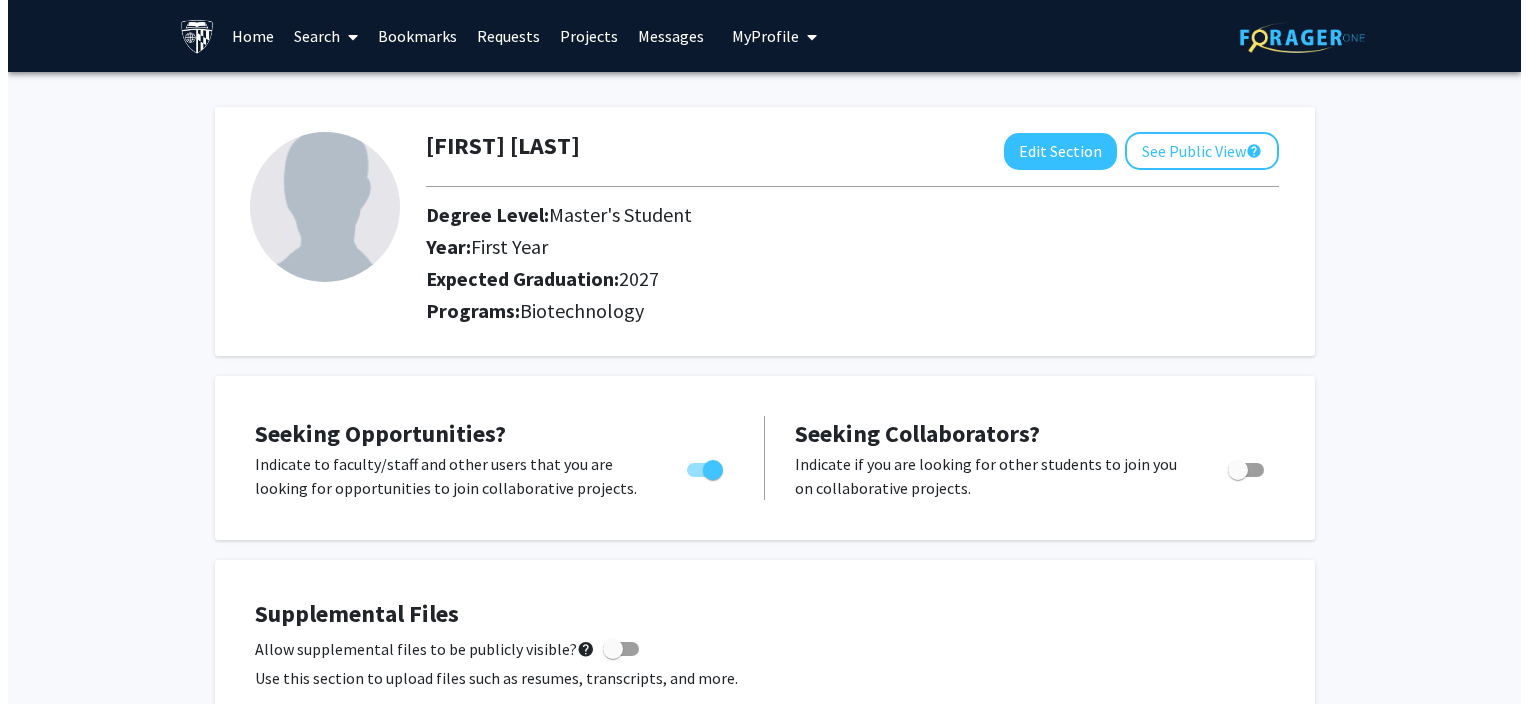 scroll, scrollTop: 381, scrollLeft: 0, axis: vertical 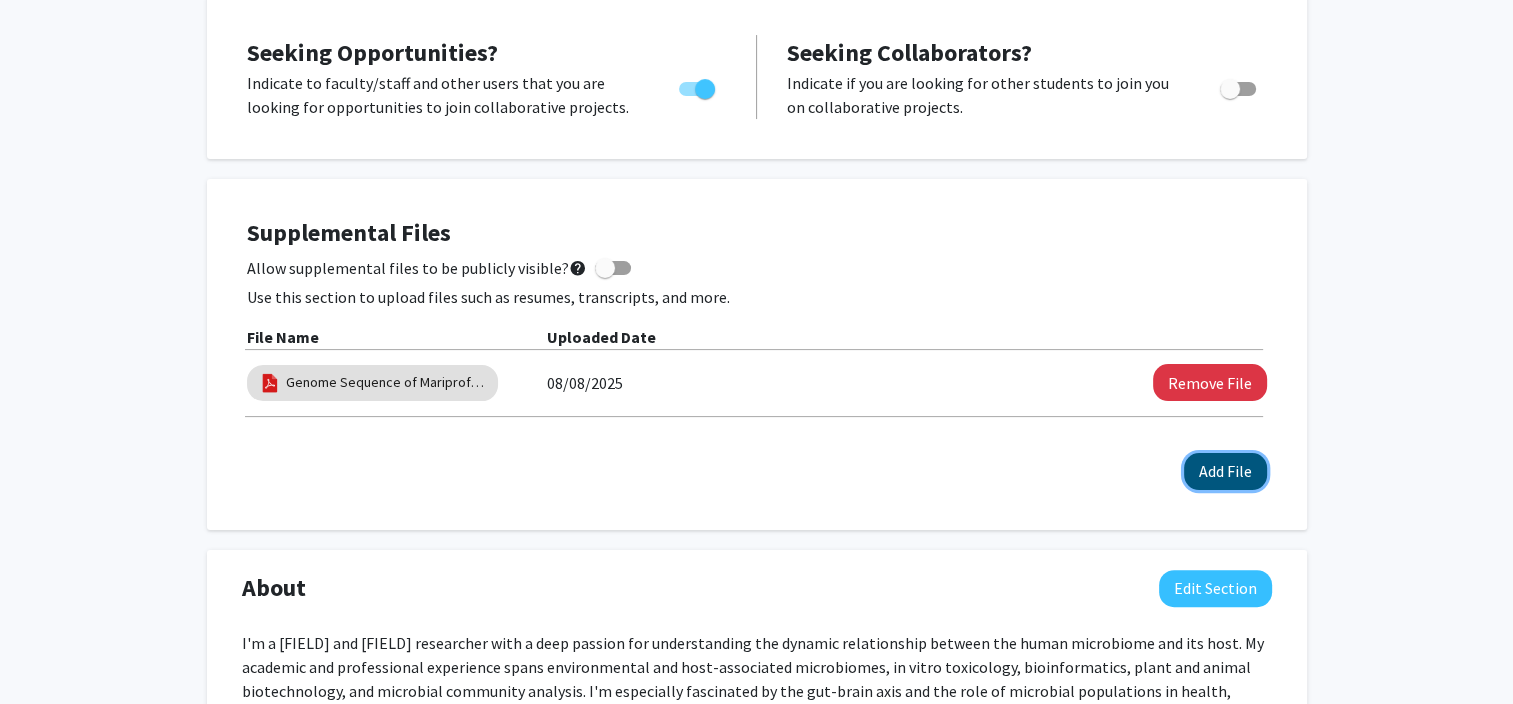 click on "Add File" 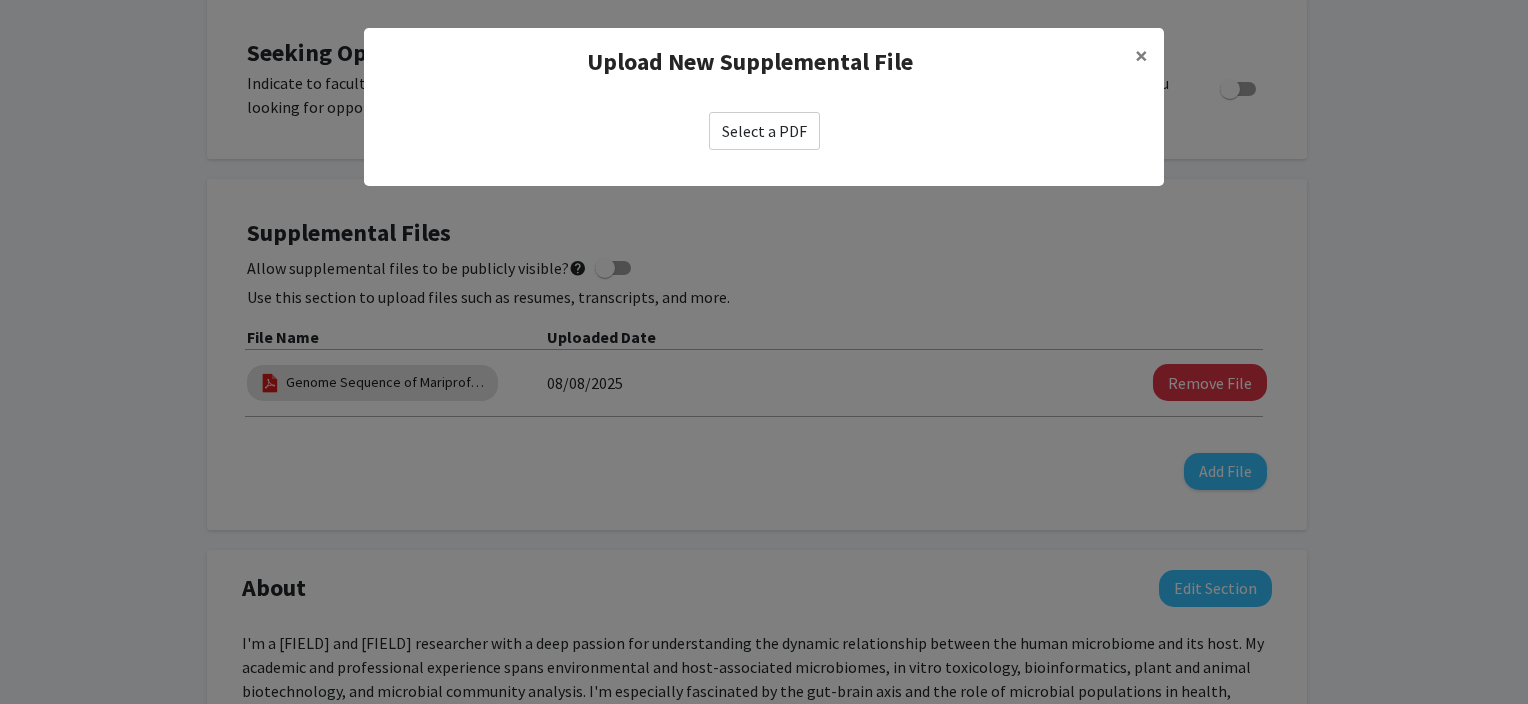 click on "Select a PDF" 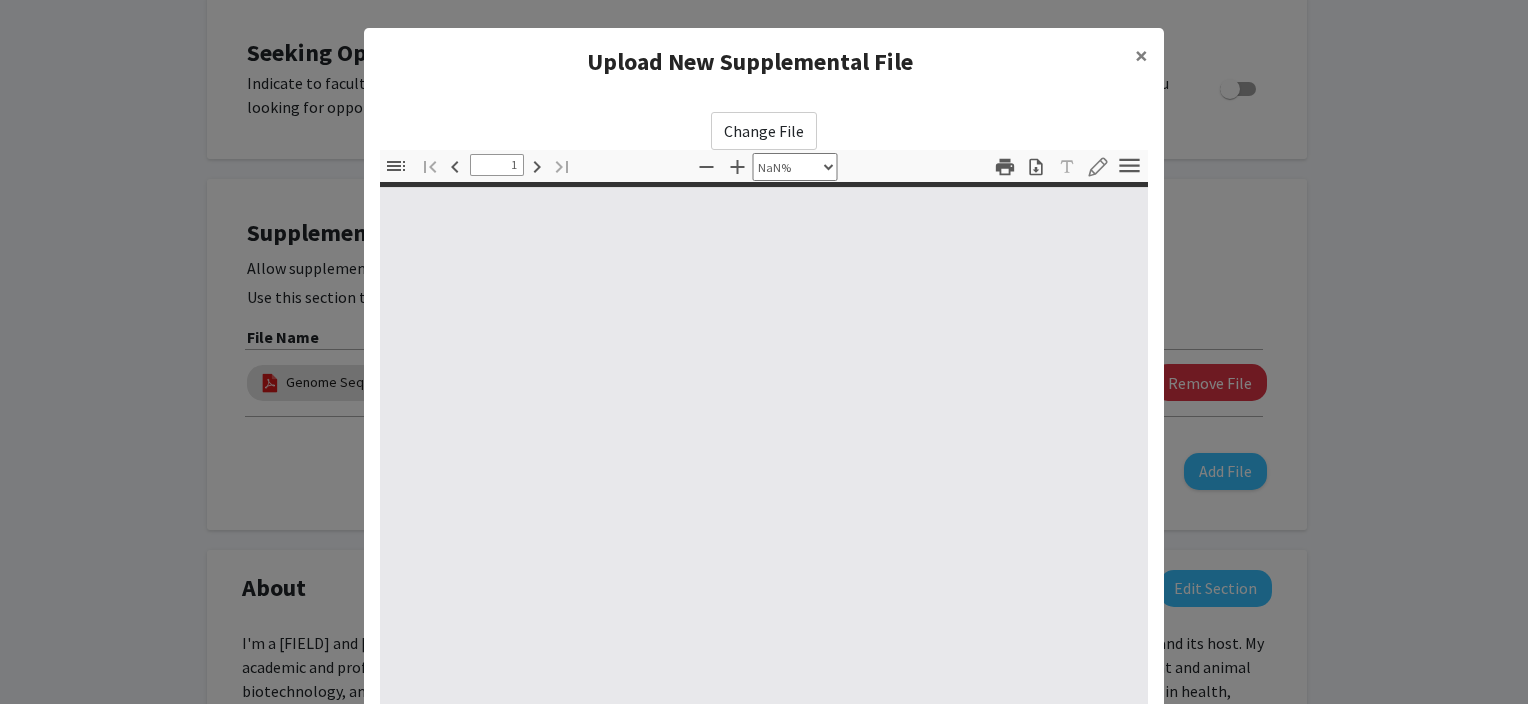 type on "0" 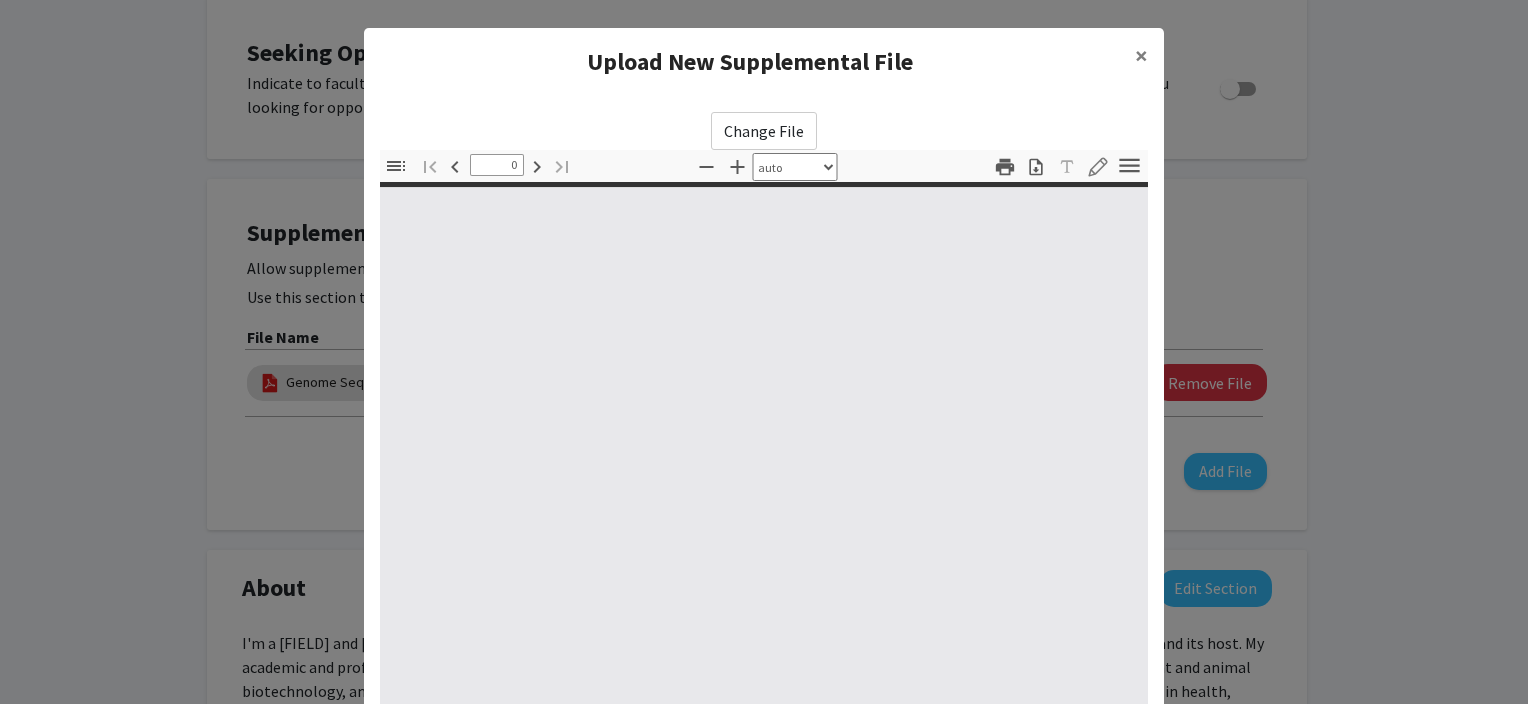 select on "custom" 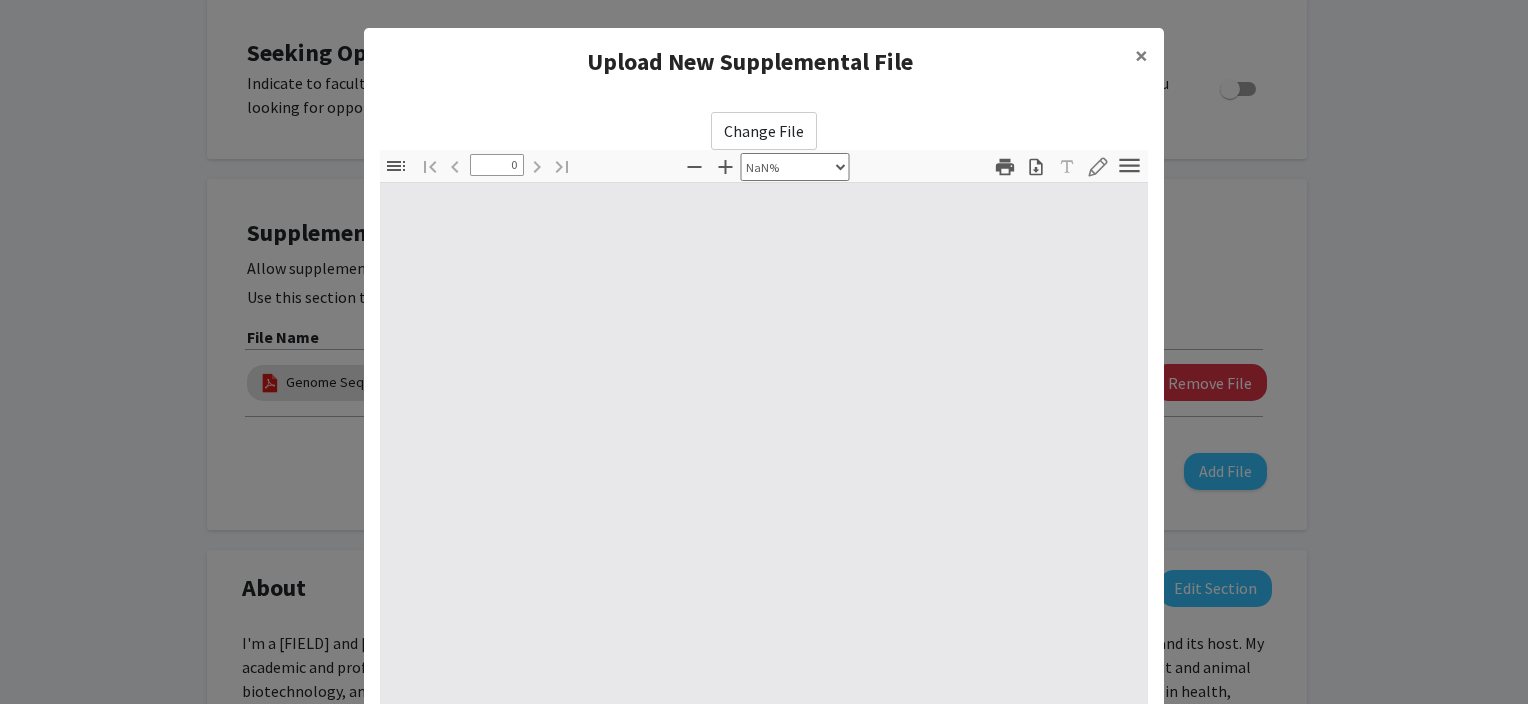 type on "1" 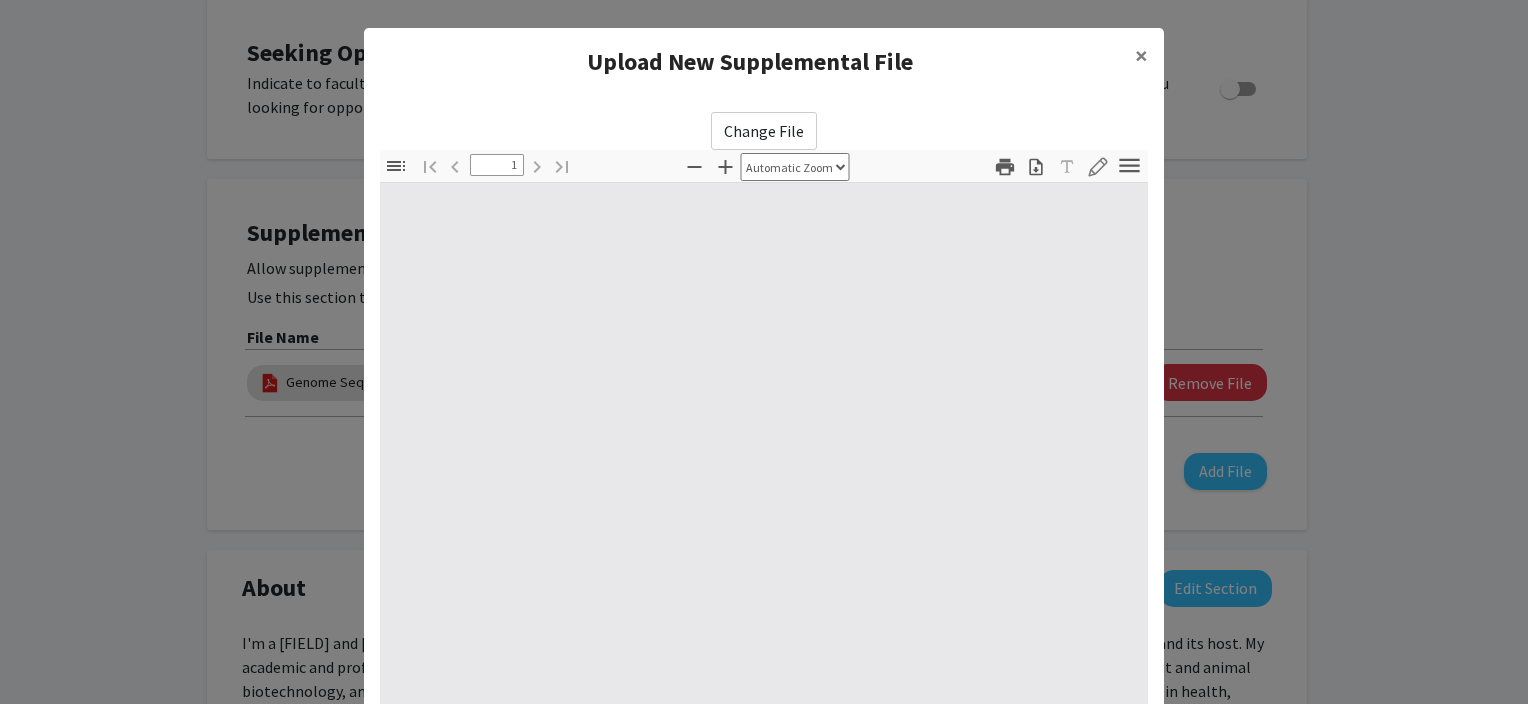 select on "auto" 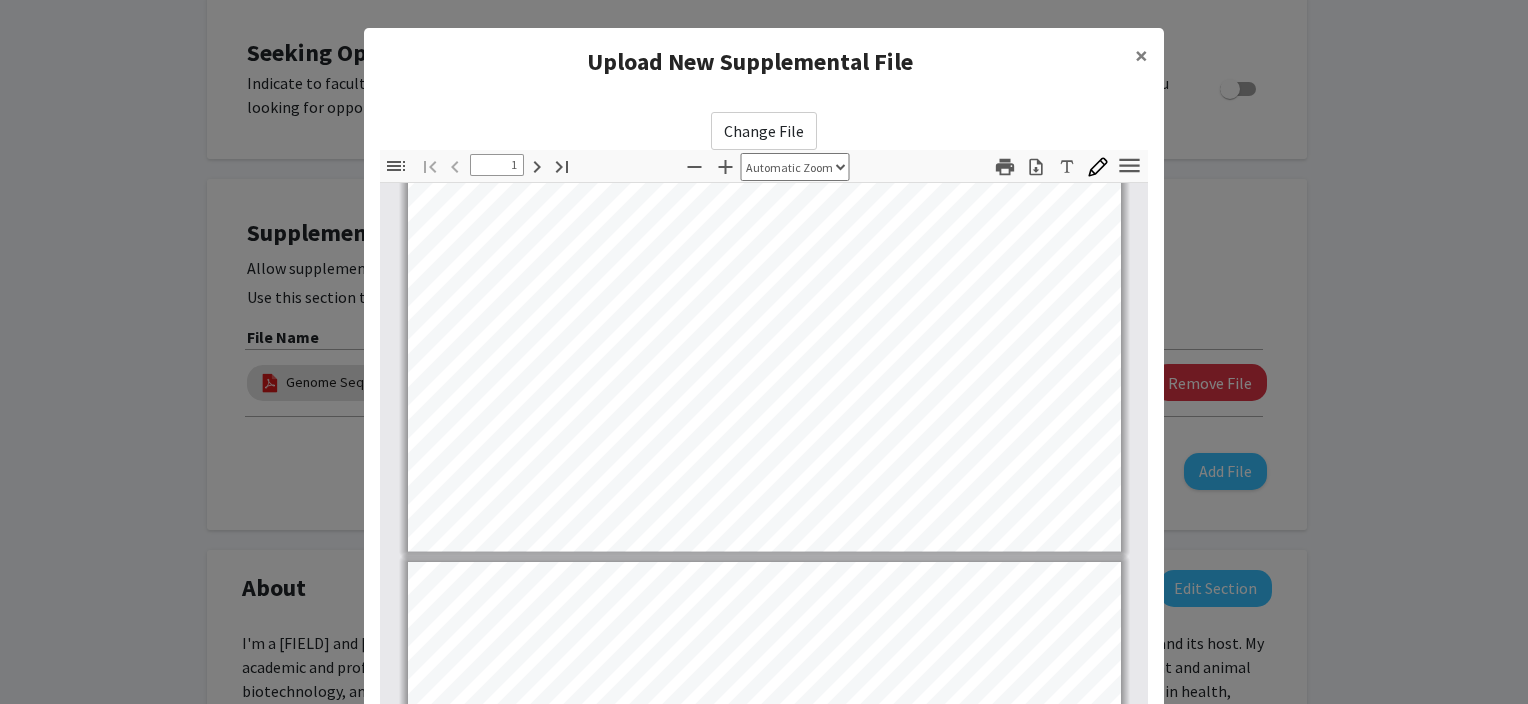 type on "2" 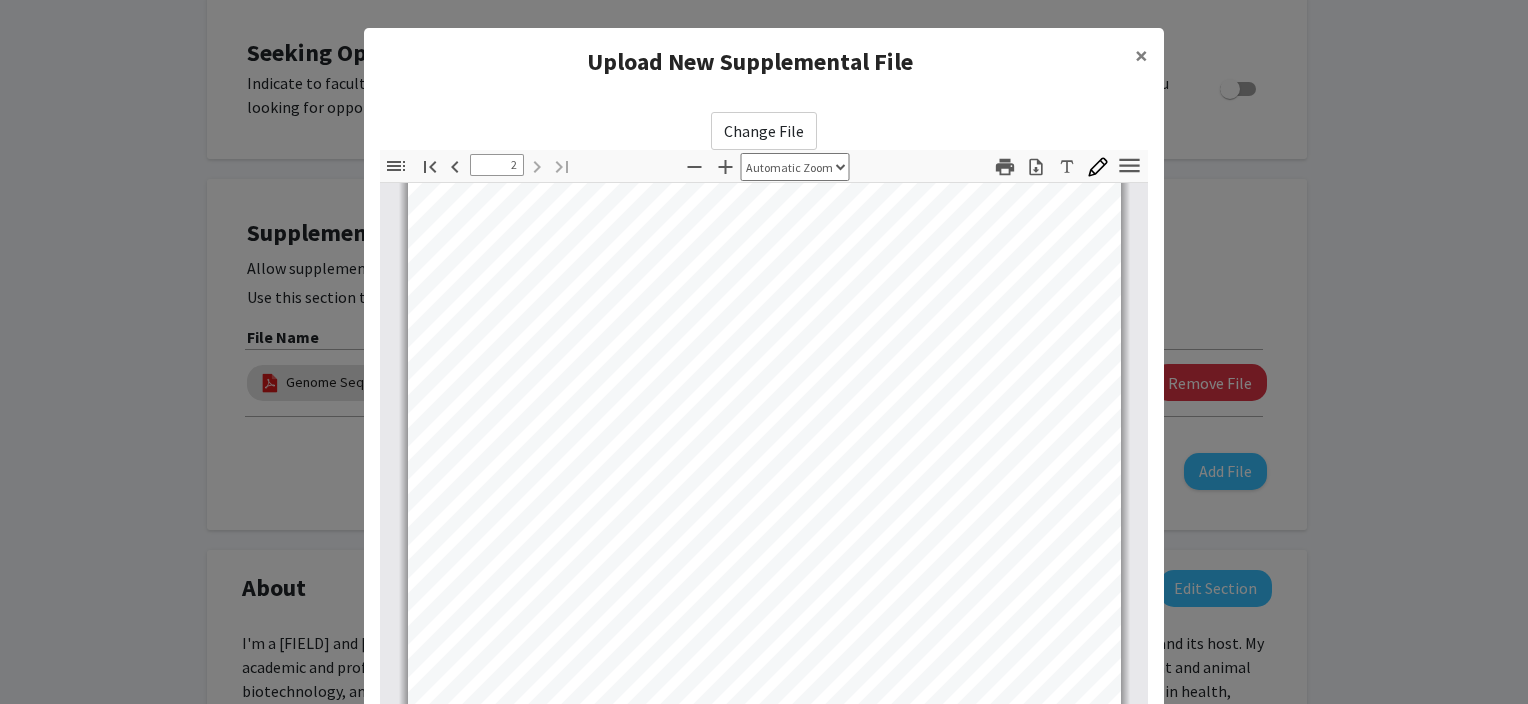 scroll, scrollTop: 1307, scrollLeft: 0, axis: vertical 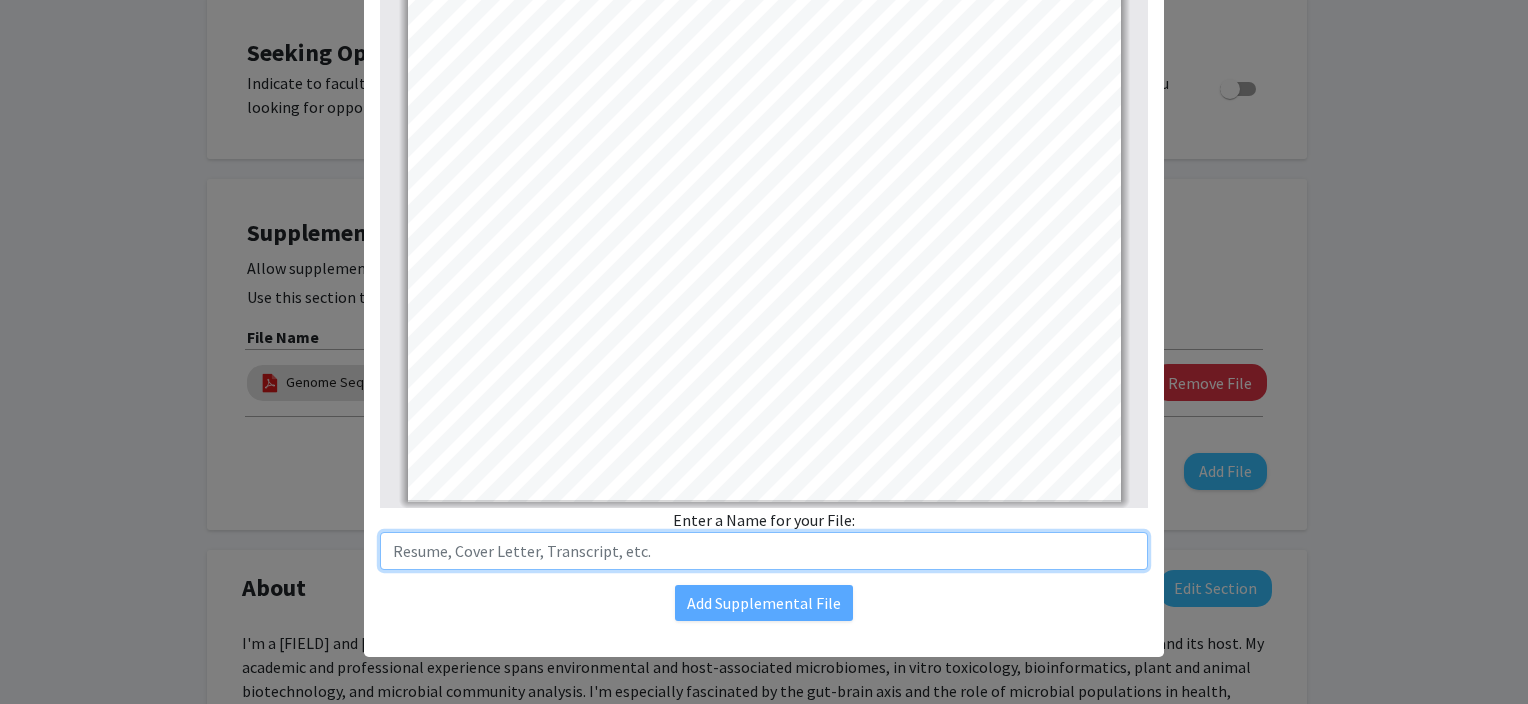 click at bounding box center (764, 551) 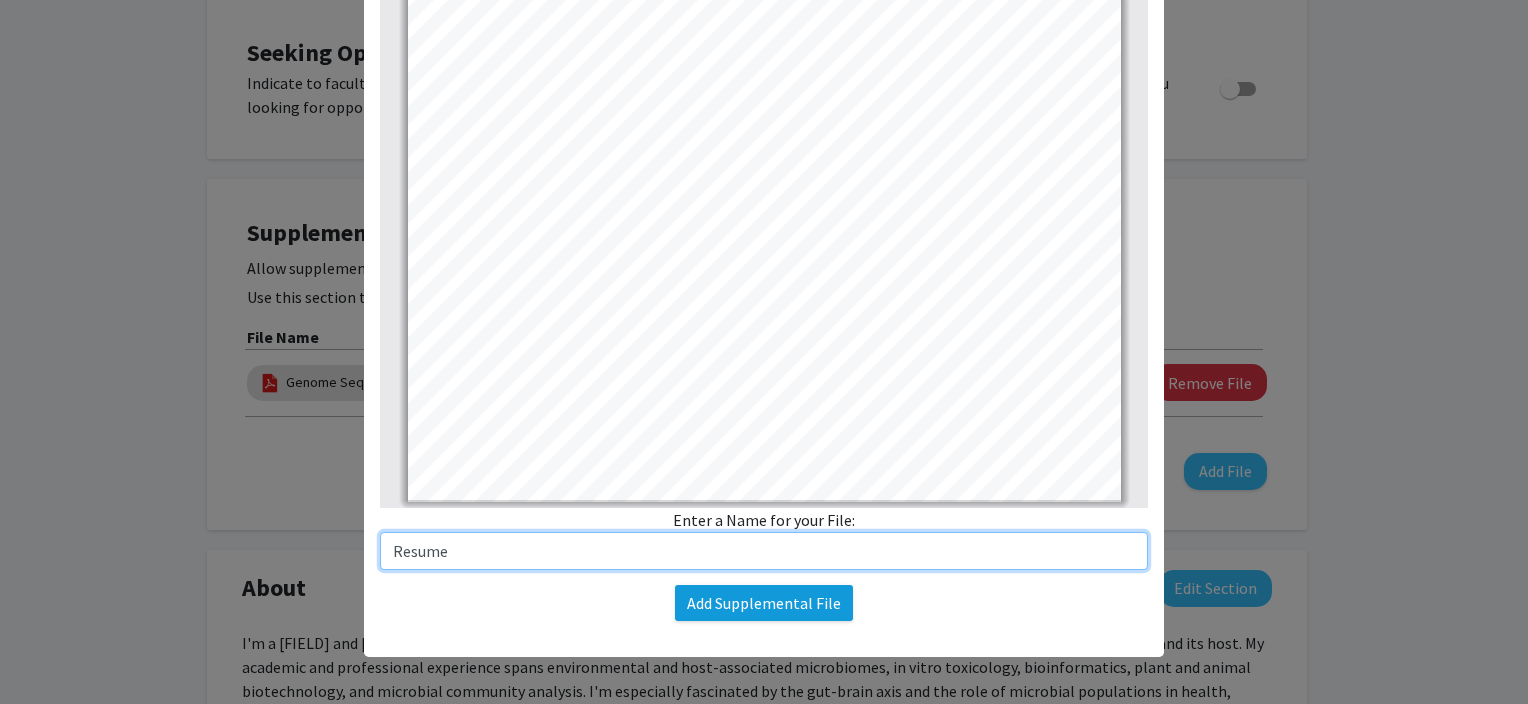 type on "Resume" 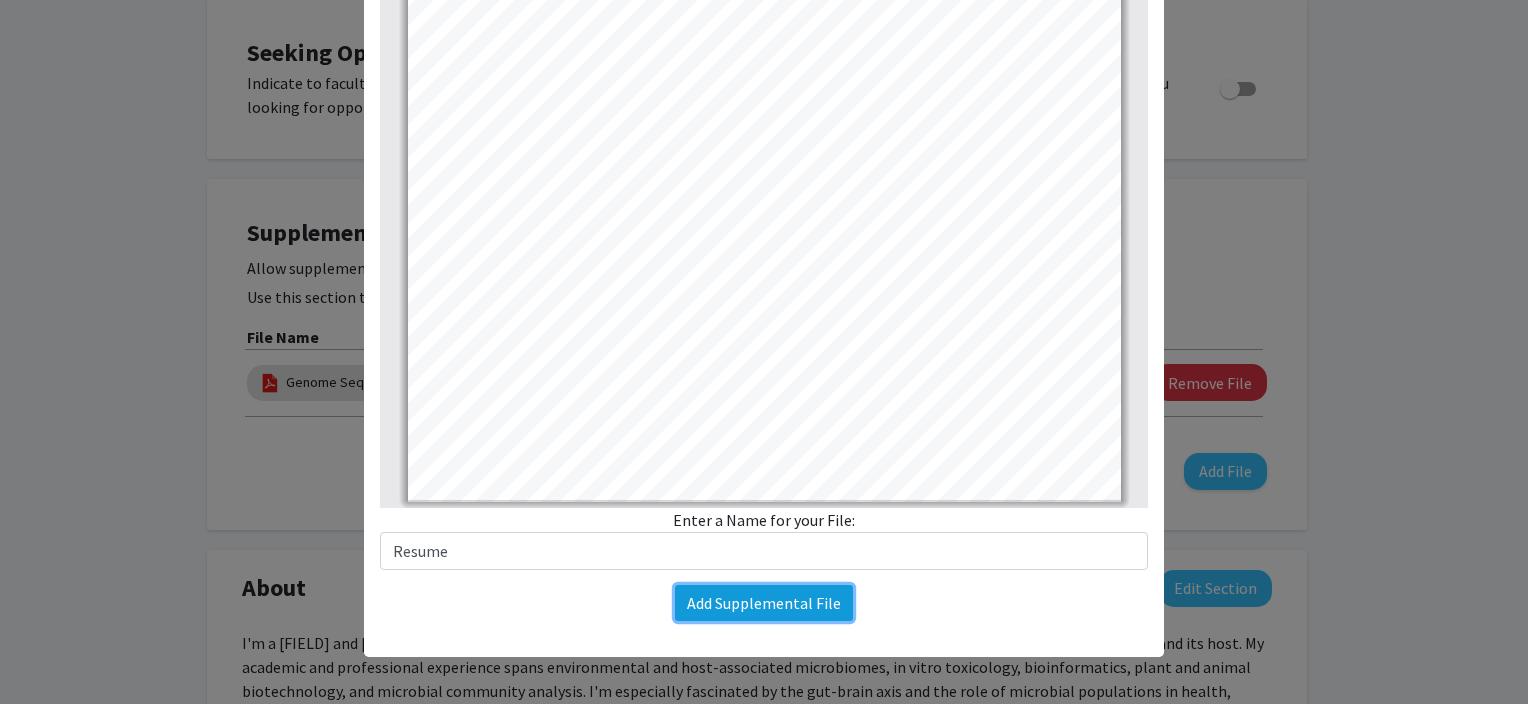 click on "Add Supplemental File" 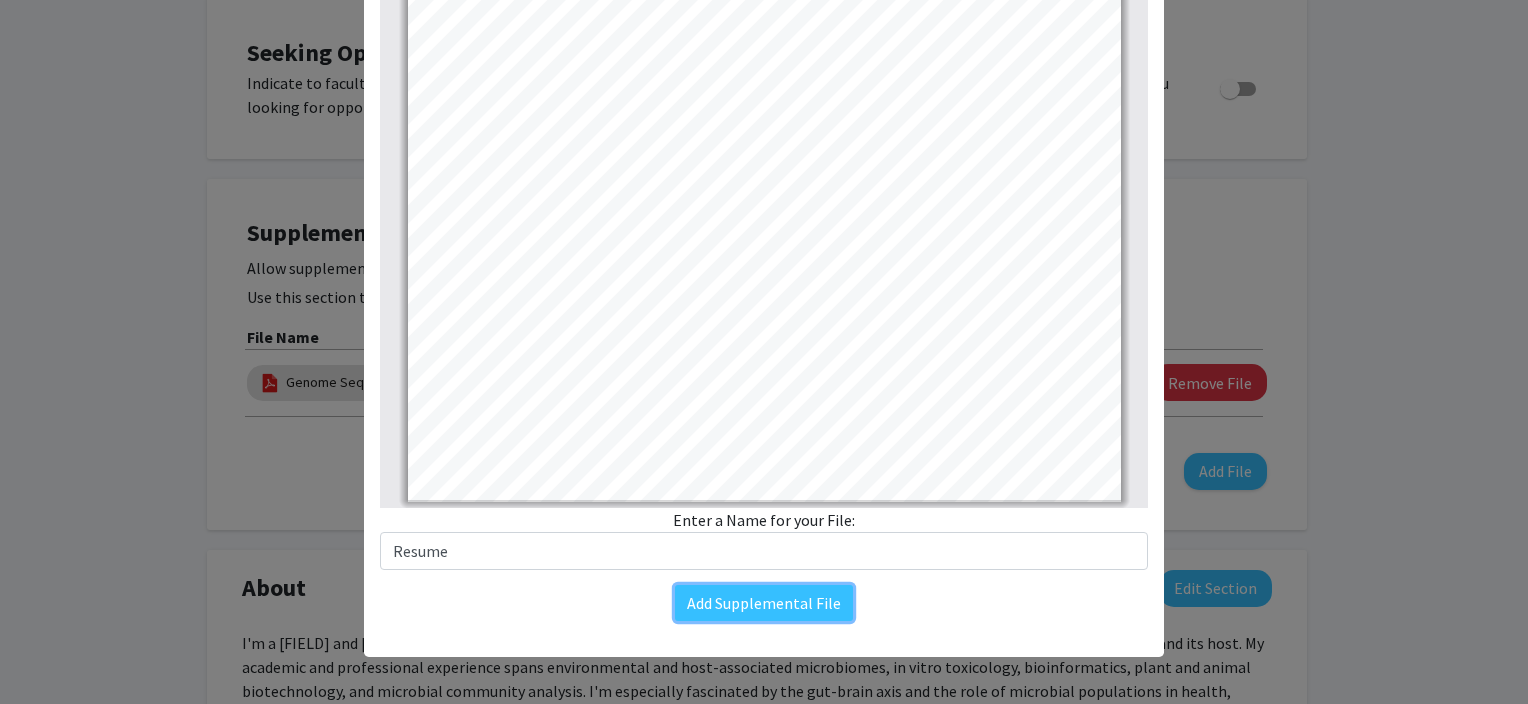 scroll, scrollTop: 241, scrollLeft: 0, axis: vertical 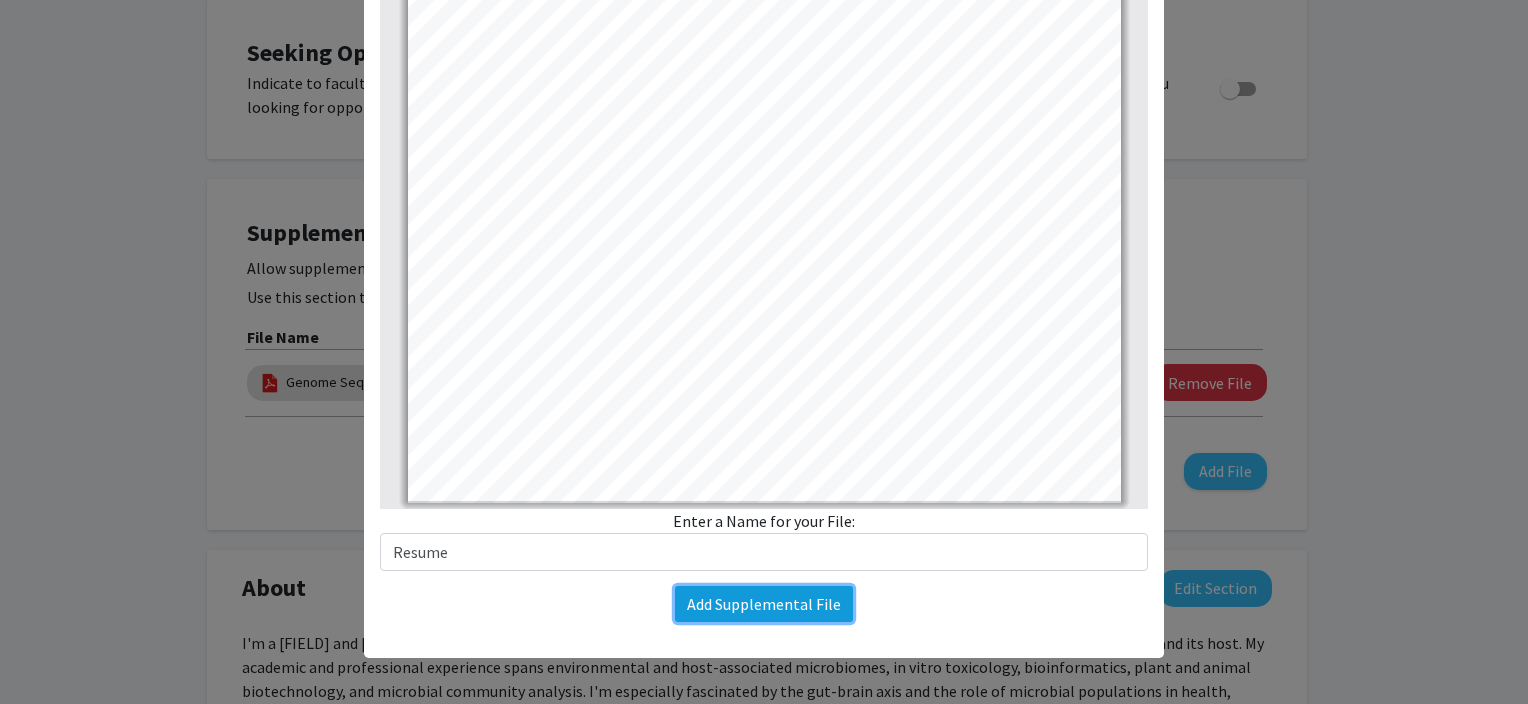 click on "Add Supplemental File" 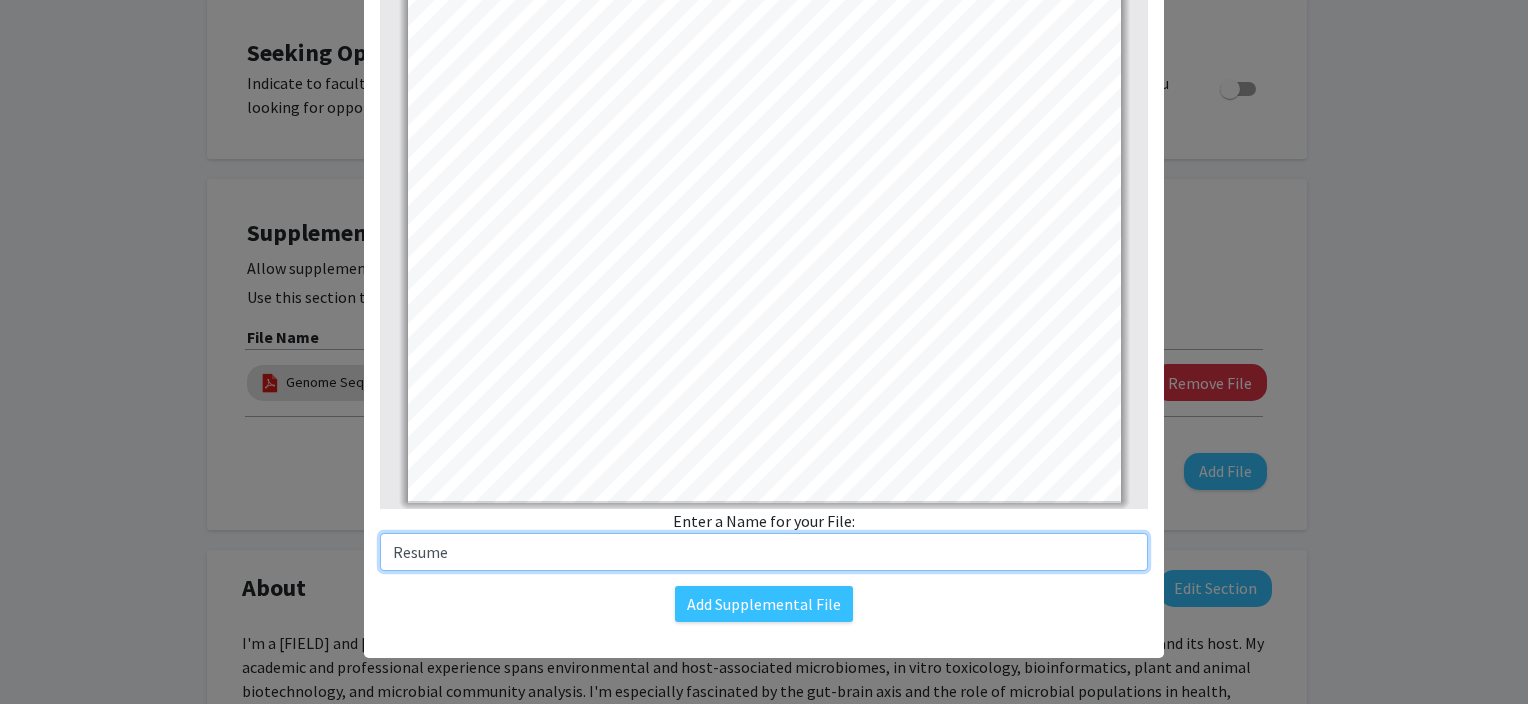 click on "Resume" at bounding box center [764, 552] 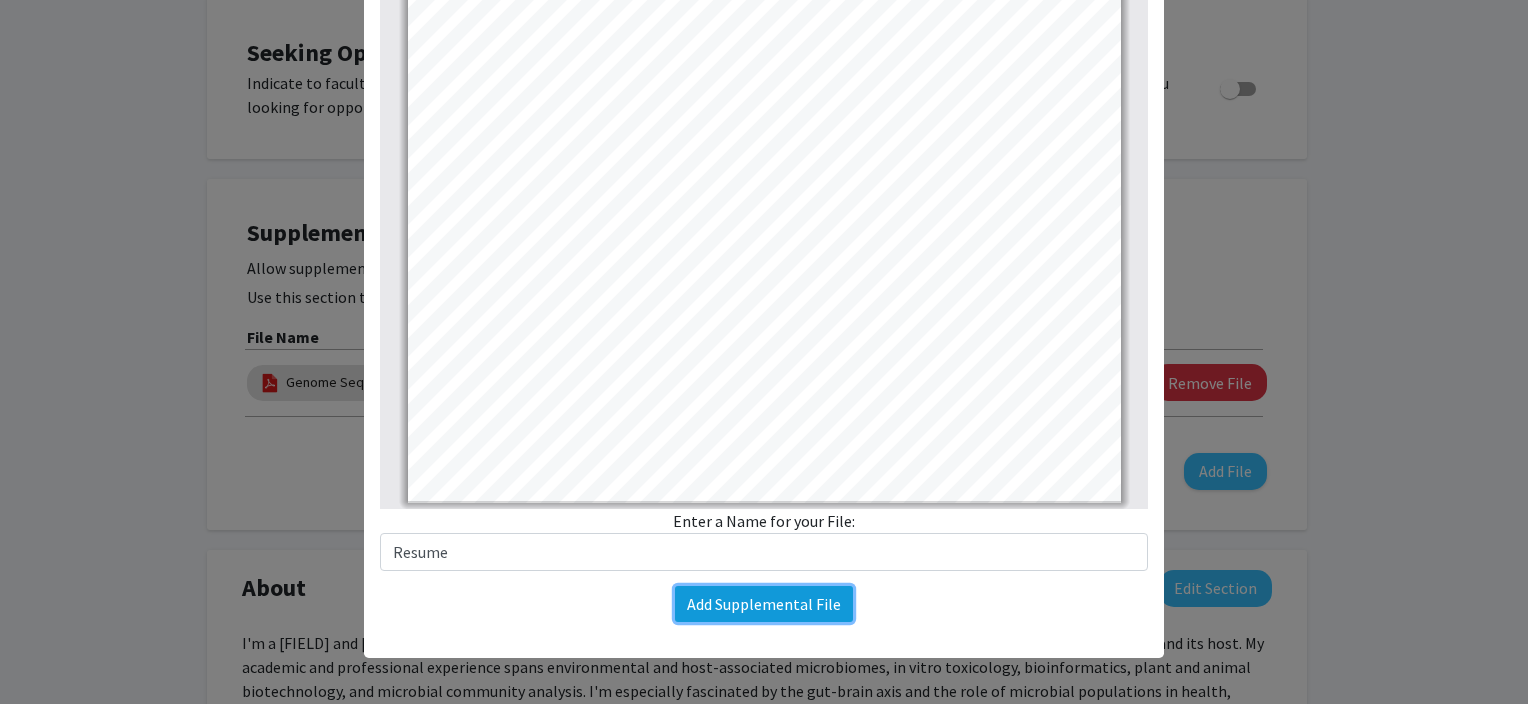 click on "Add Supplemental File" 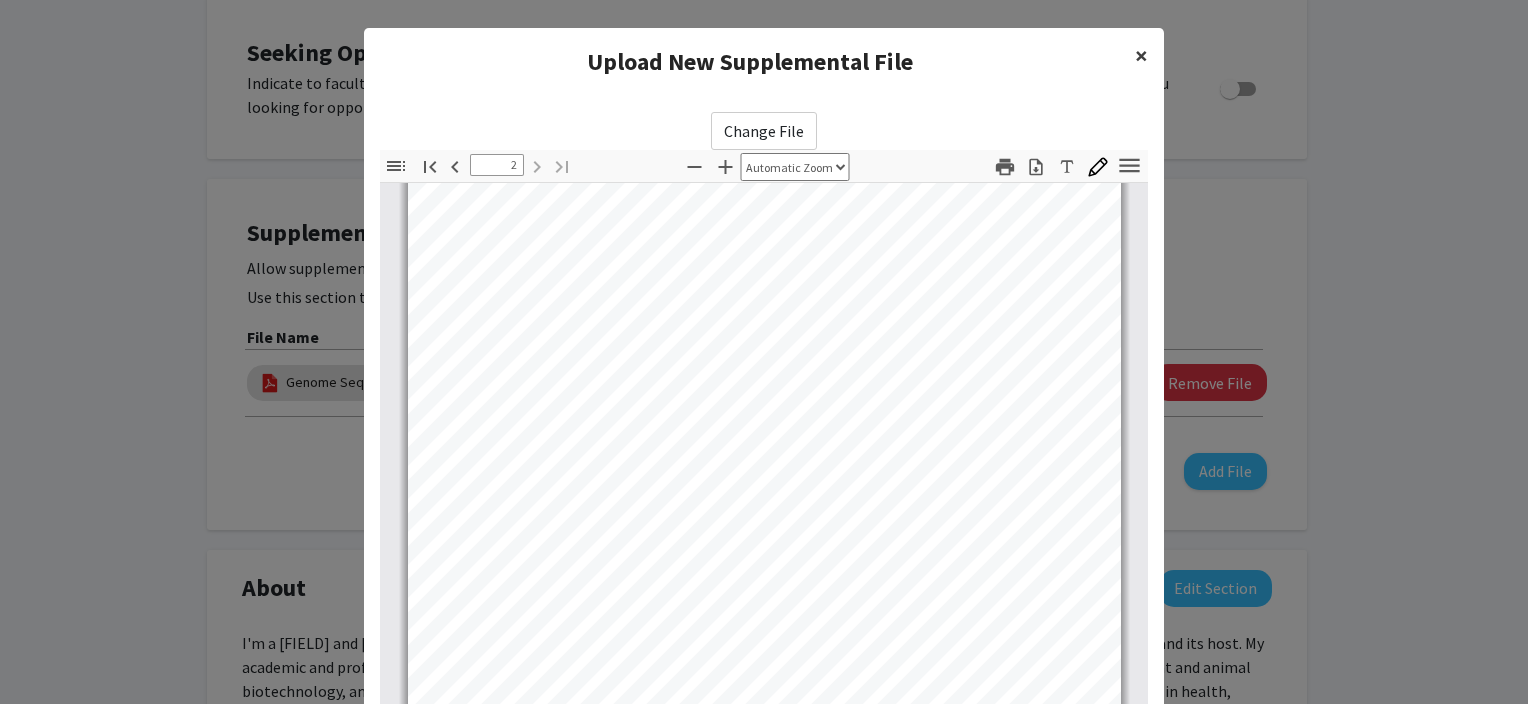 click on "×" 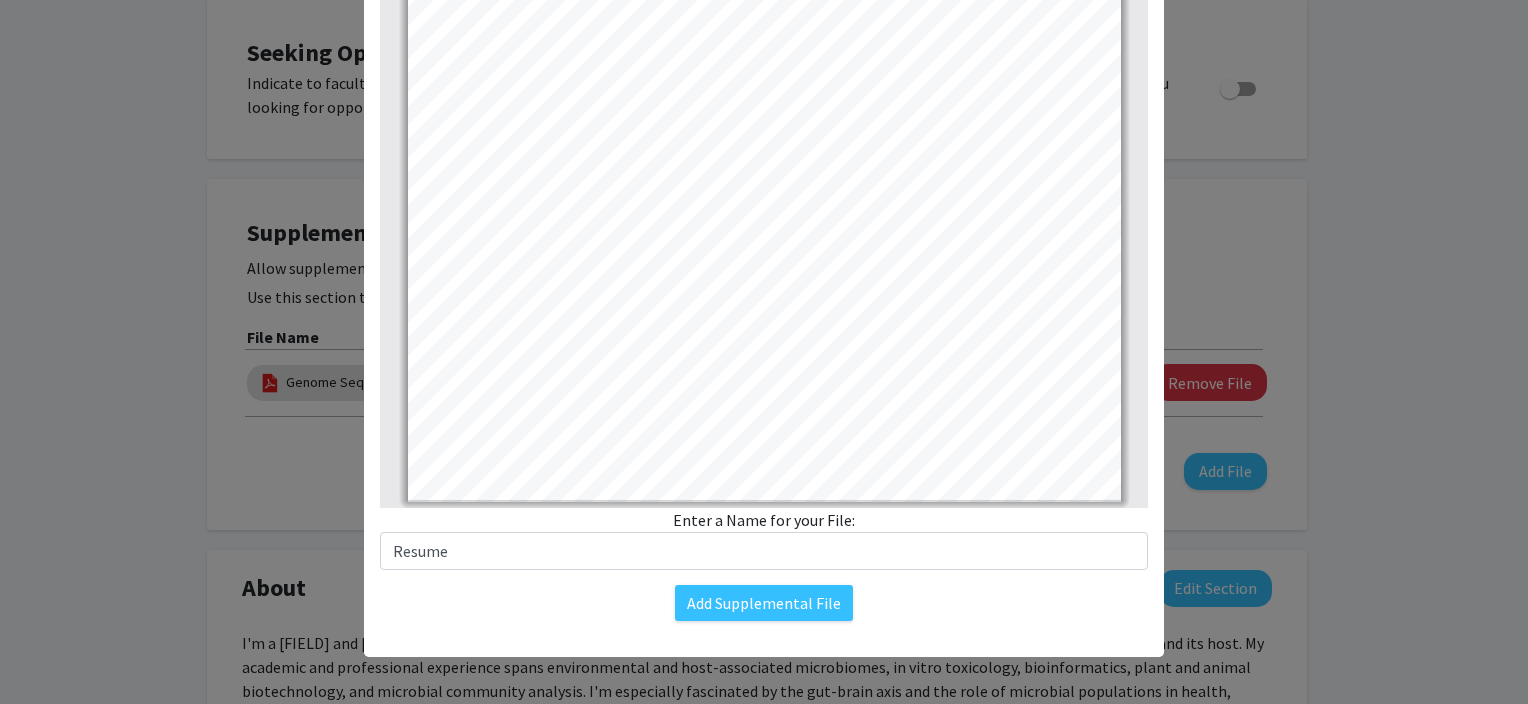scroll, scrollTop: 0, scrollLeft: 0, axis: both 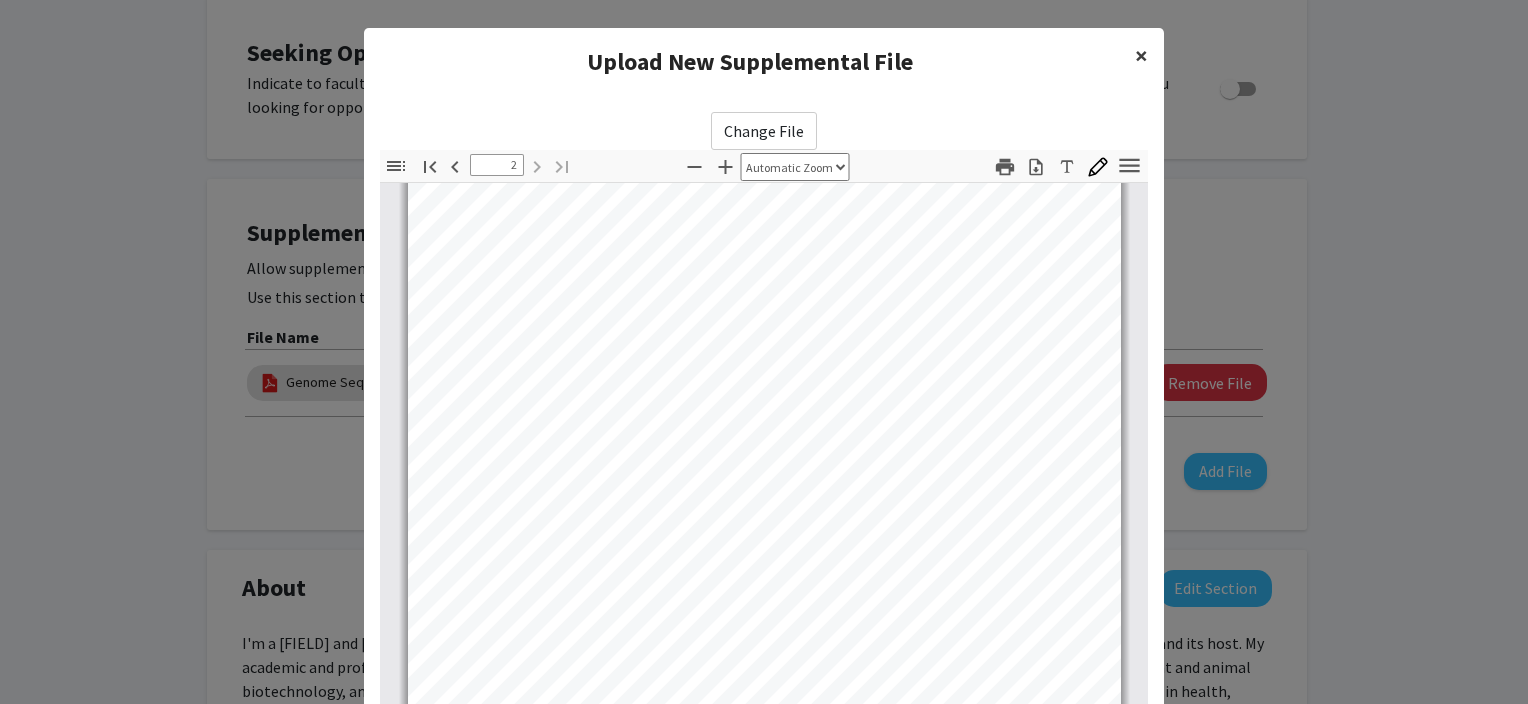 click on "×" 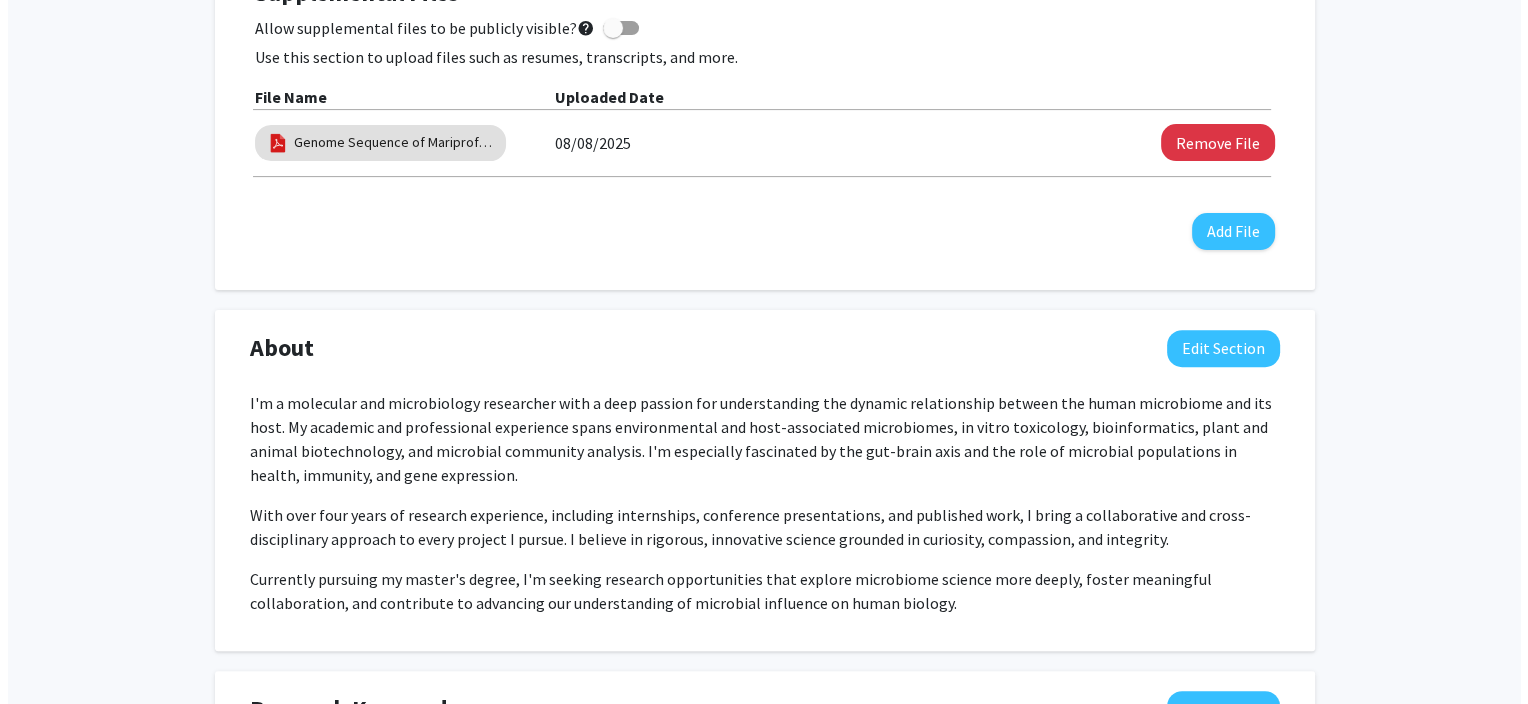 scroll, scrollTop: 620, scrollLeft: 0, axis: vertical 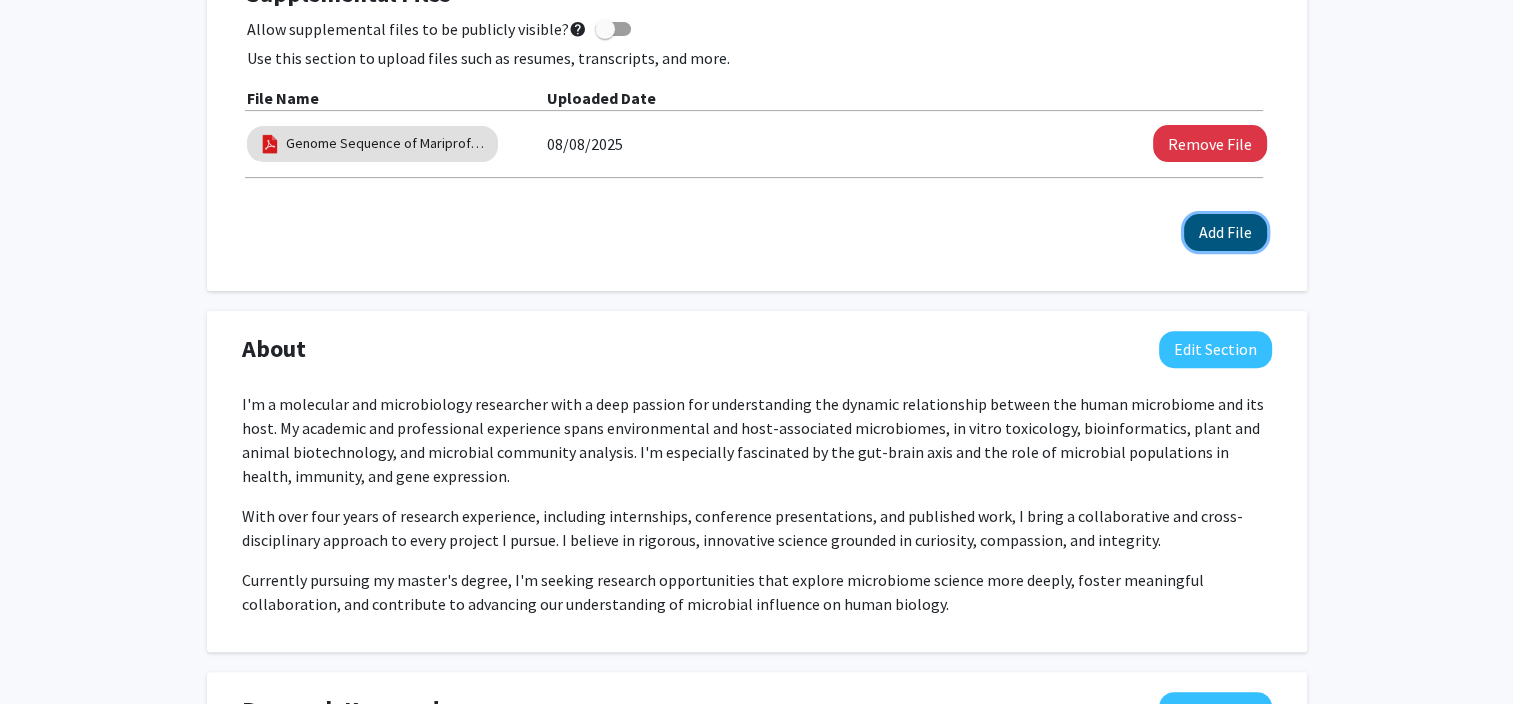 click on "Add File" 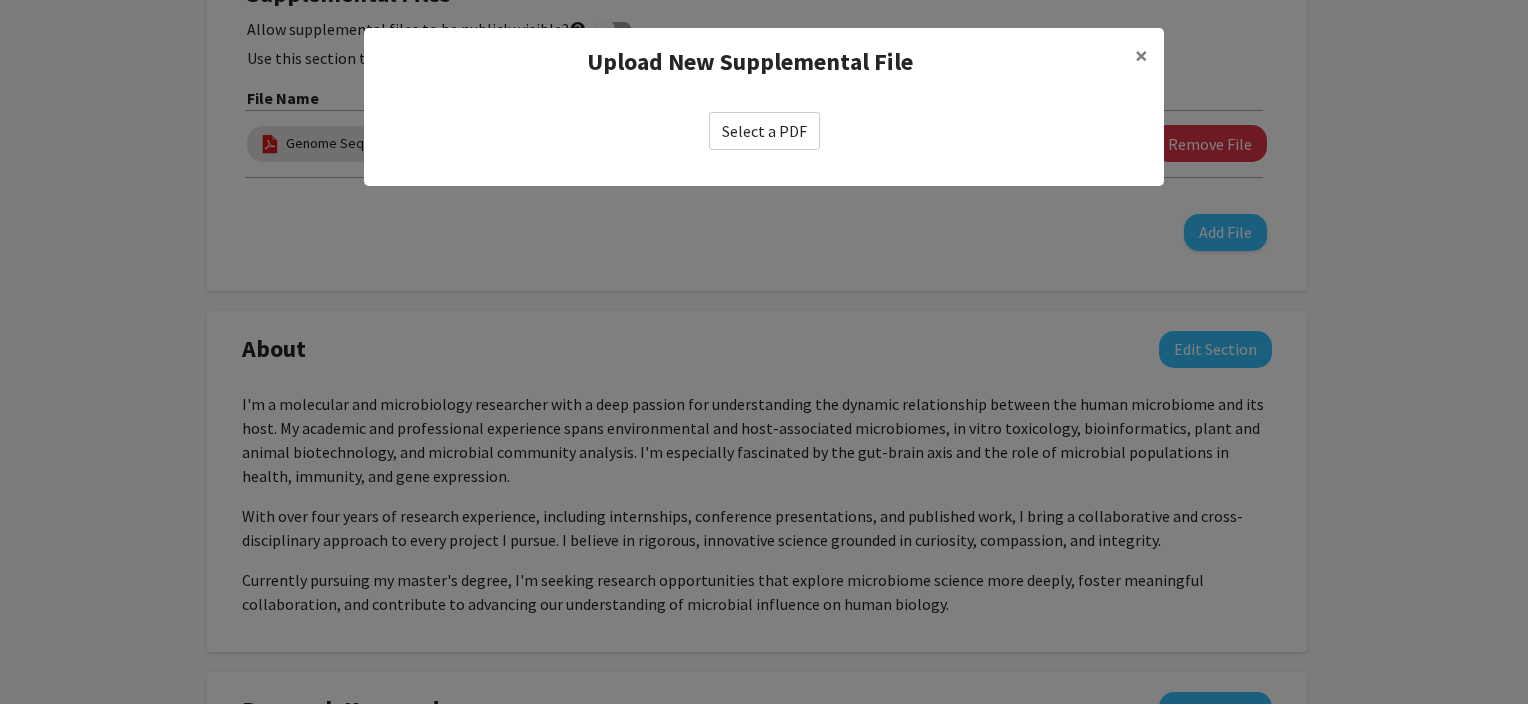 click on "Select a PDF" 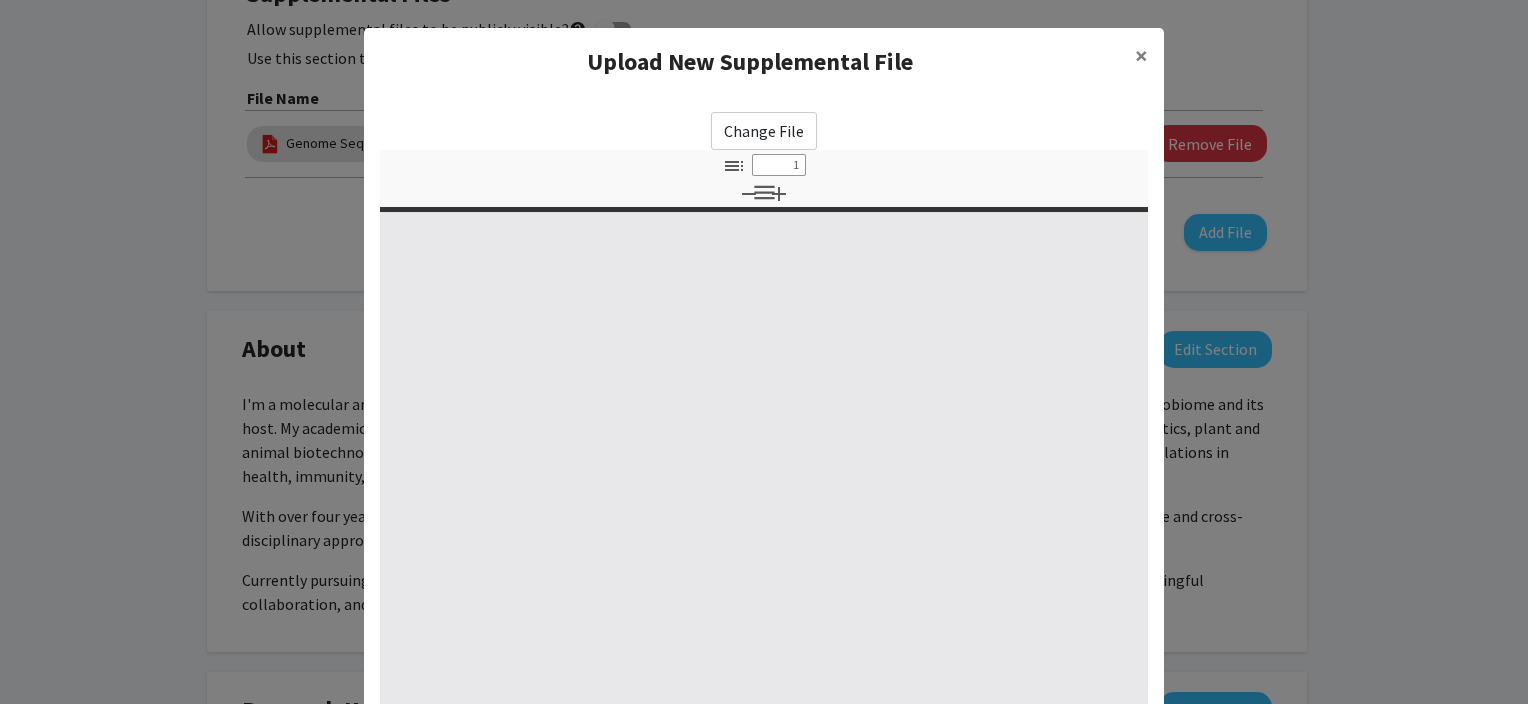 type on "0" 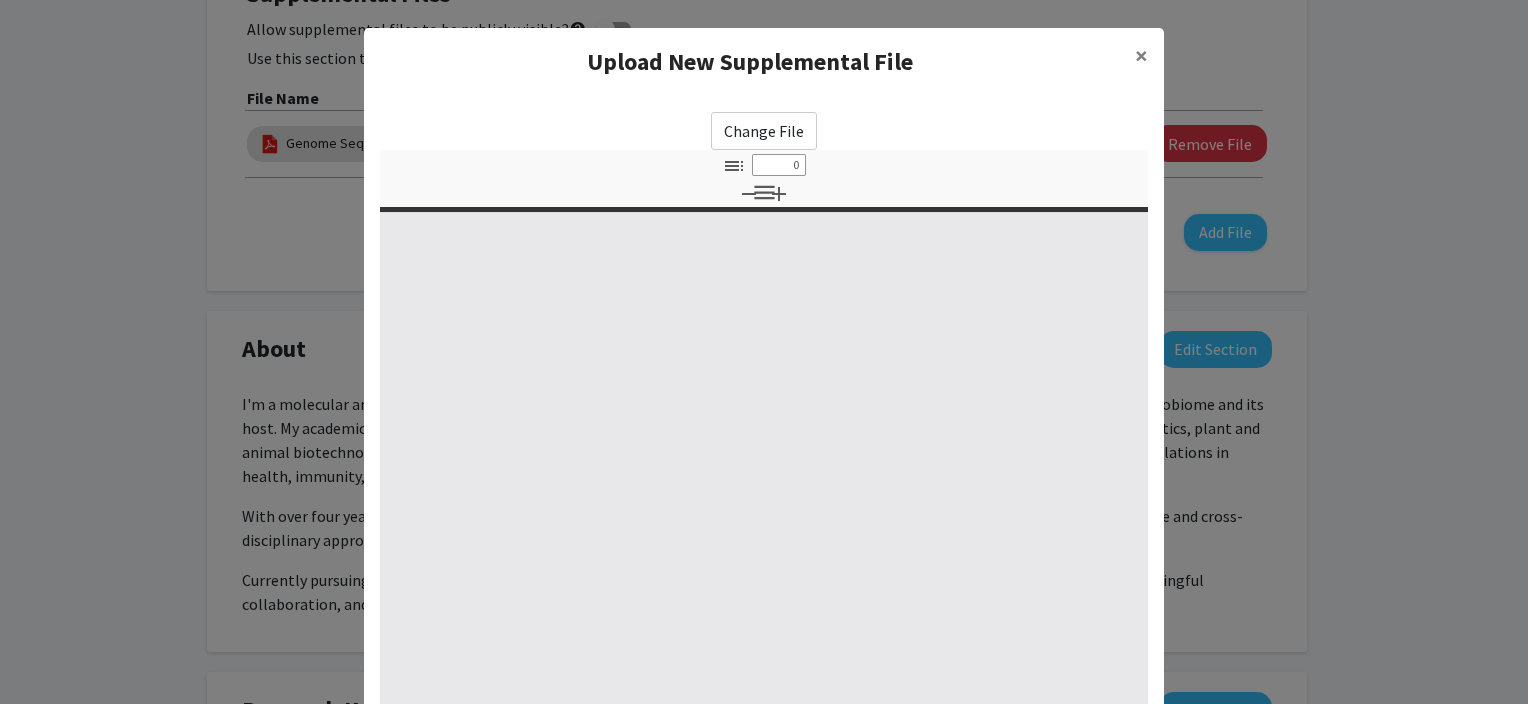 select on "custom" 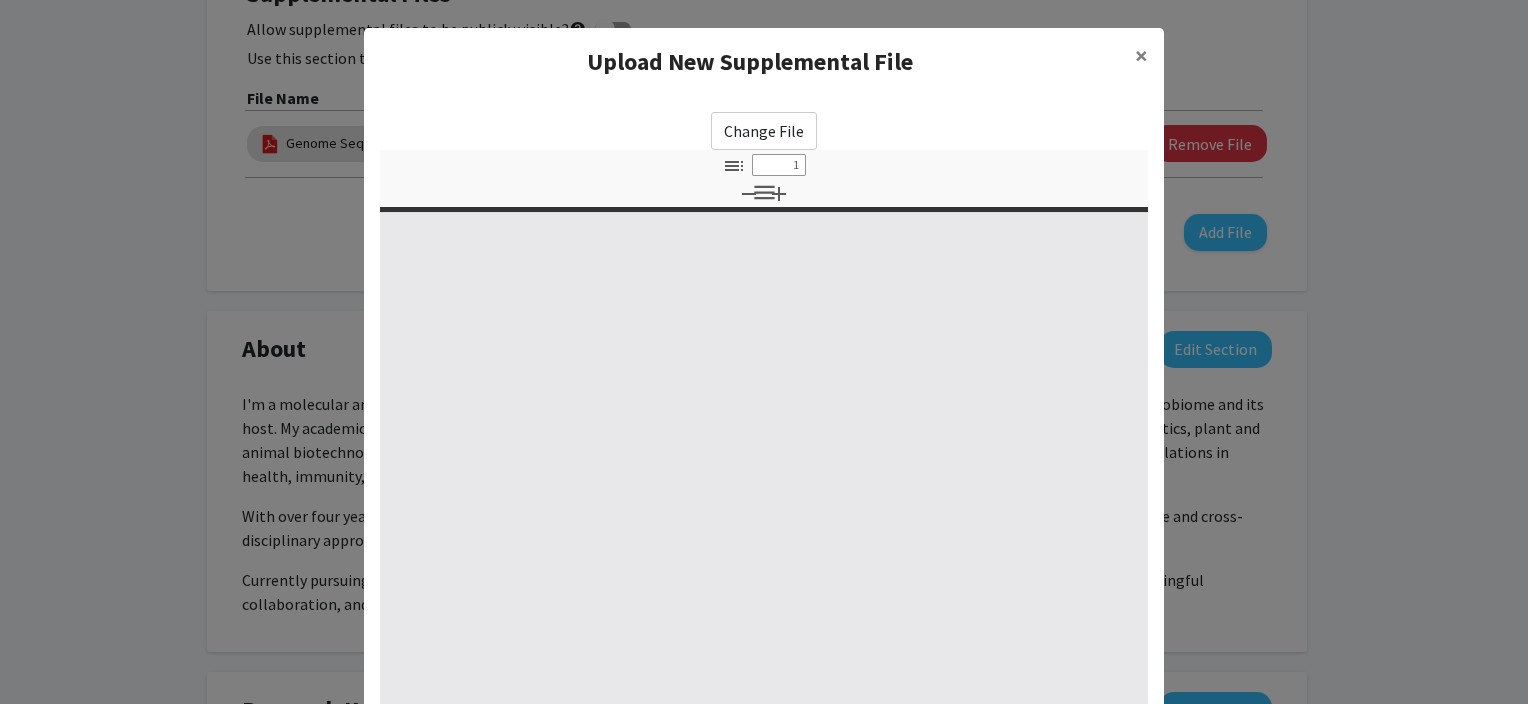 select on "auto" 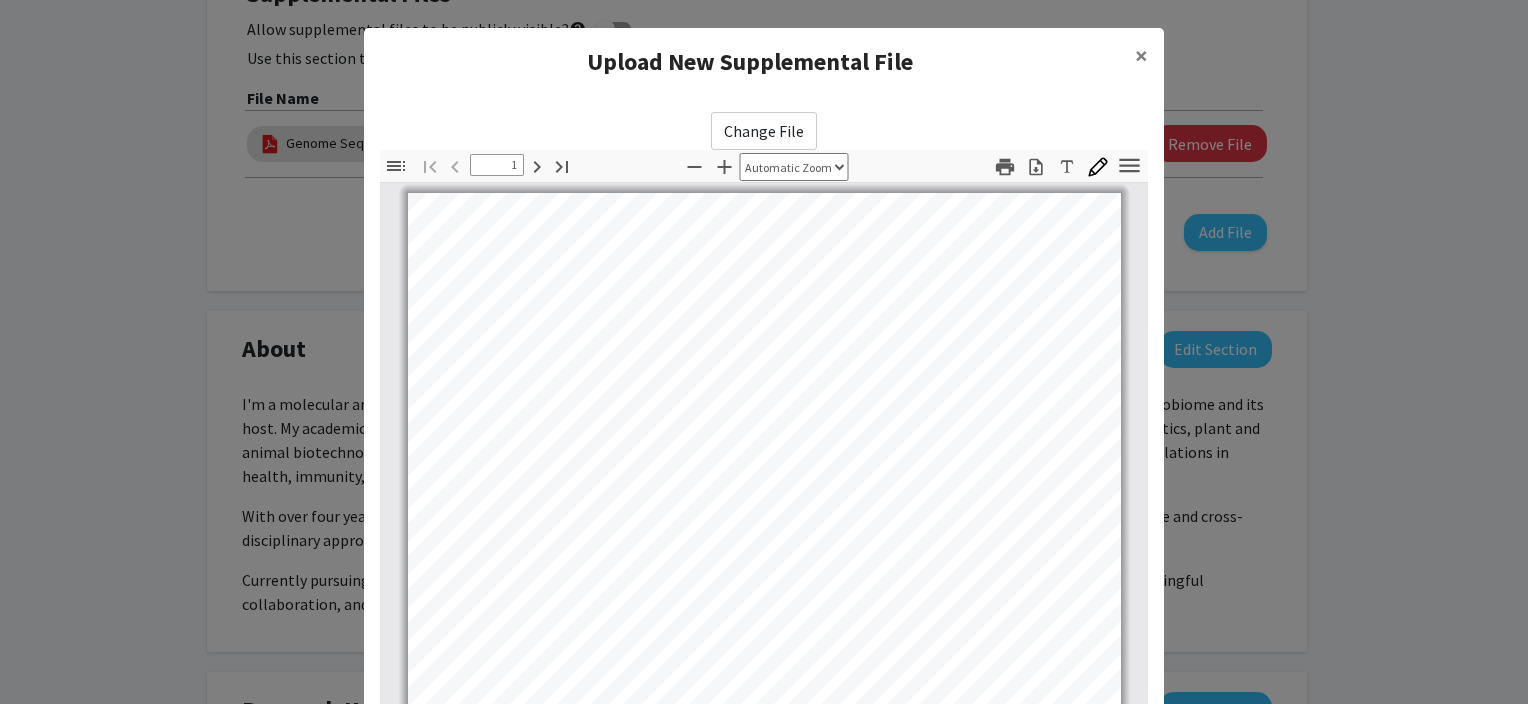 scroll, scrollTop: 0, scrollLeft: 0, axis: both 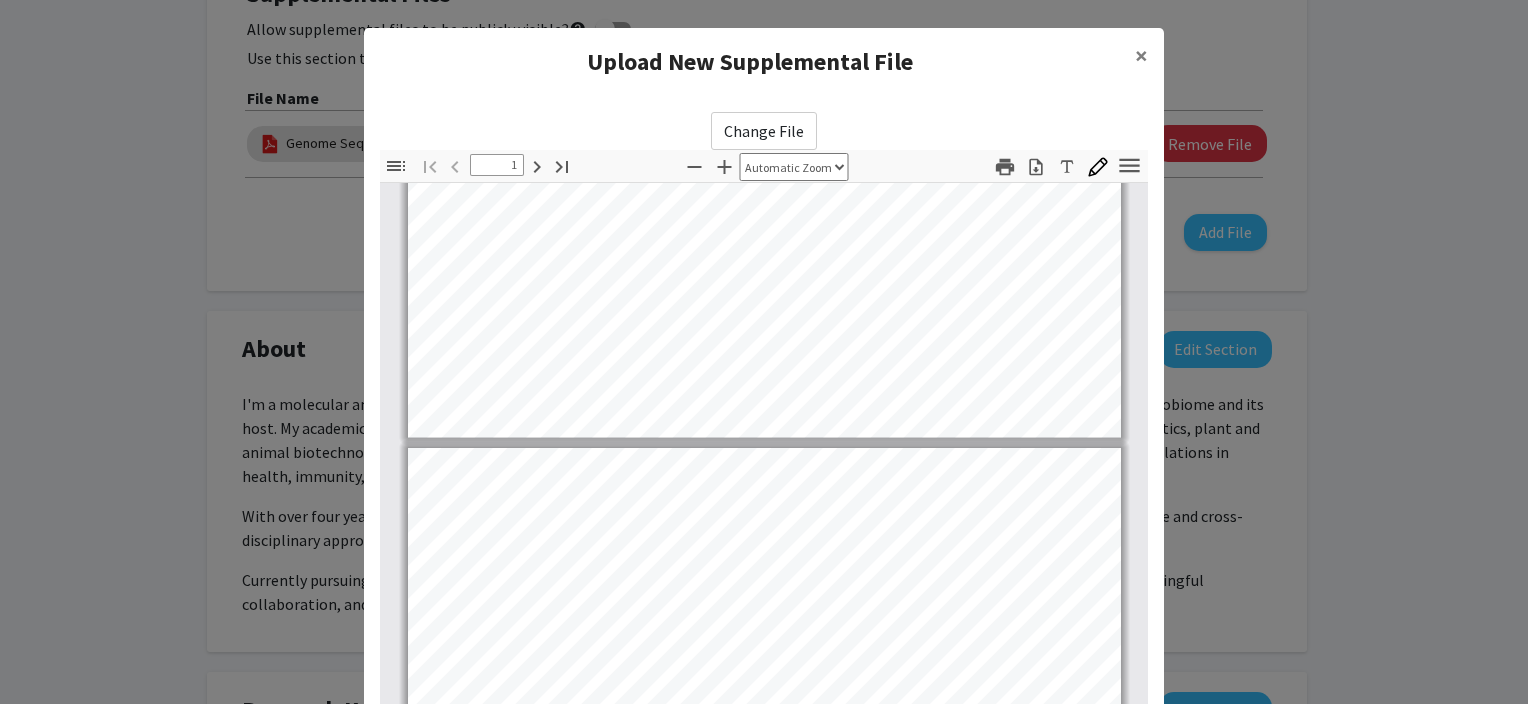 type on "2" 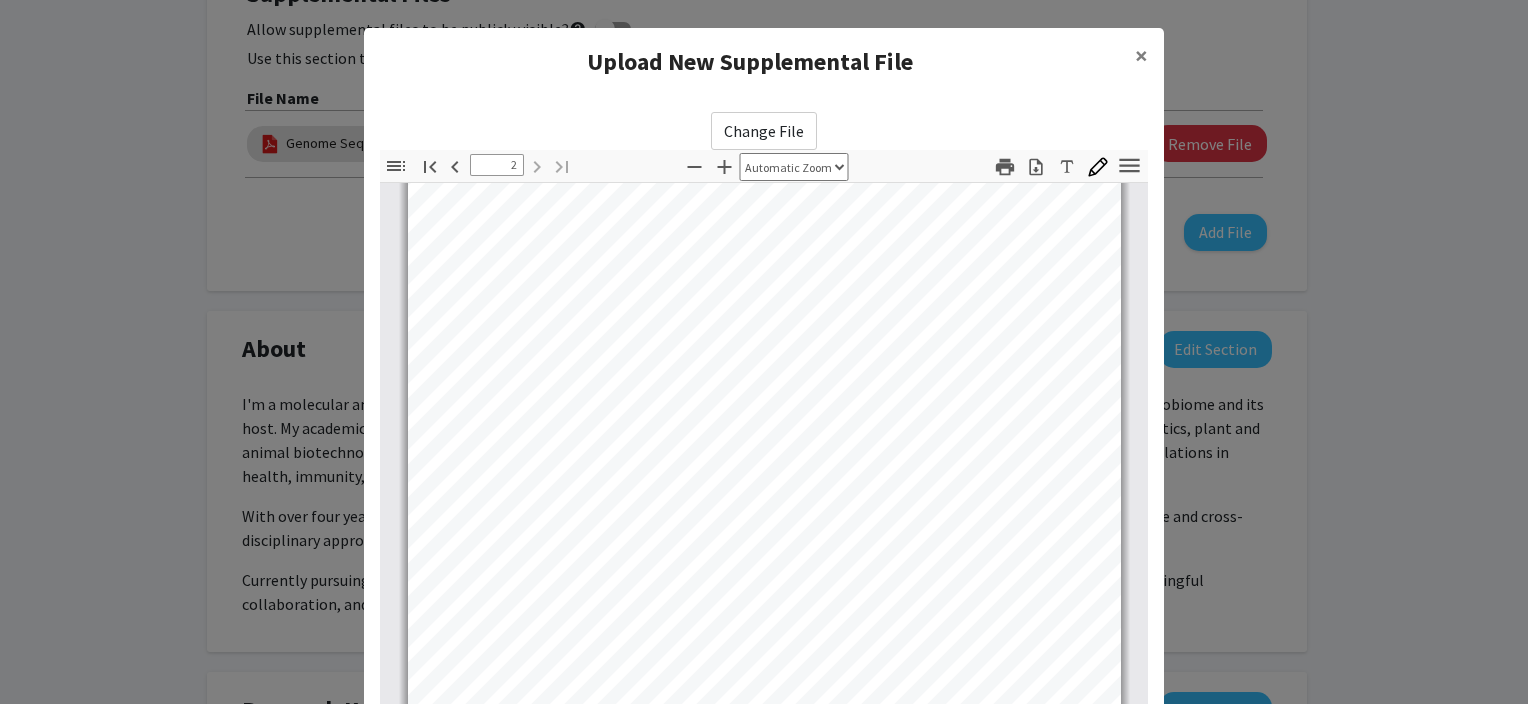 scroll, scrollTop: 1307, scrollLeft: 0, axis: vertical 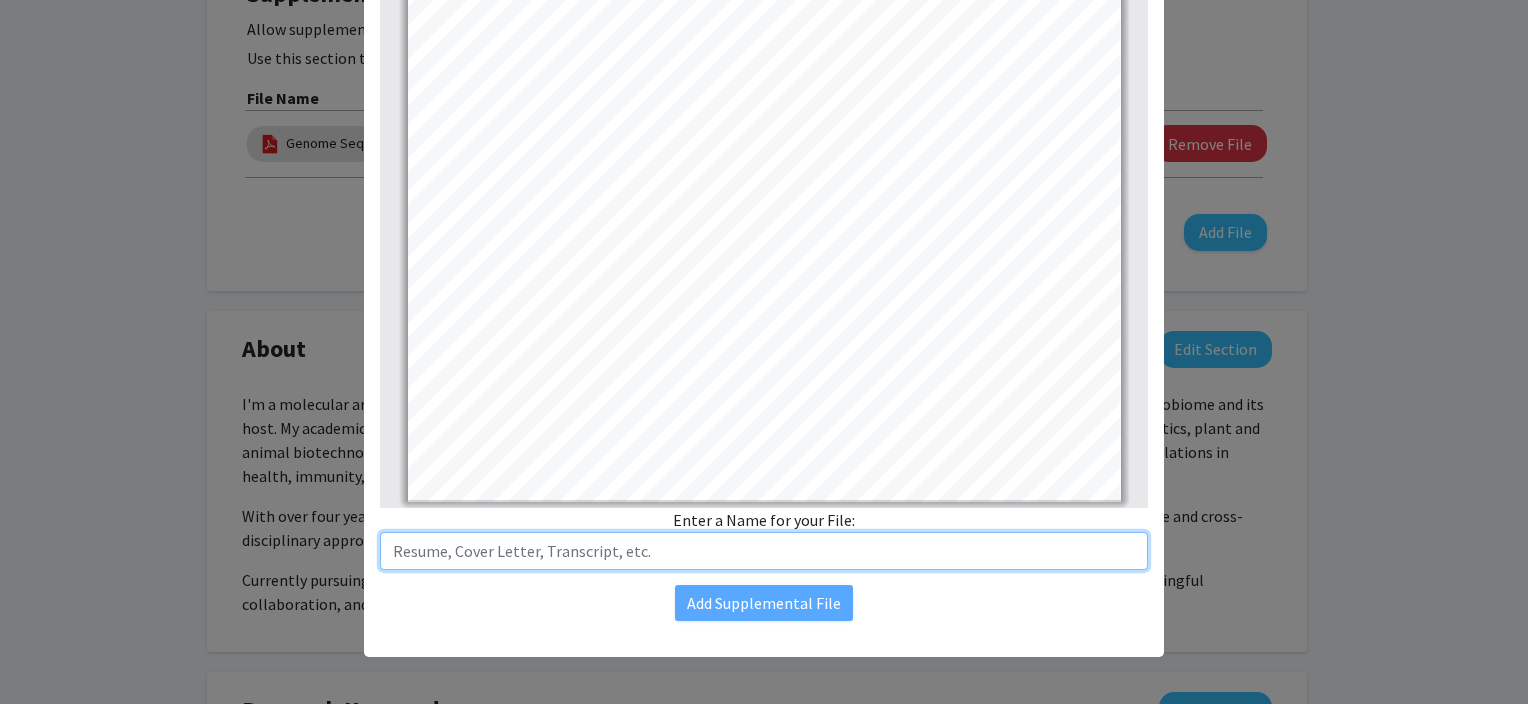 click at bounding box center (764, 551) 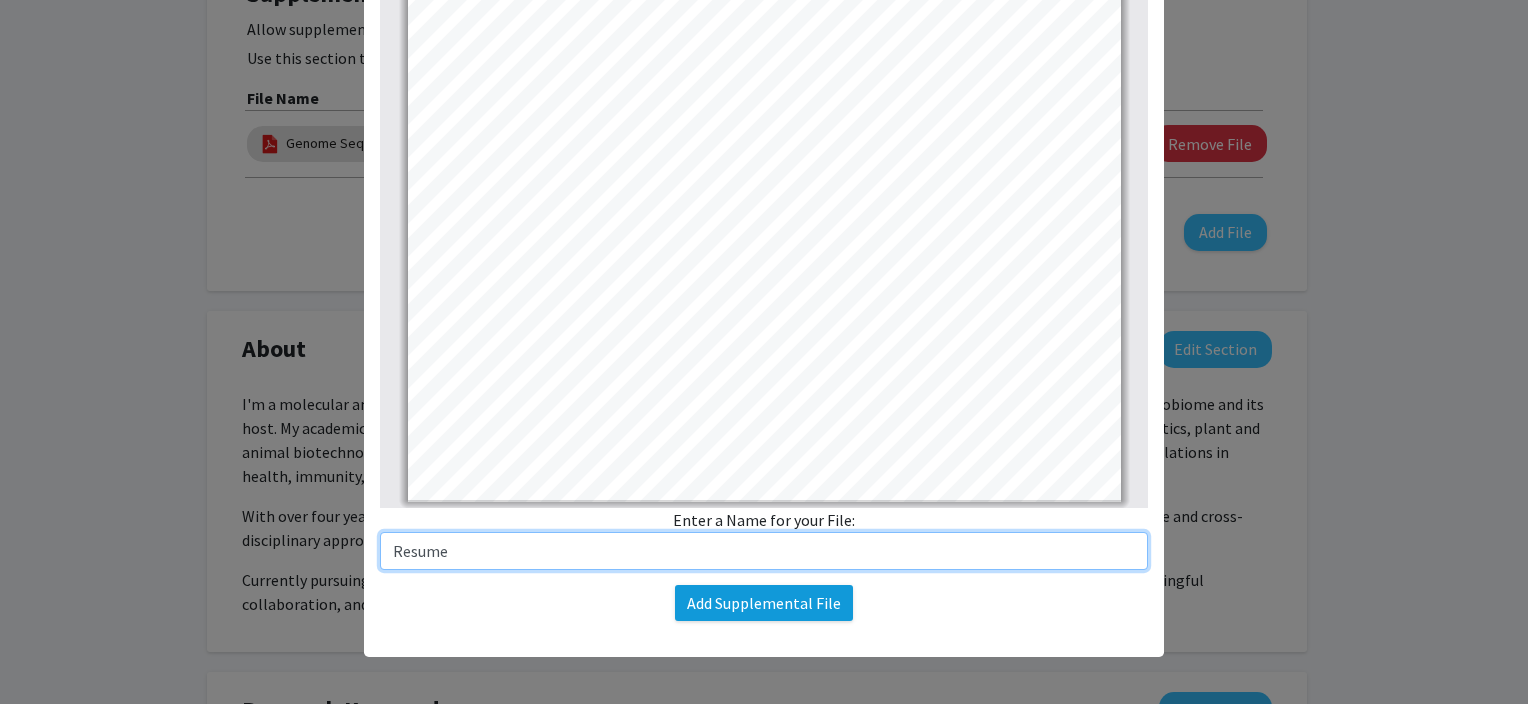 type on "Resume" 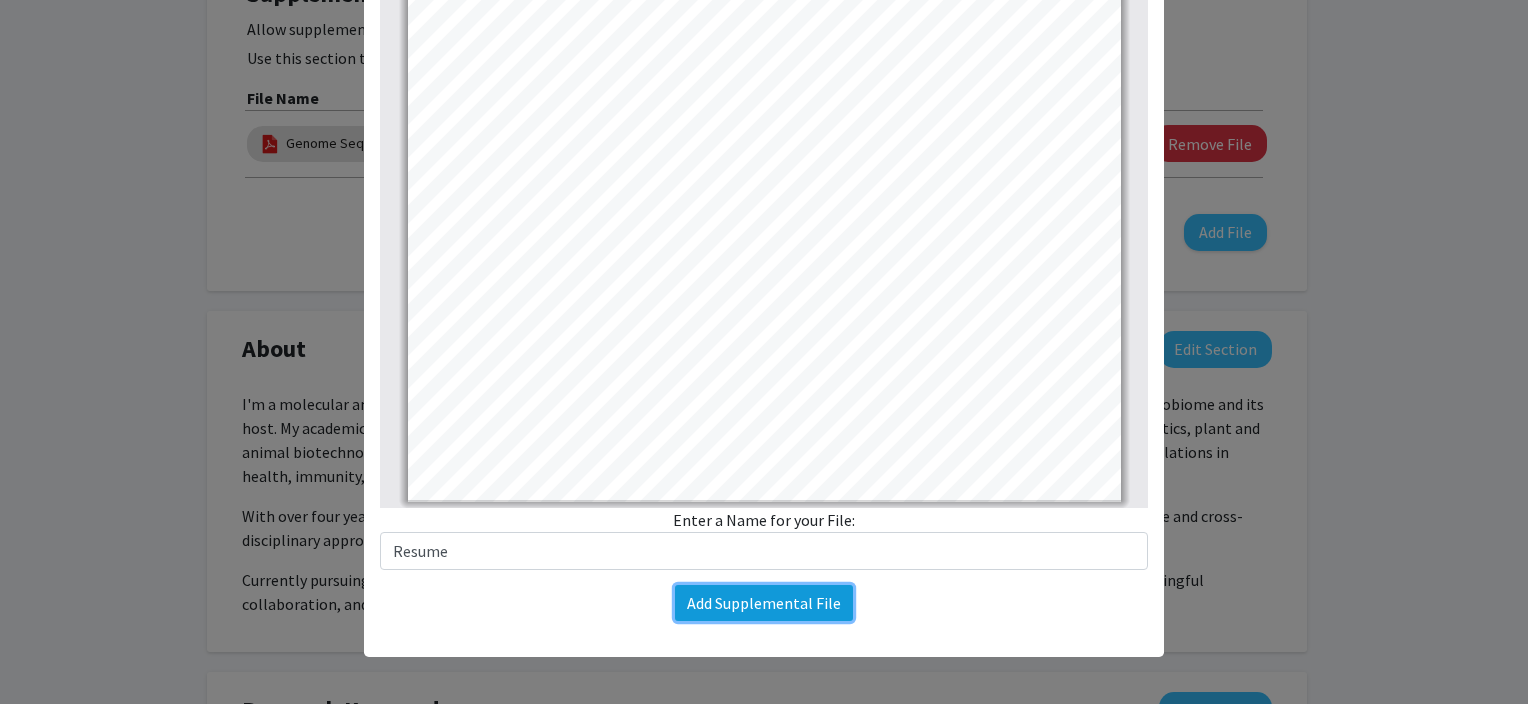 click on "Add Supplemental File" 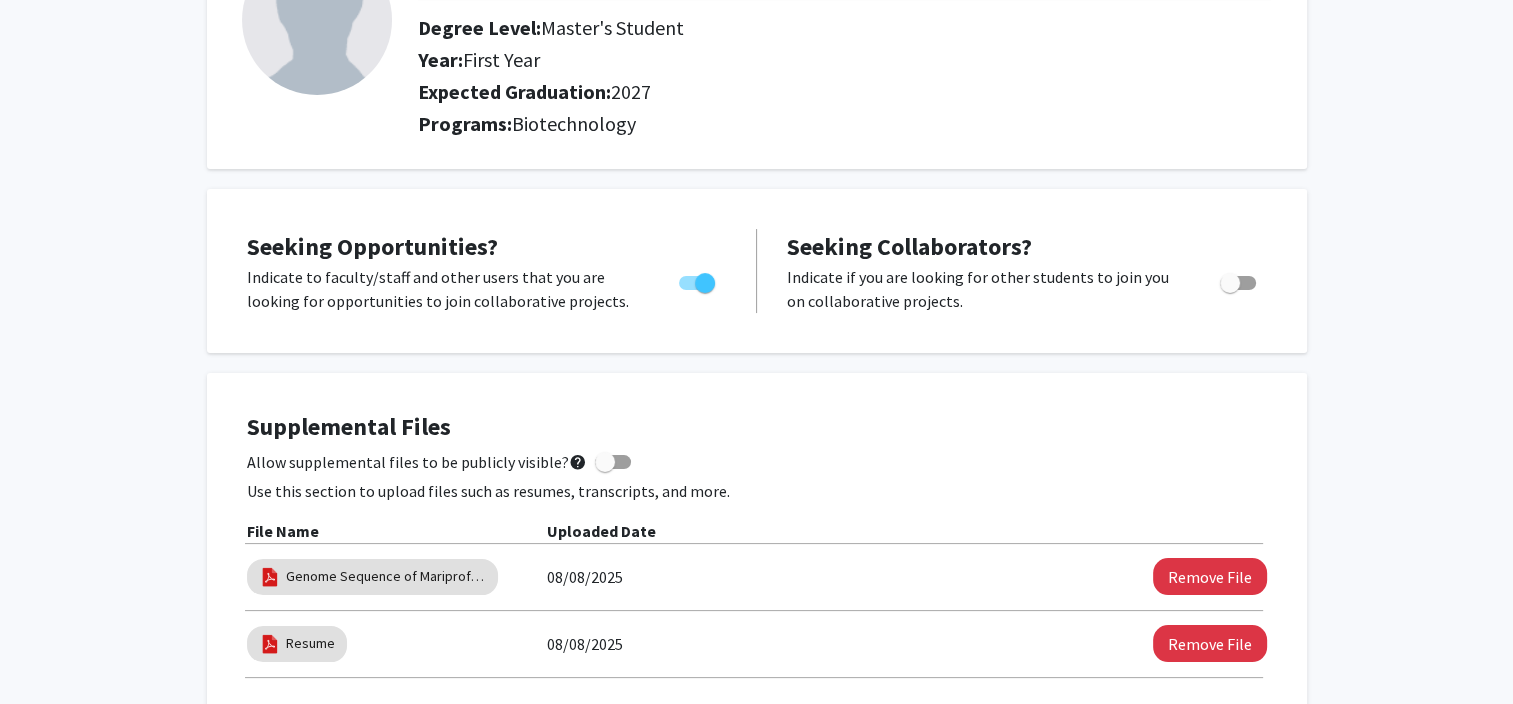 scroll, scrollTop: 0, scrollLeft: 0, axis: both 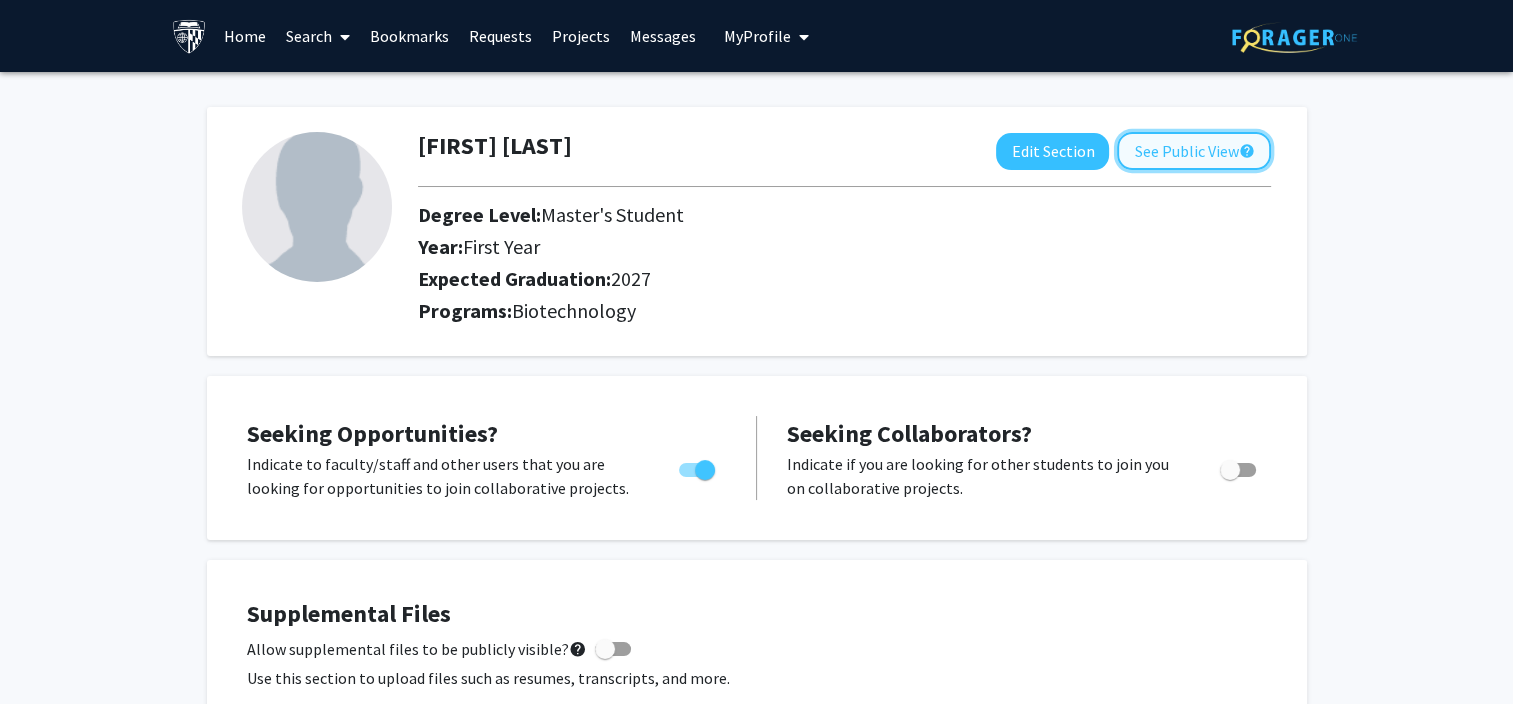click on "See Public View  help" 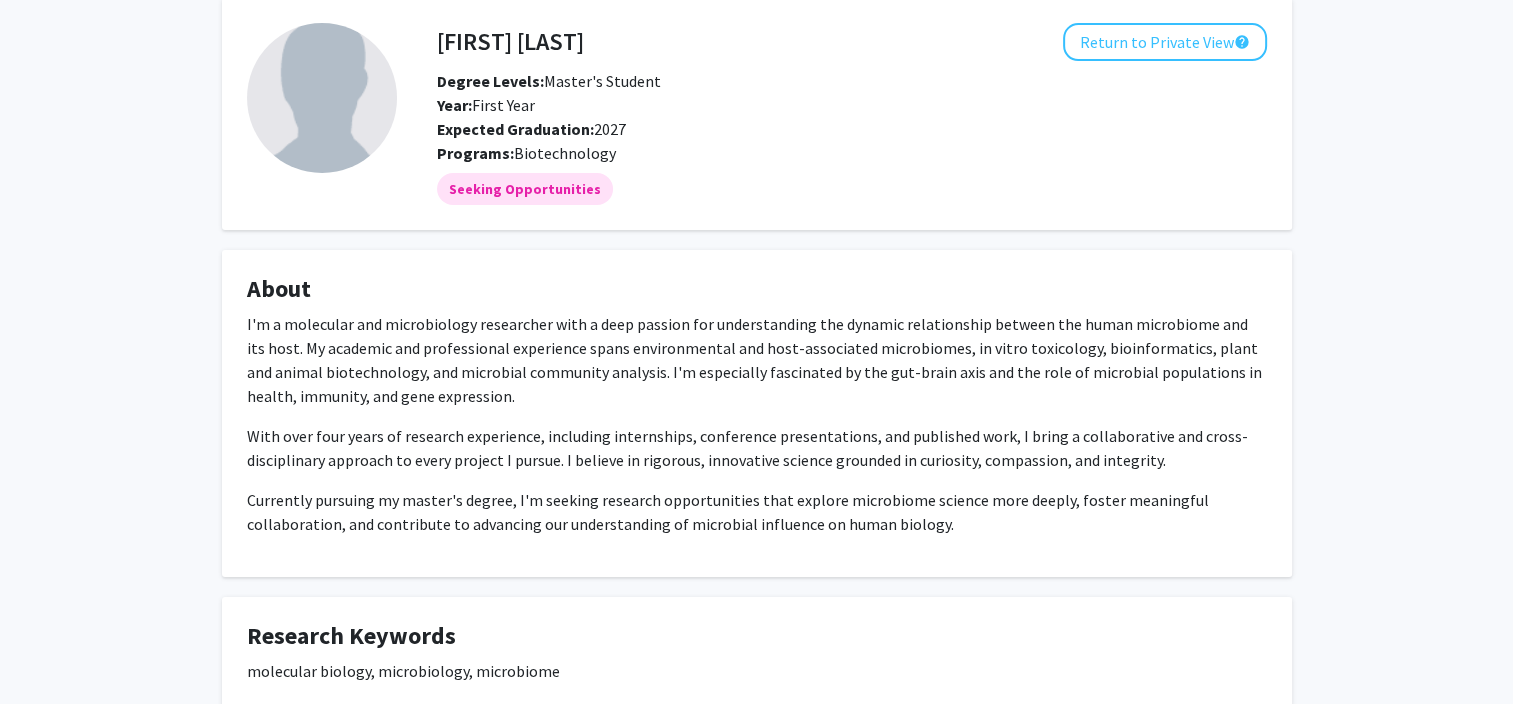 scroll, scrollTop: 0, scrollLeft: 0, axis: both 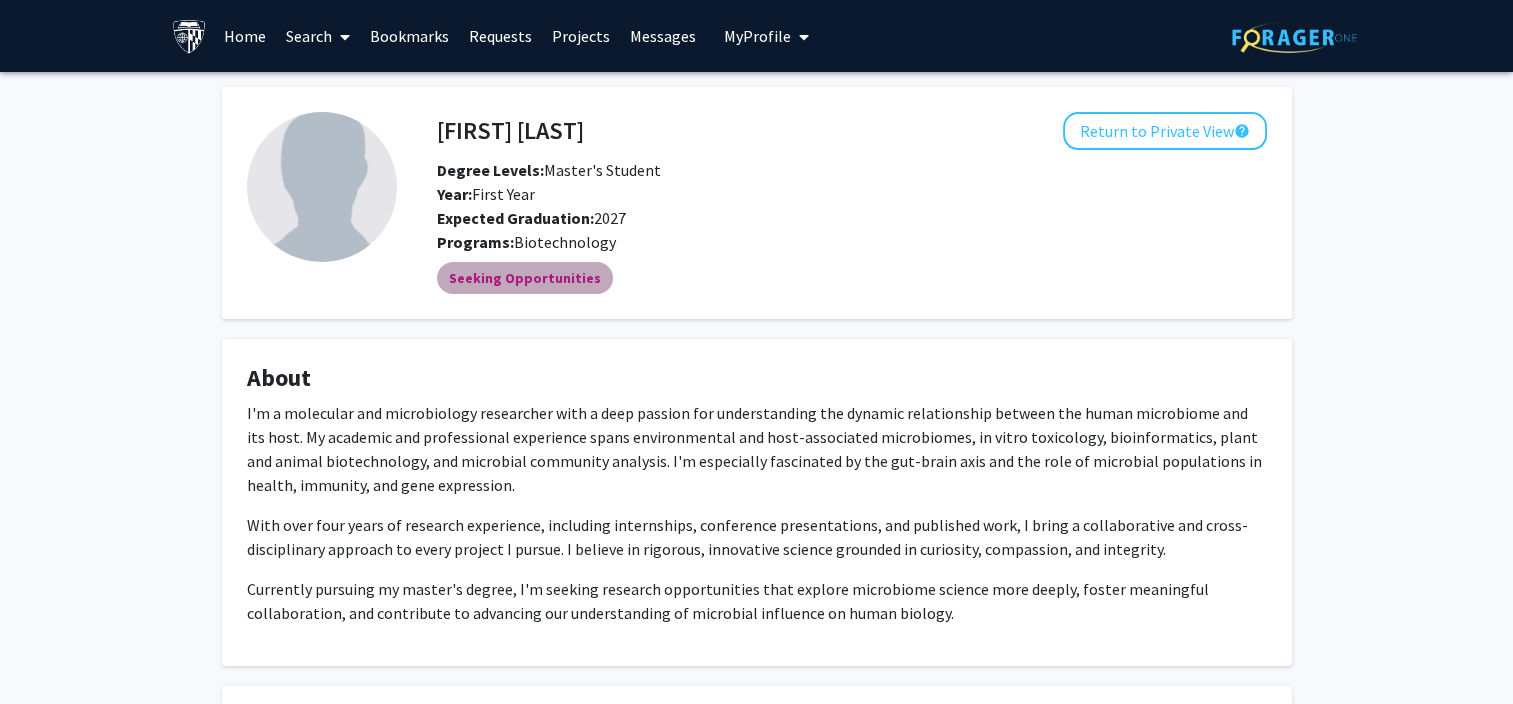 click on "Seeking Opportunities" at bounding box center (525, 278) 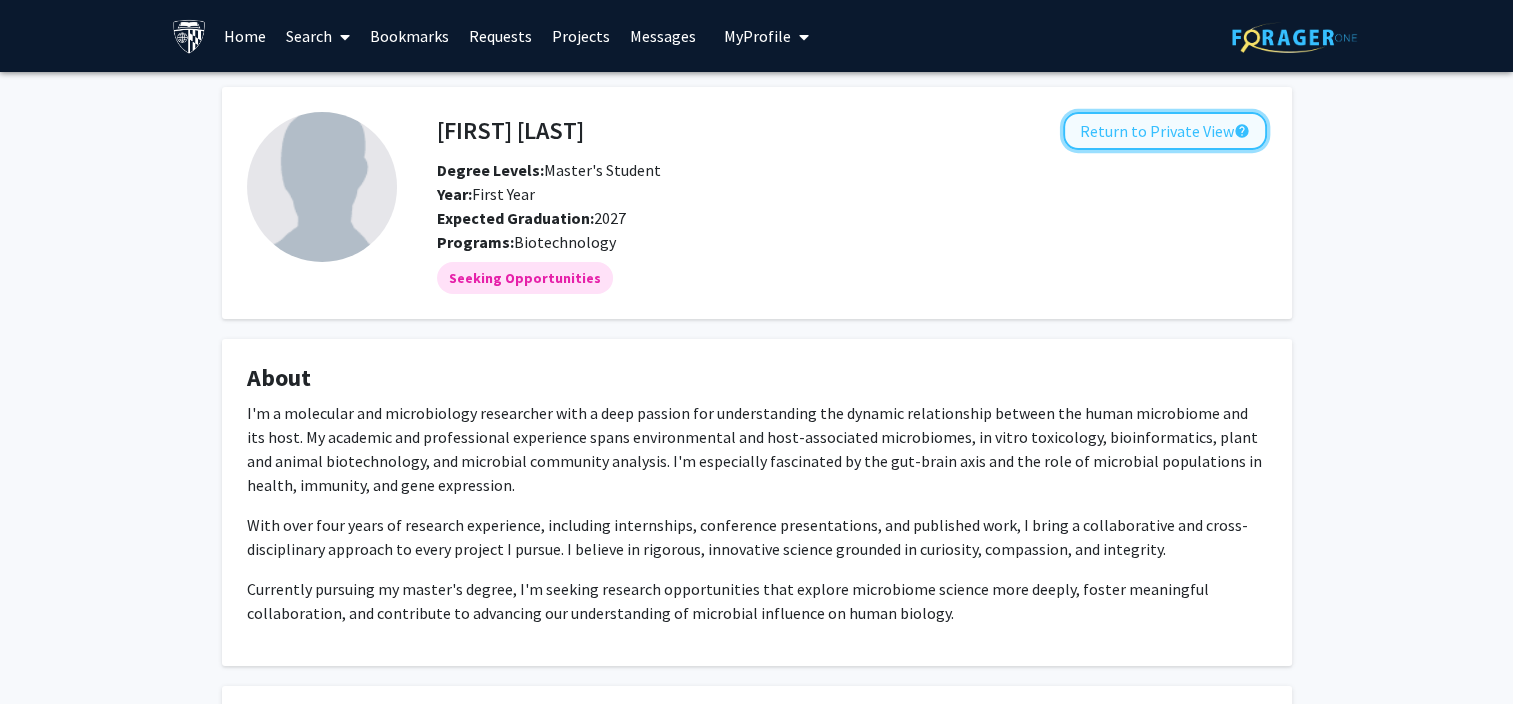 click on "Return to Private View  help" 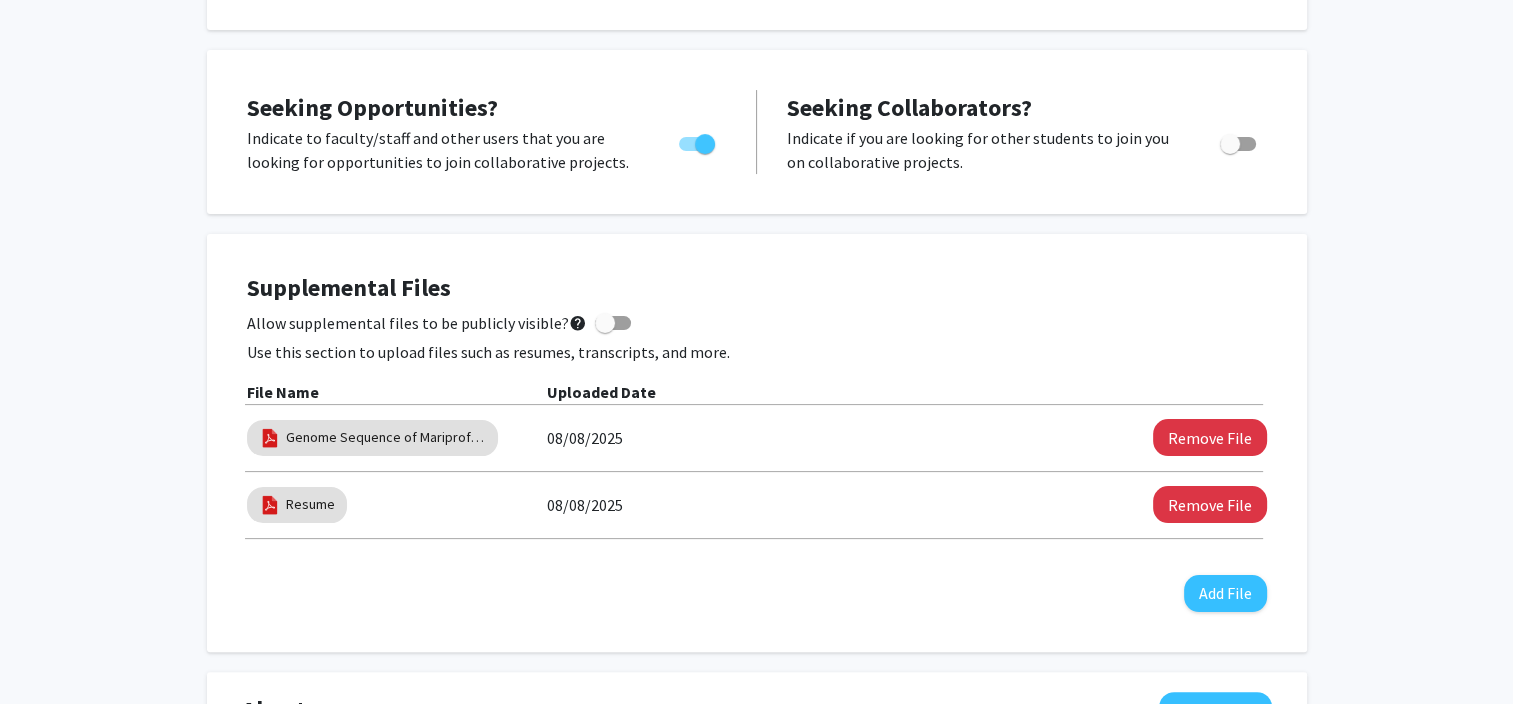 scroll, scrollTop: 336, scrollLeft: 0, axis: vertical 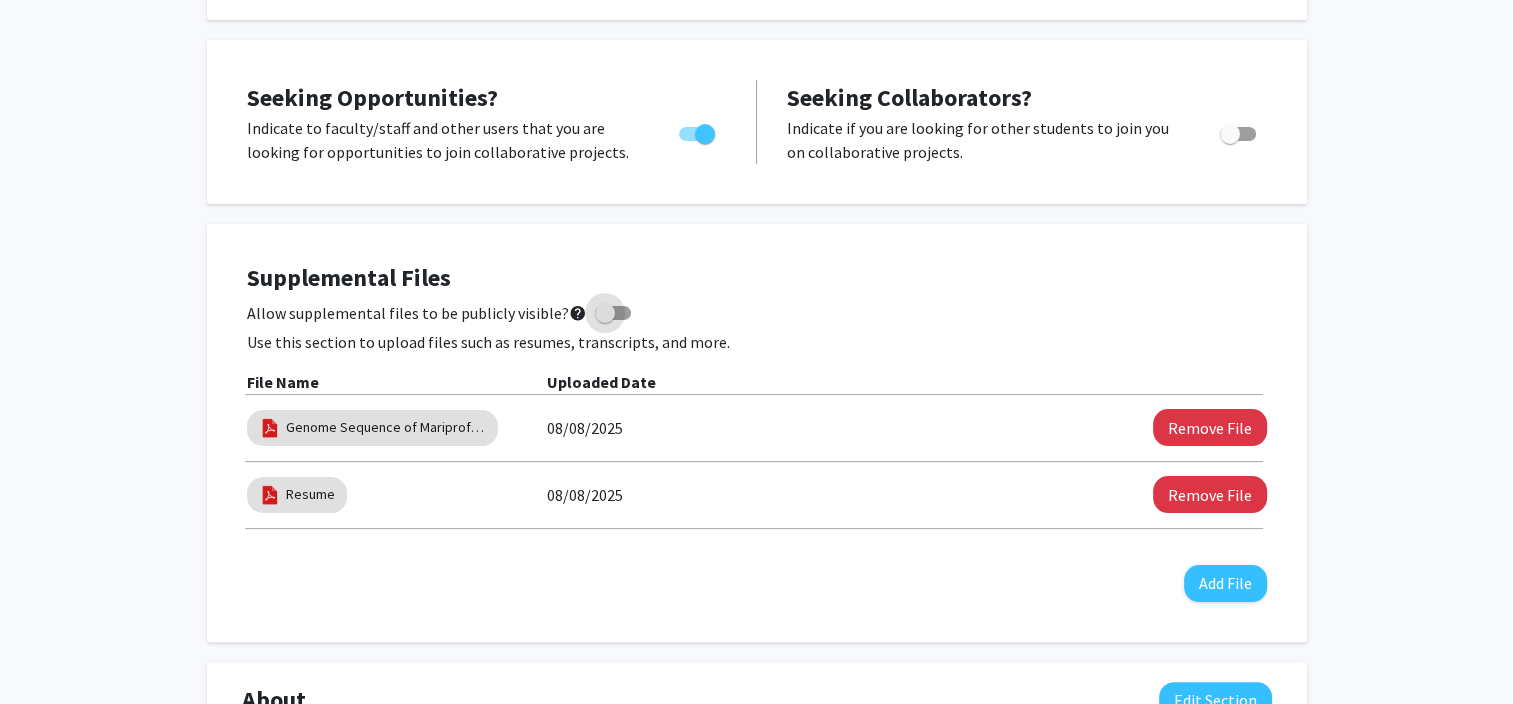 click at bounding box center (605, 313) 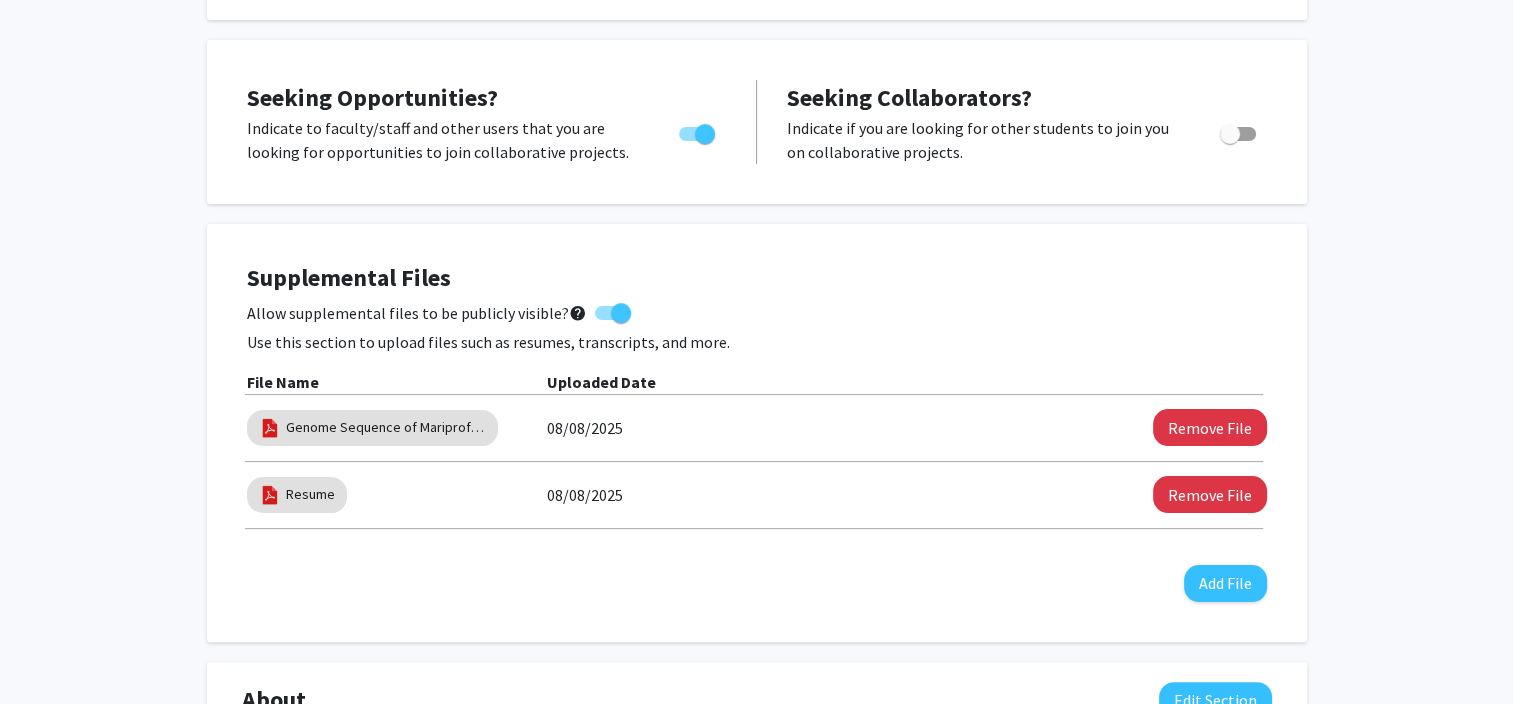scroll, scrollTop: 0, scrollLeft: 0, axis: both 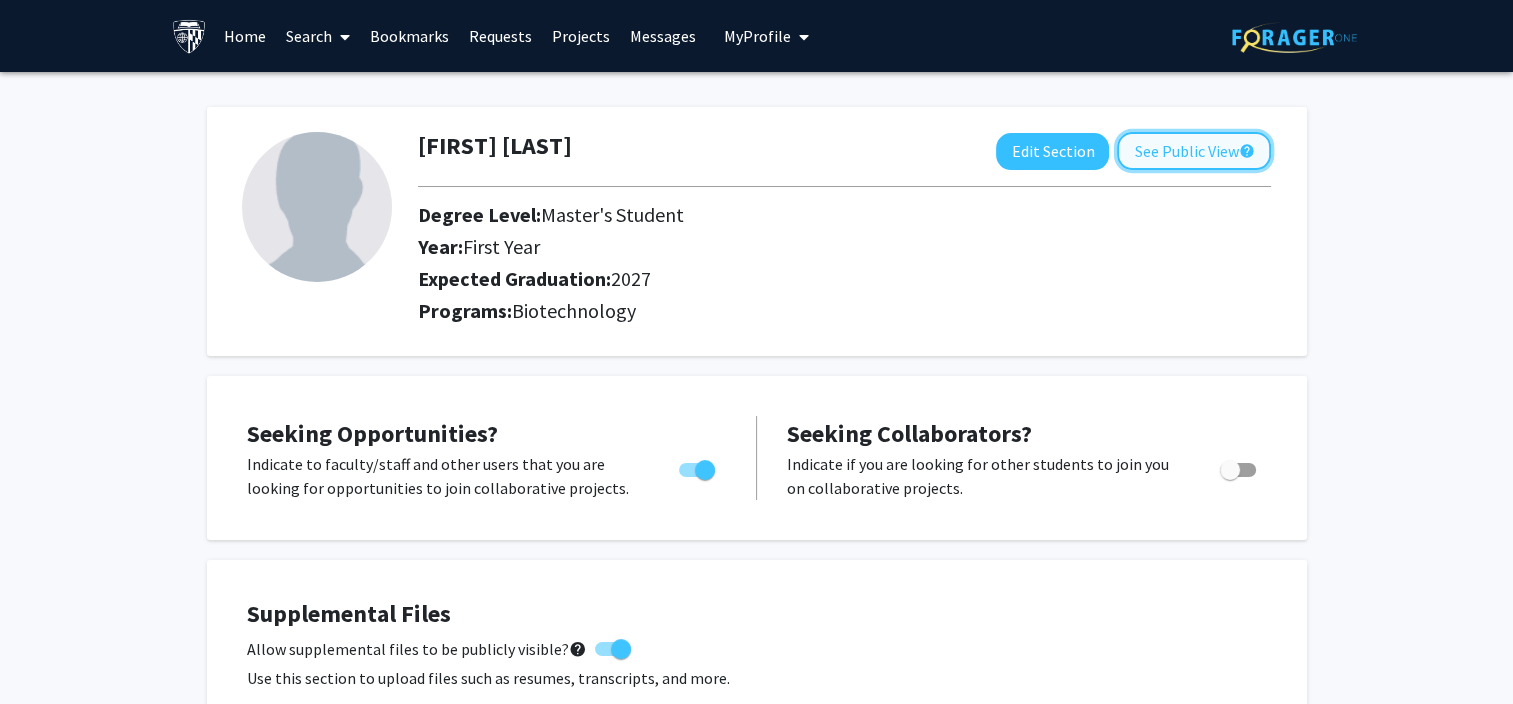 click on "See Public View  help" 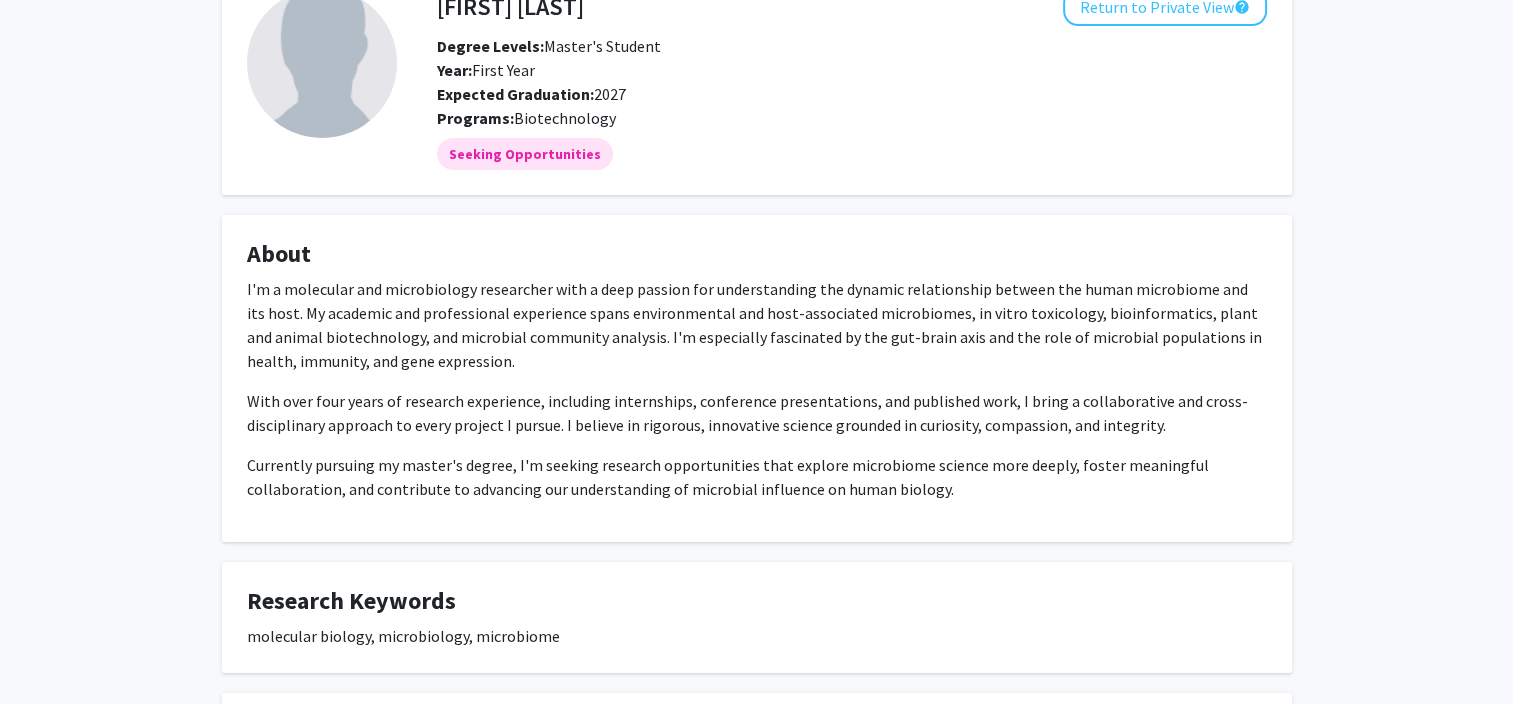 scroll, scrollTop: 0, scrollLeft: 0, axis: both 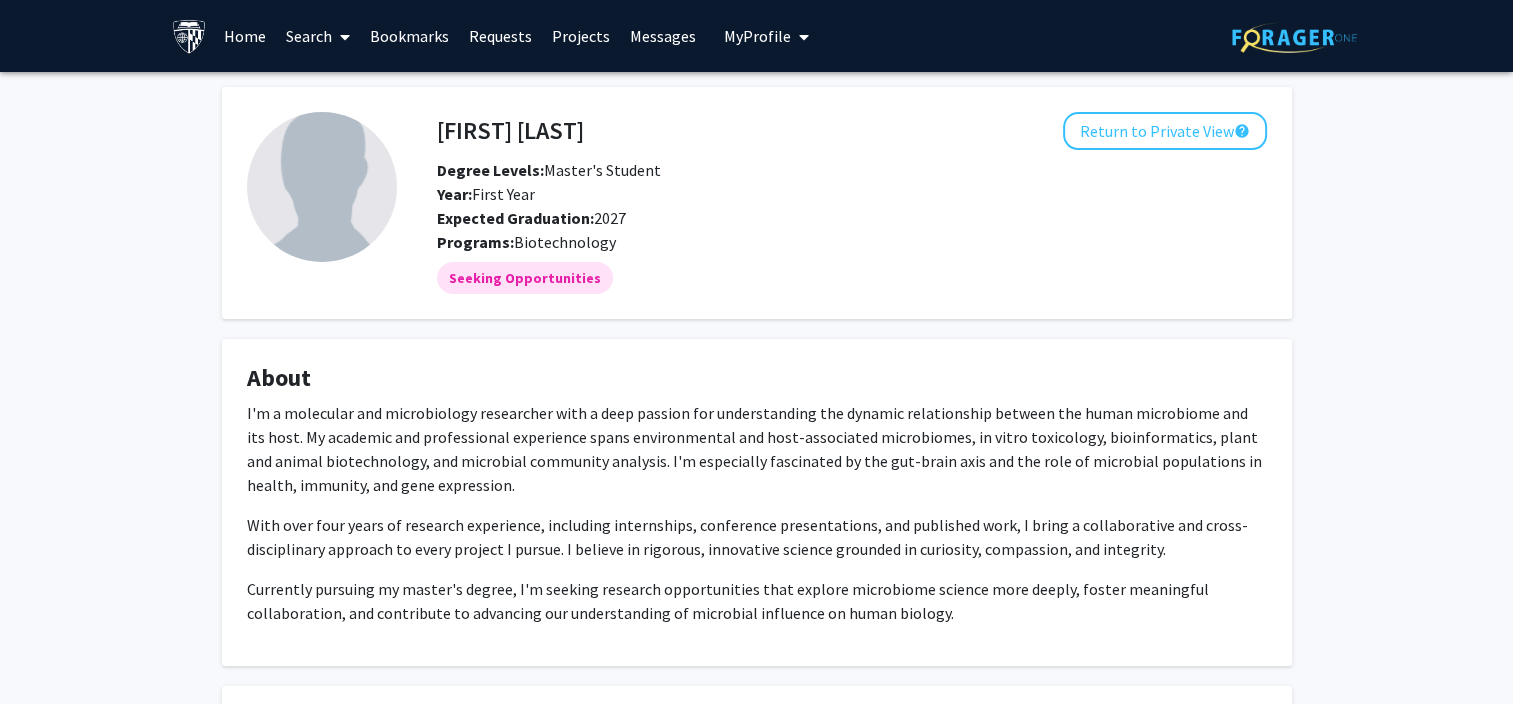 click on "Home" at bounding box center [245, 36] 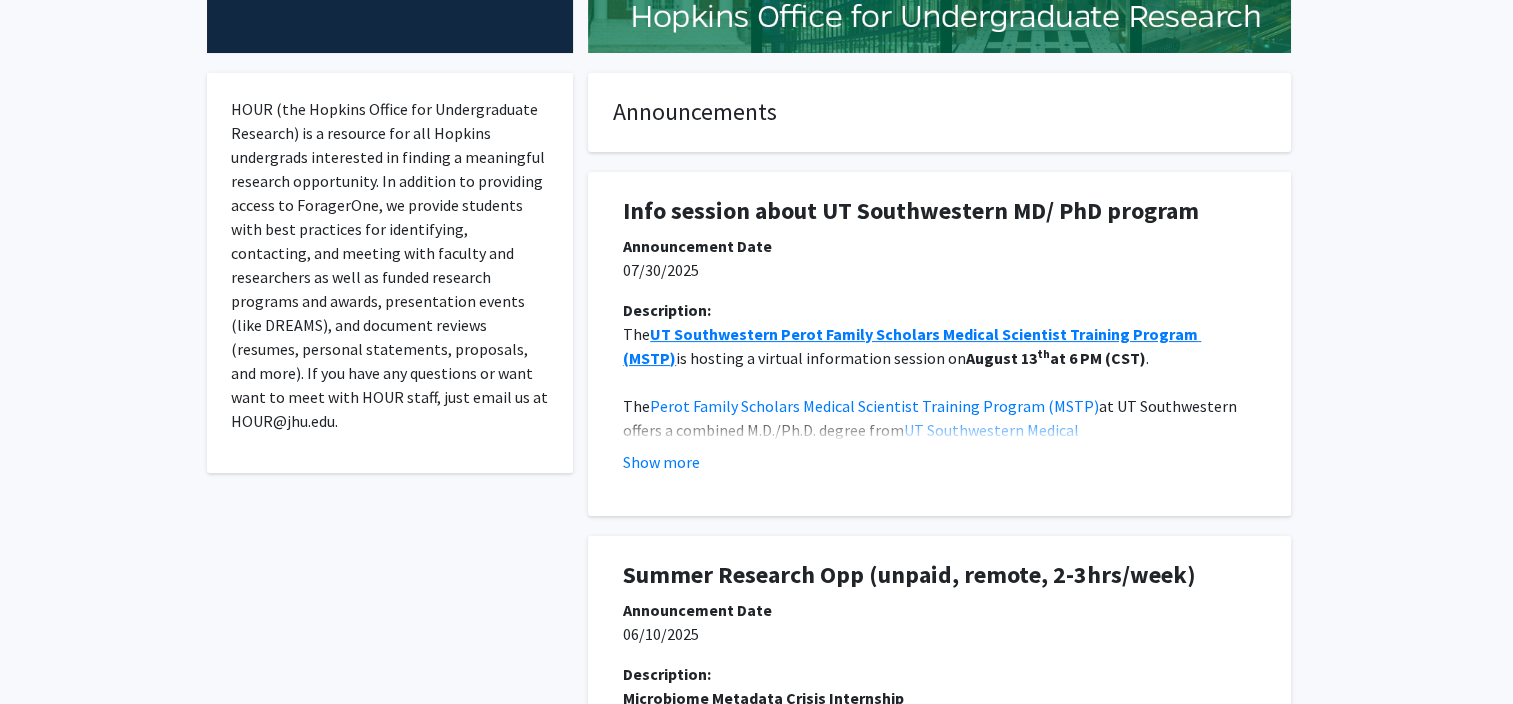 scroll, scrollTop: 708, scrollLeft: 0, axis: vertical 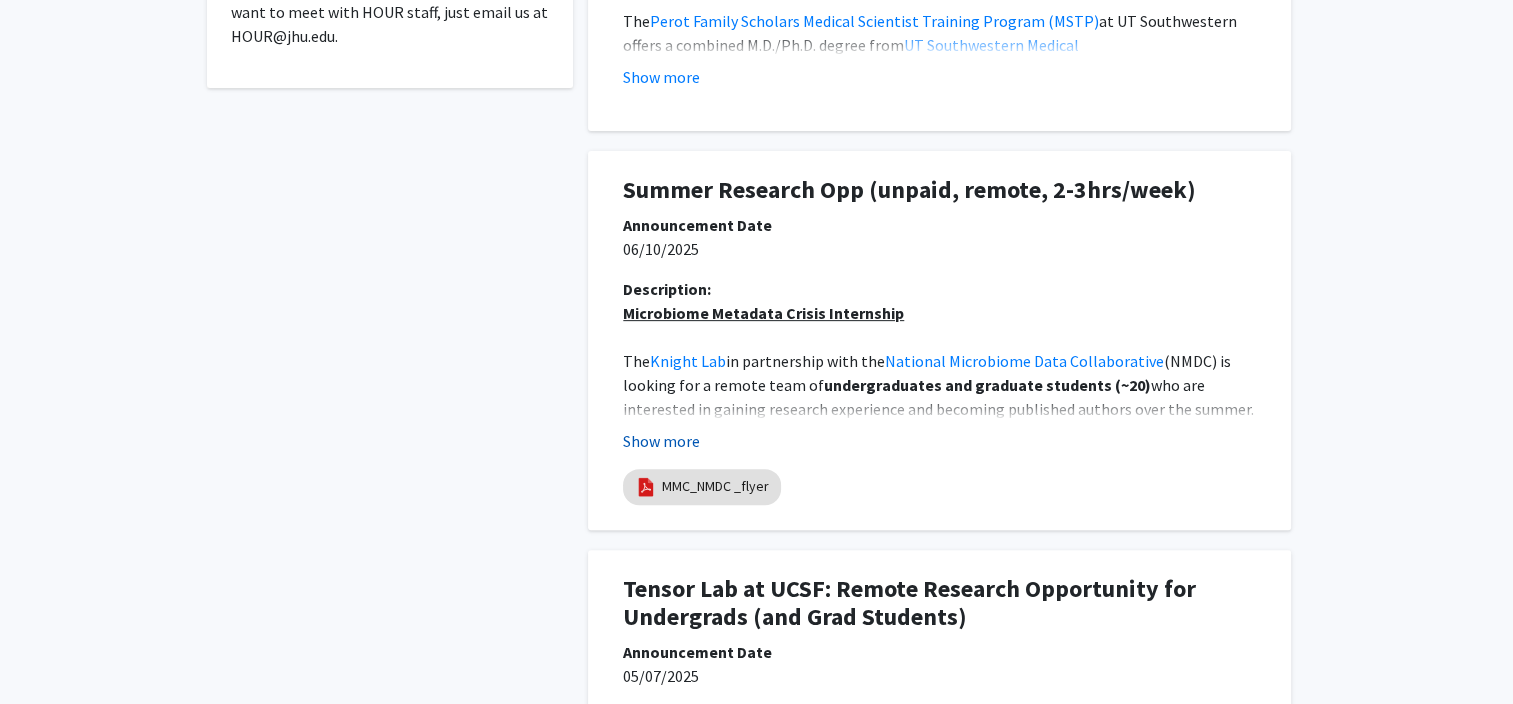 click on "Show more" 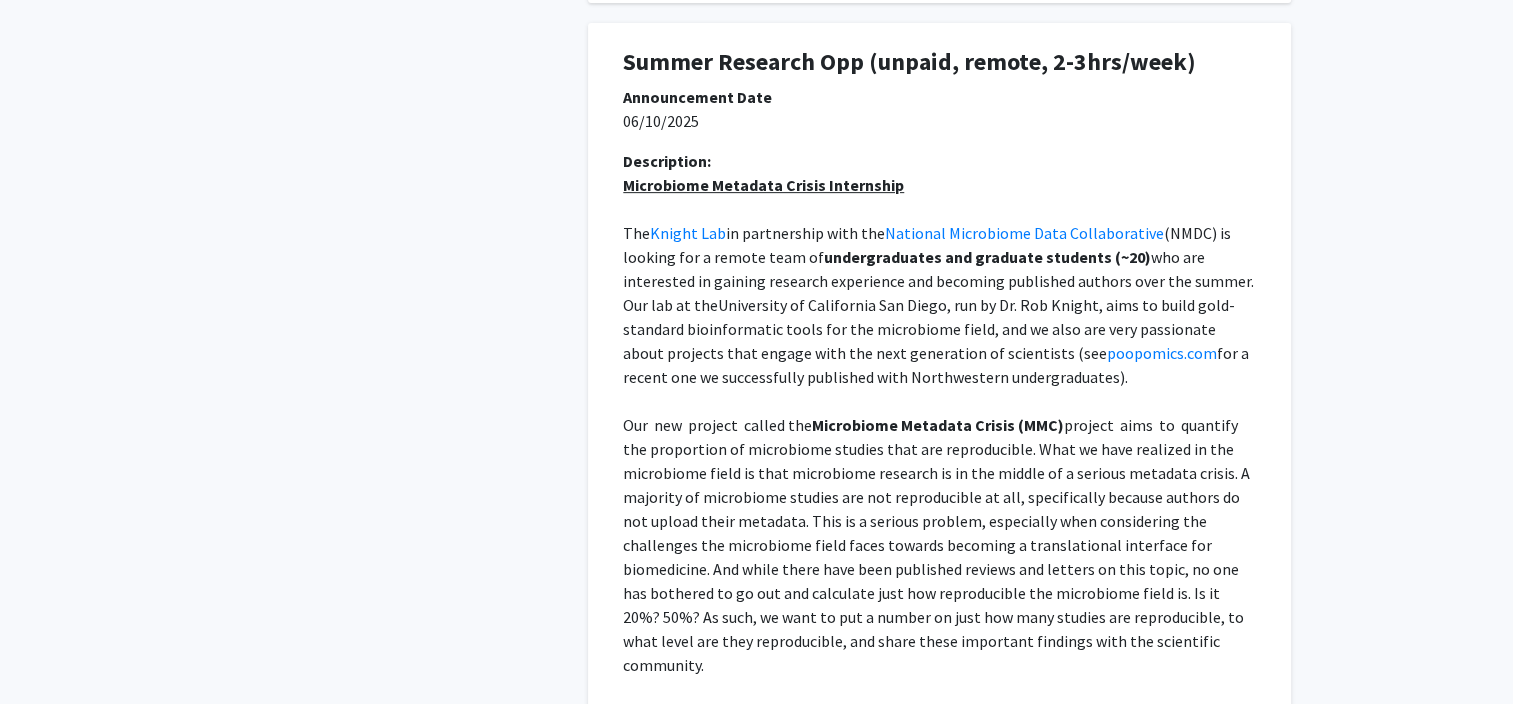 scroll, scrollTop: 838, scrollLeft: 0, axis: vertical 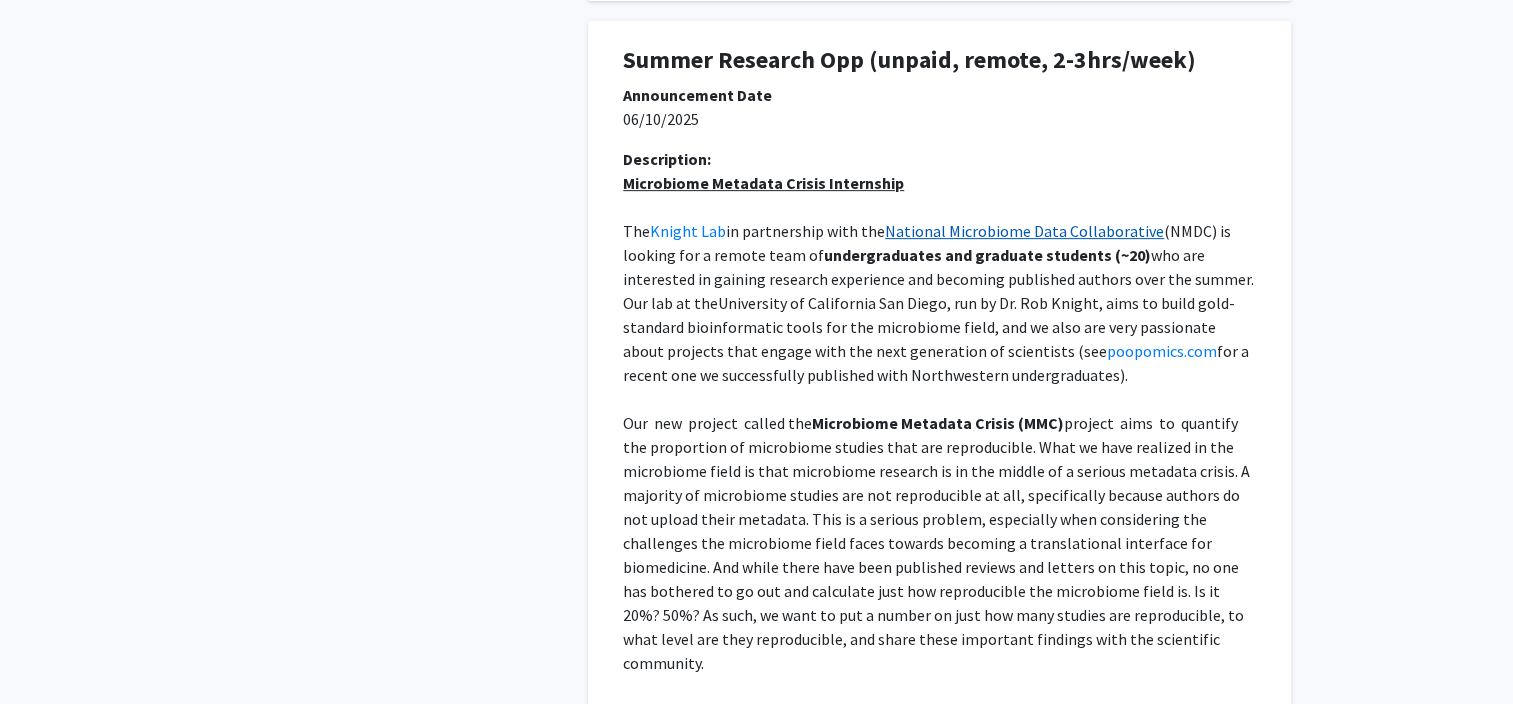 click on "National Microbiome Data Collaborative" 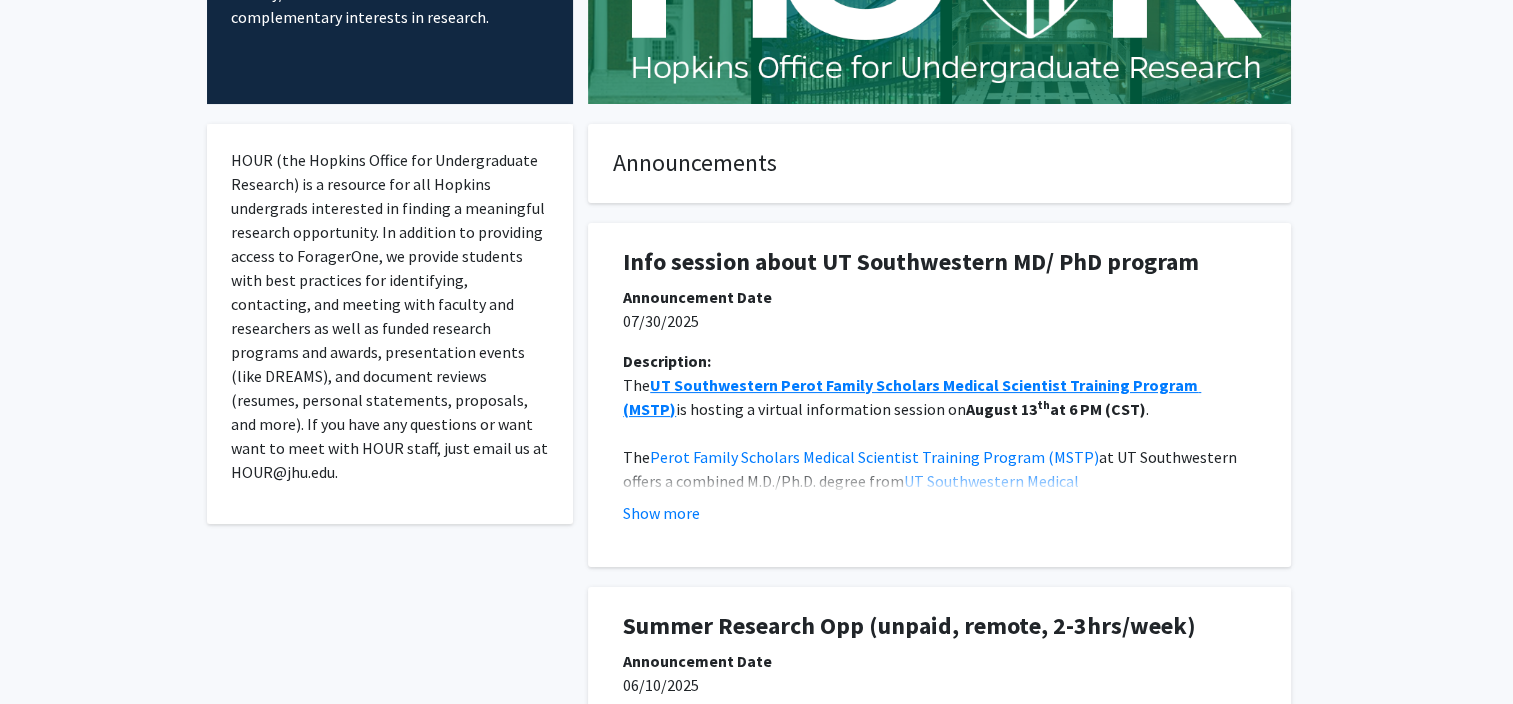 scroll, scrollTop: 0, scrollLeft: 0, axis: both 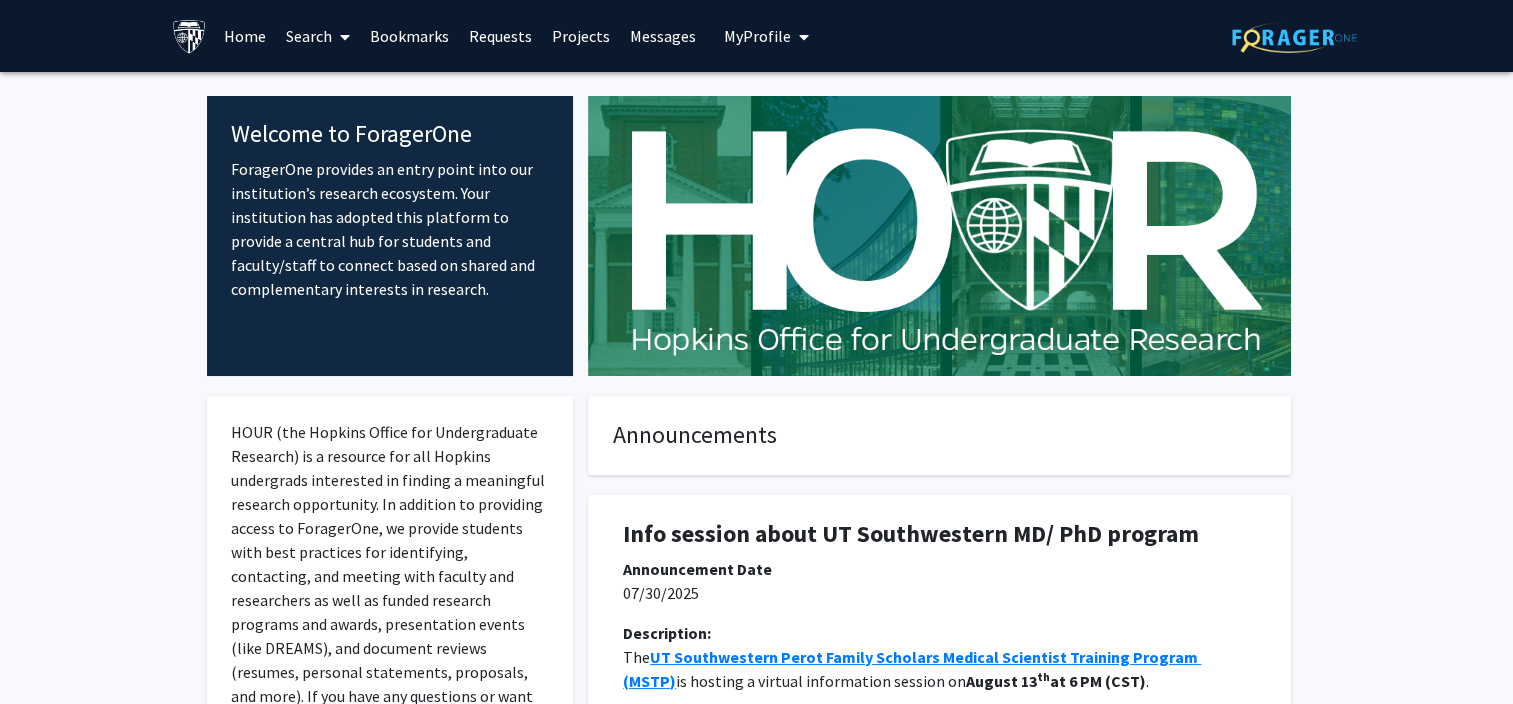 click at bounding box center (345, 37) 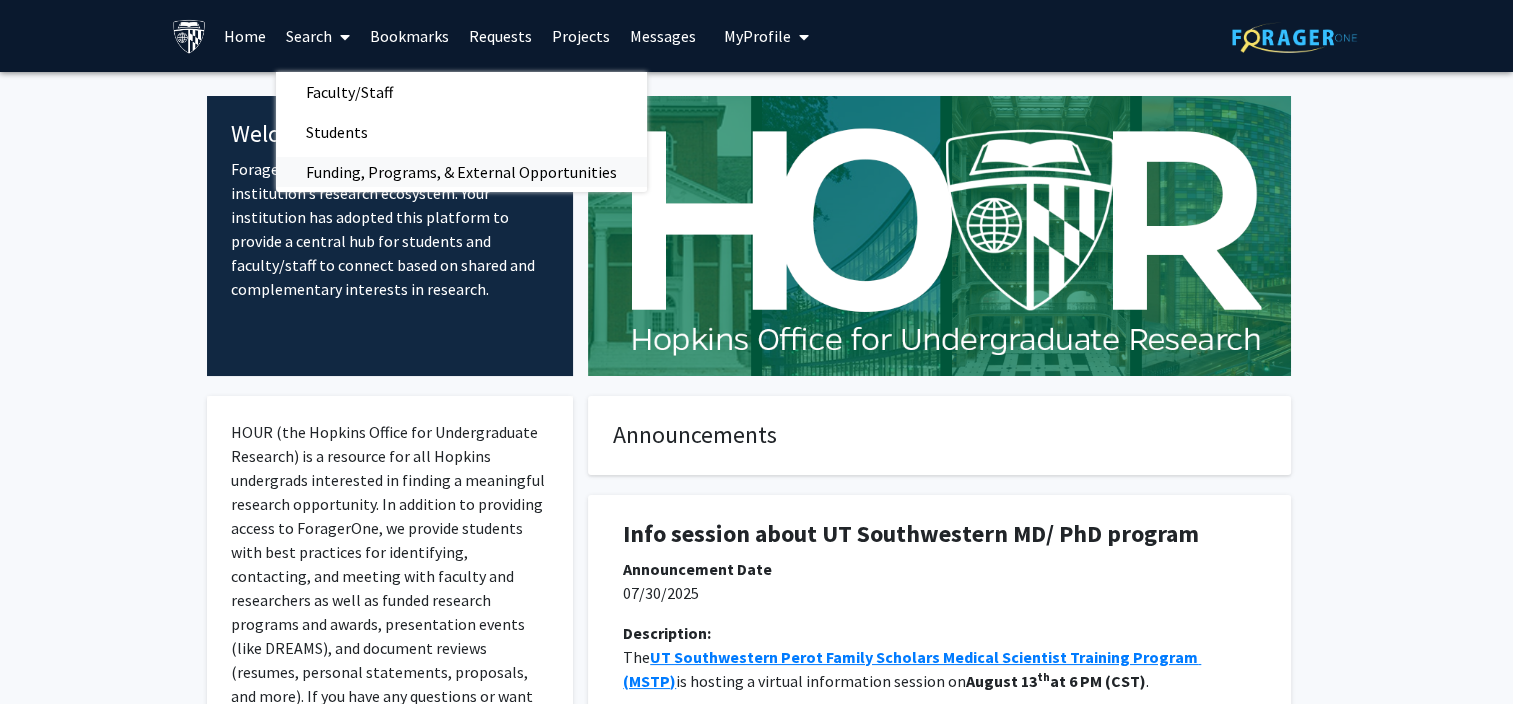 click on "Funding, Programs, & External Opportunities" at bounding box center (461, 172) 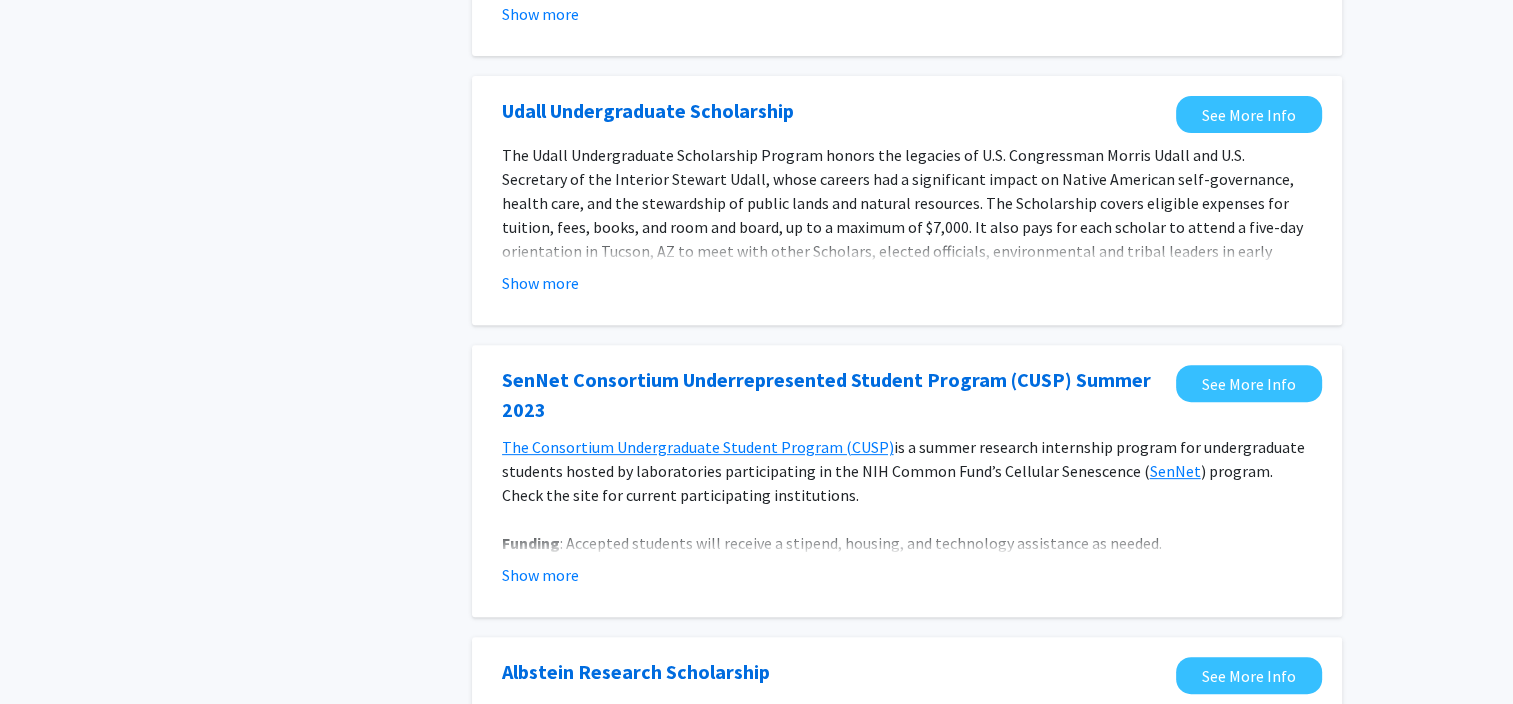 scroll, scrollTop: 0, scrollLeft: 0, axis: both 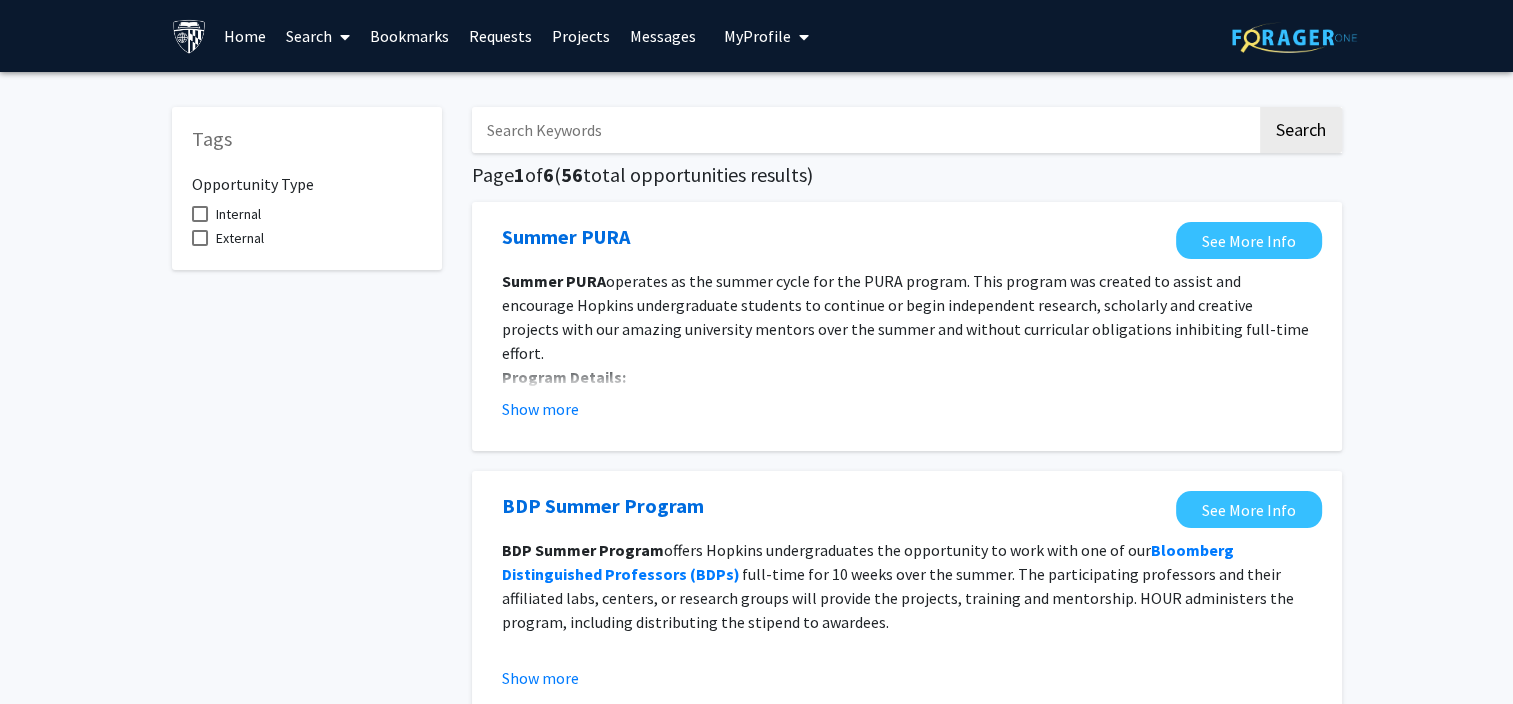click on "Projects" at bounding box center [581, 36] 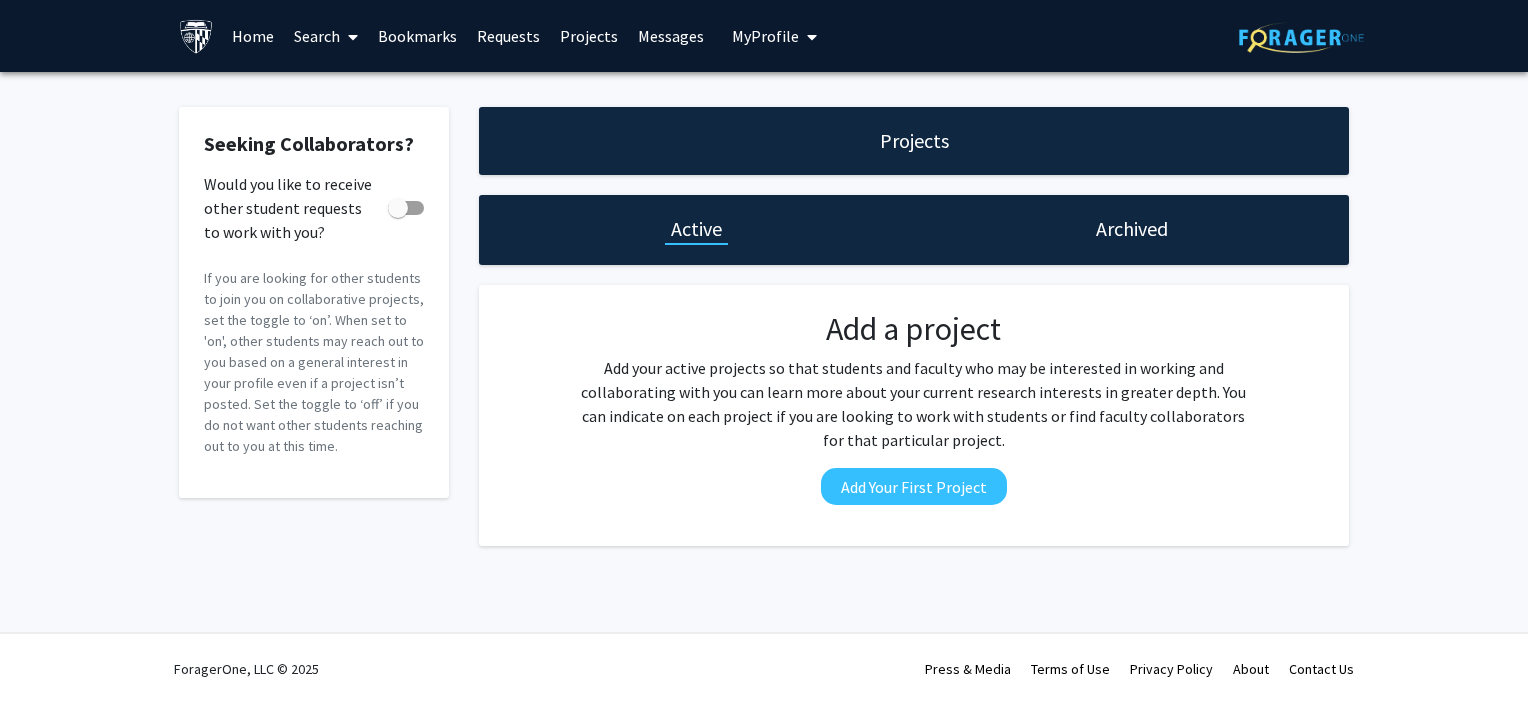 click at bounding box center (812, 37) 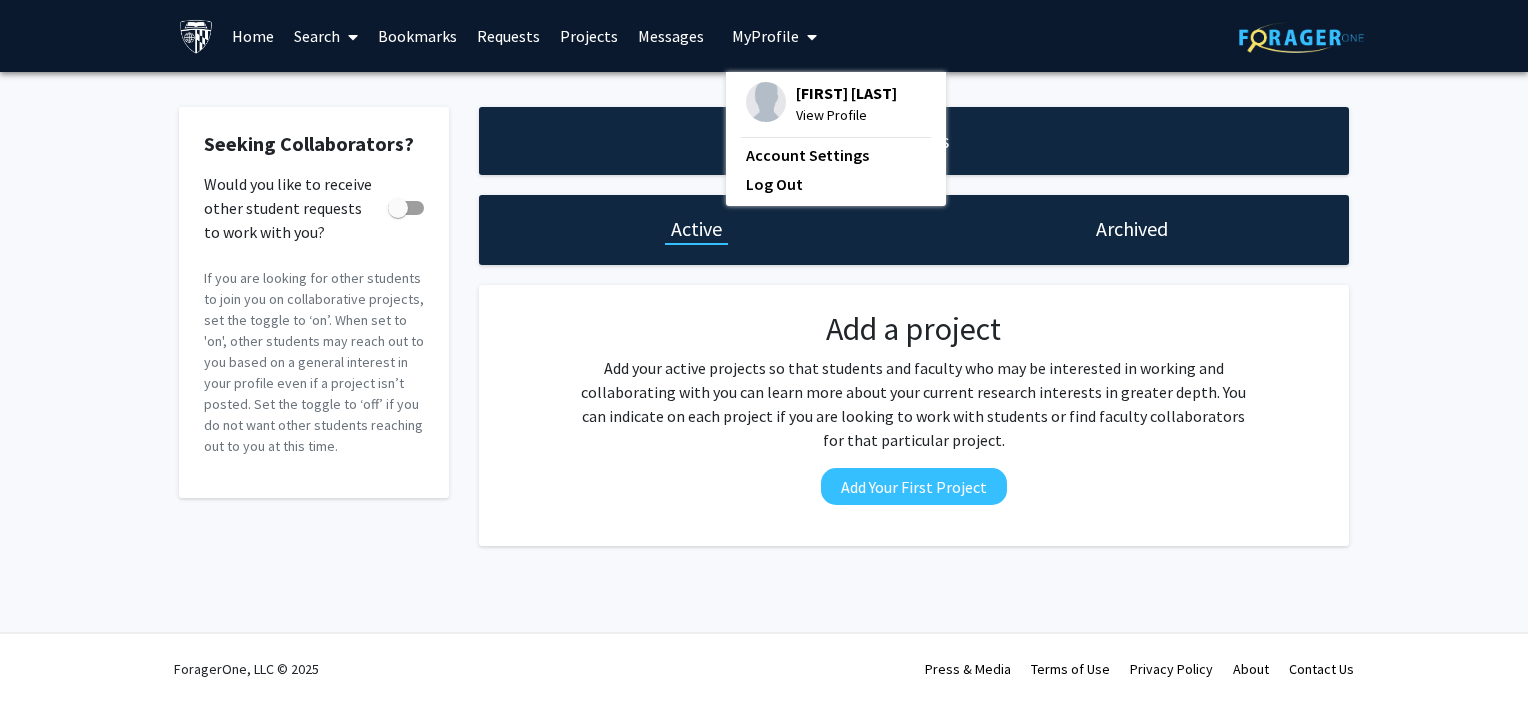 click on "Requests" at bounding box center (508, 36) 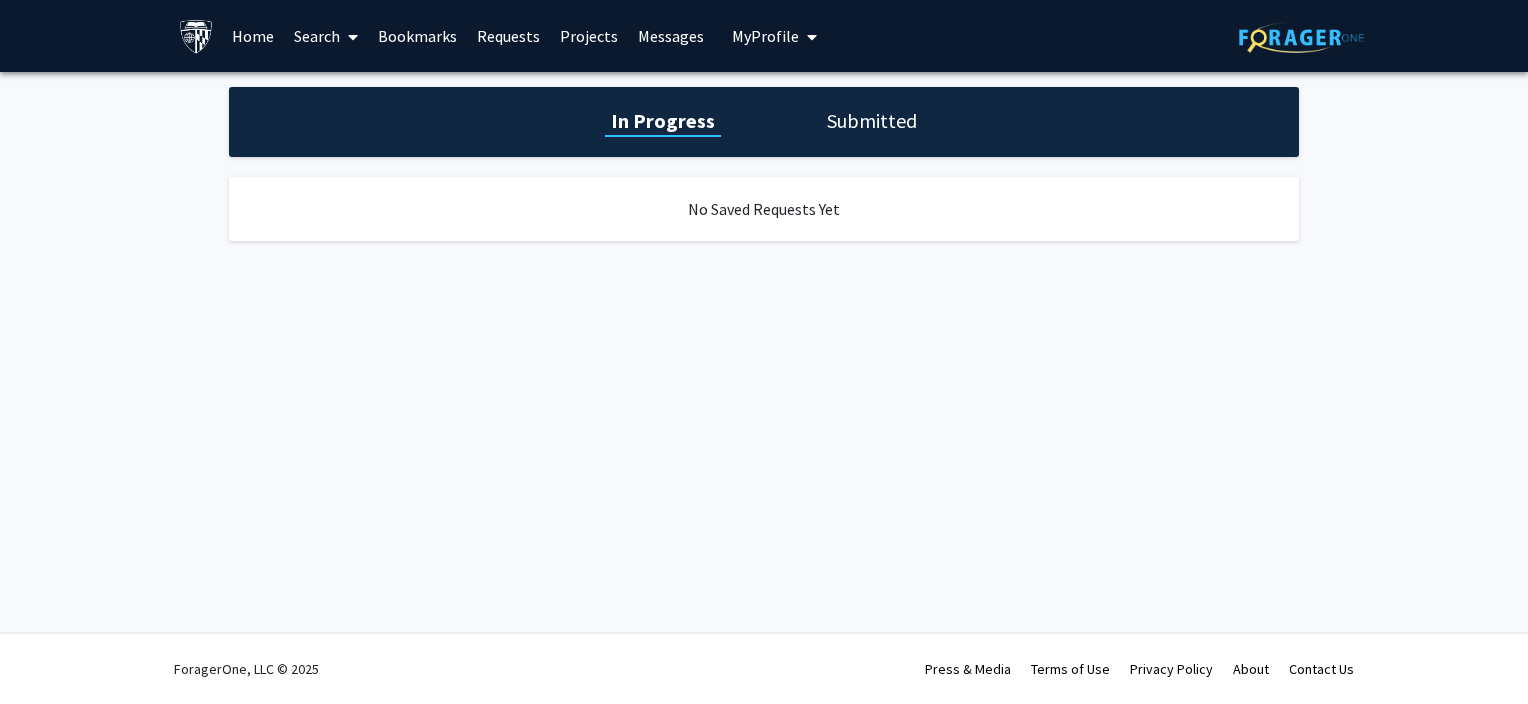 click on "Bookmarks" at bounding box center [417, 36] 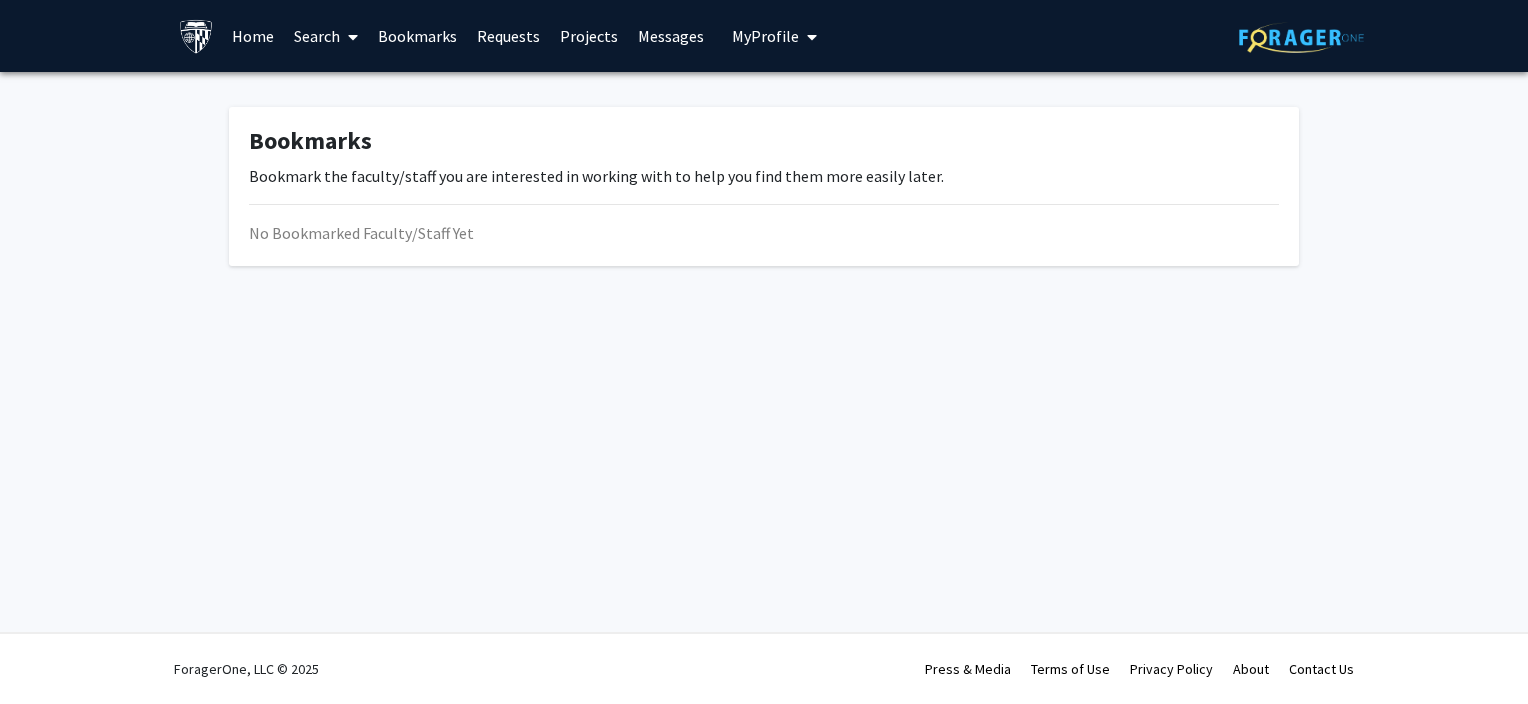 click at bounding box center (353, 37) 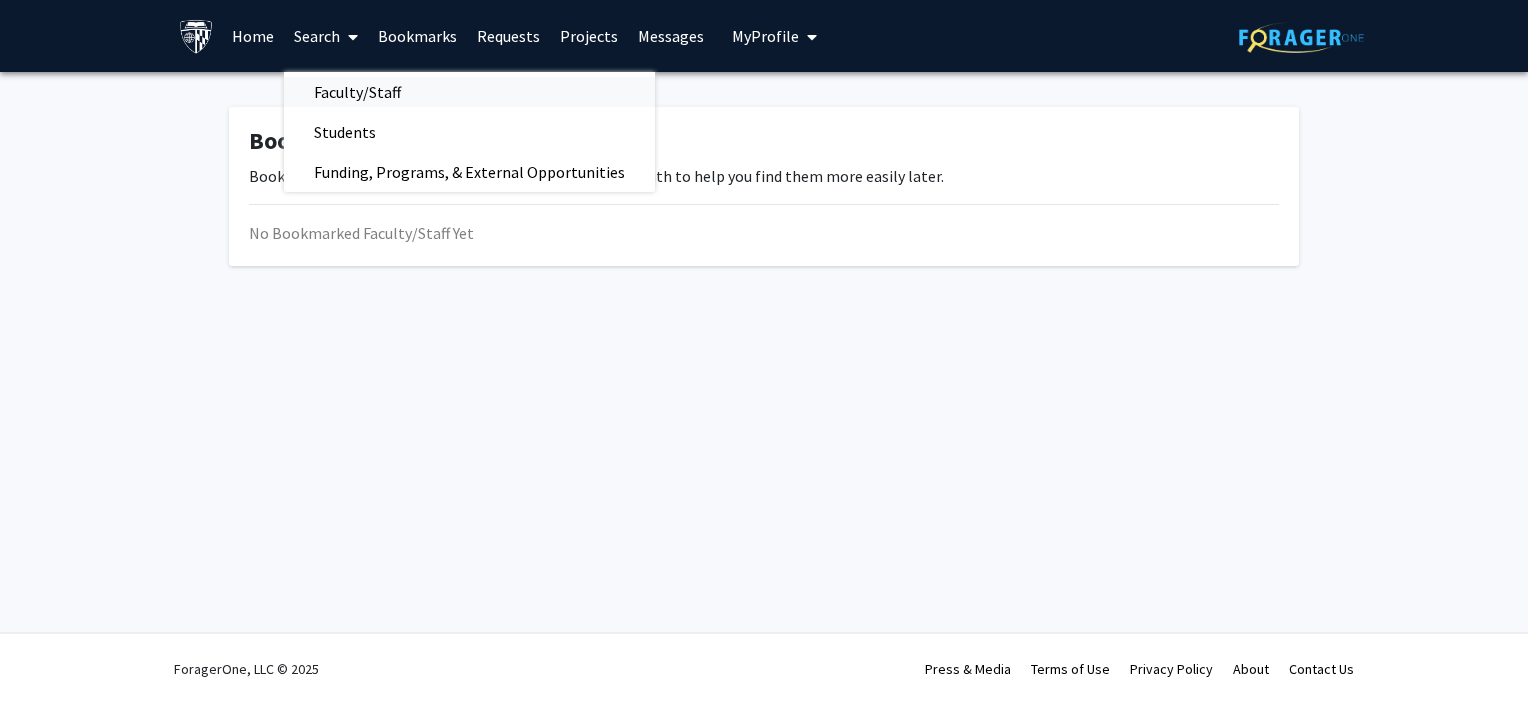 click on "Faculty/Staff" at bounding box center [357, 92] 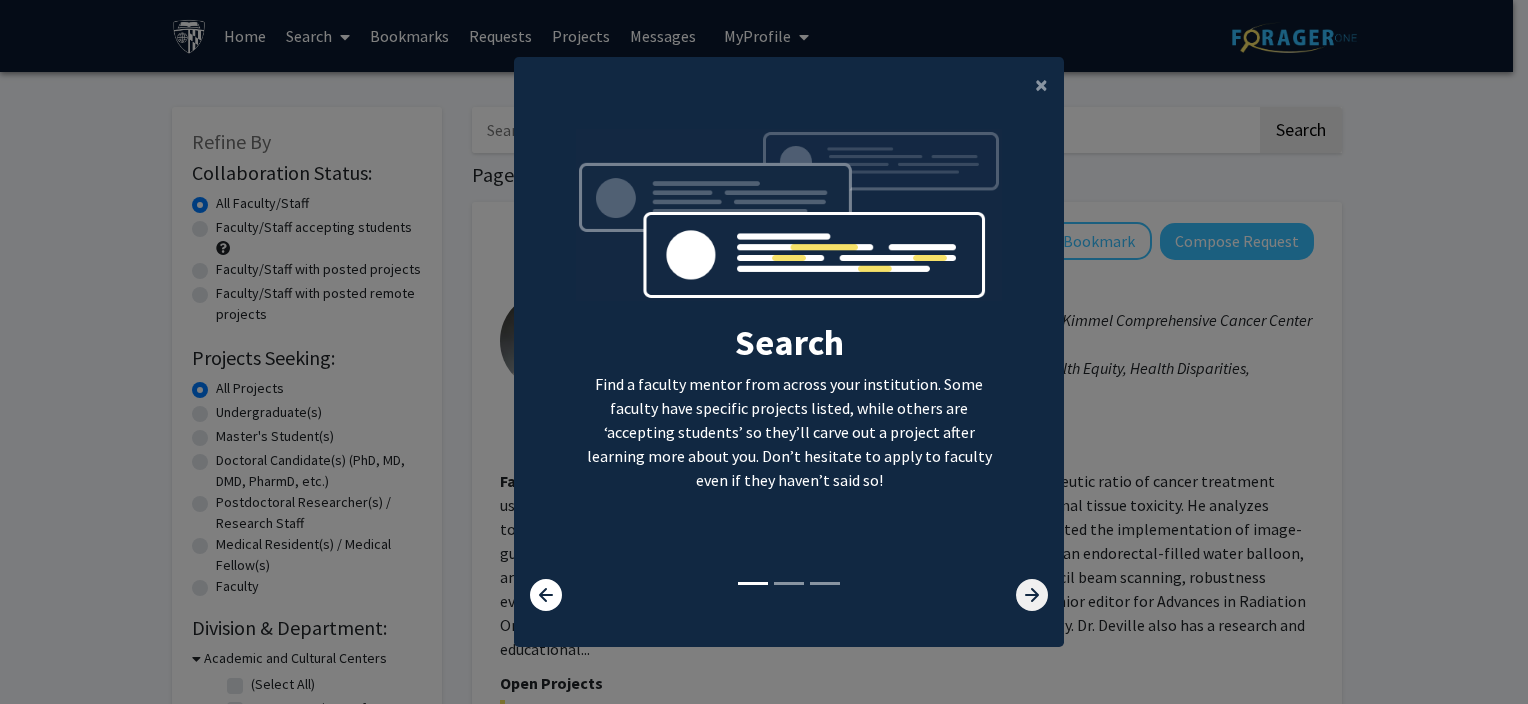 click 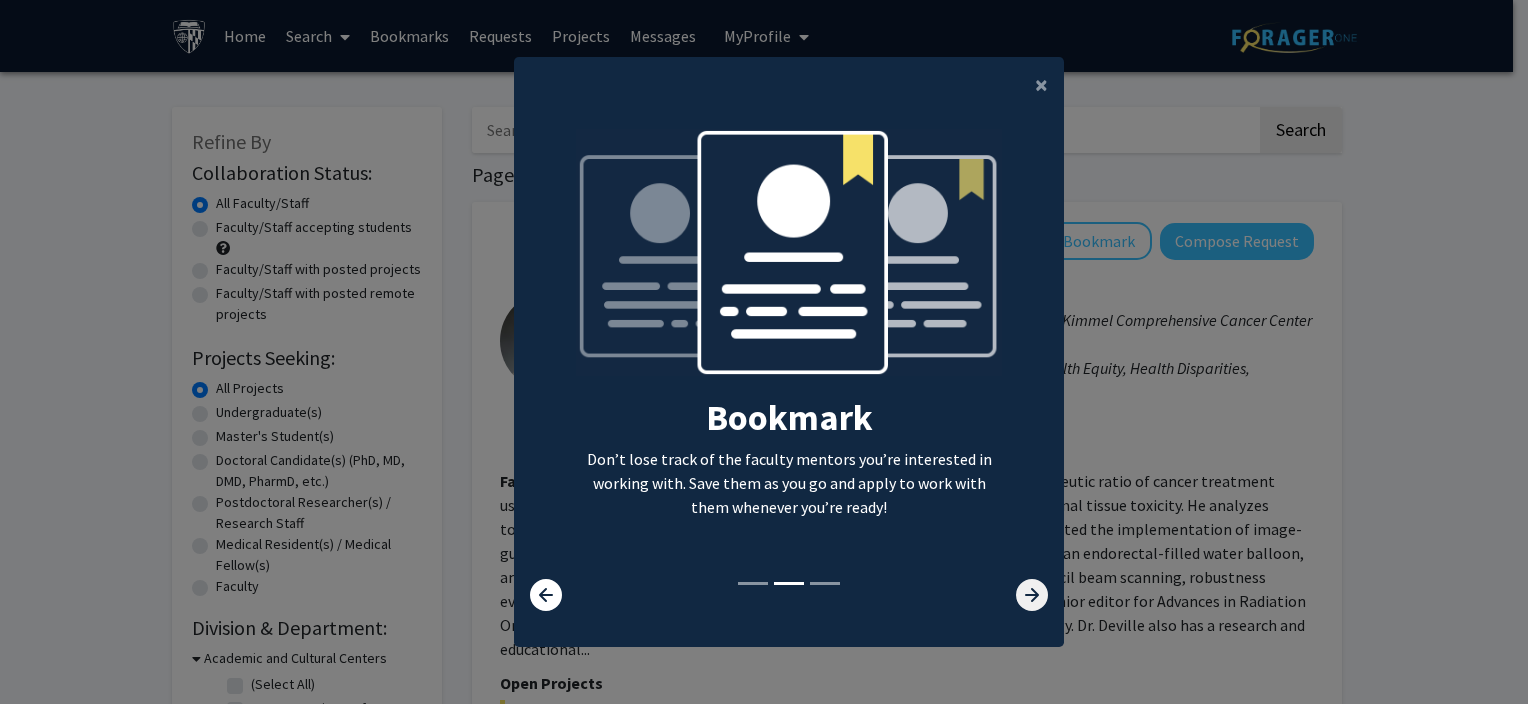 click 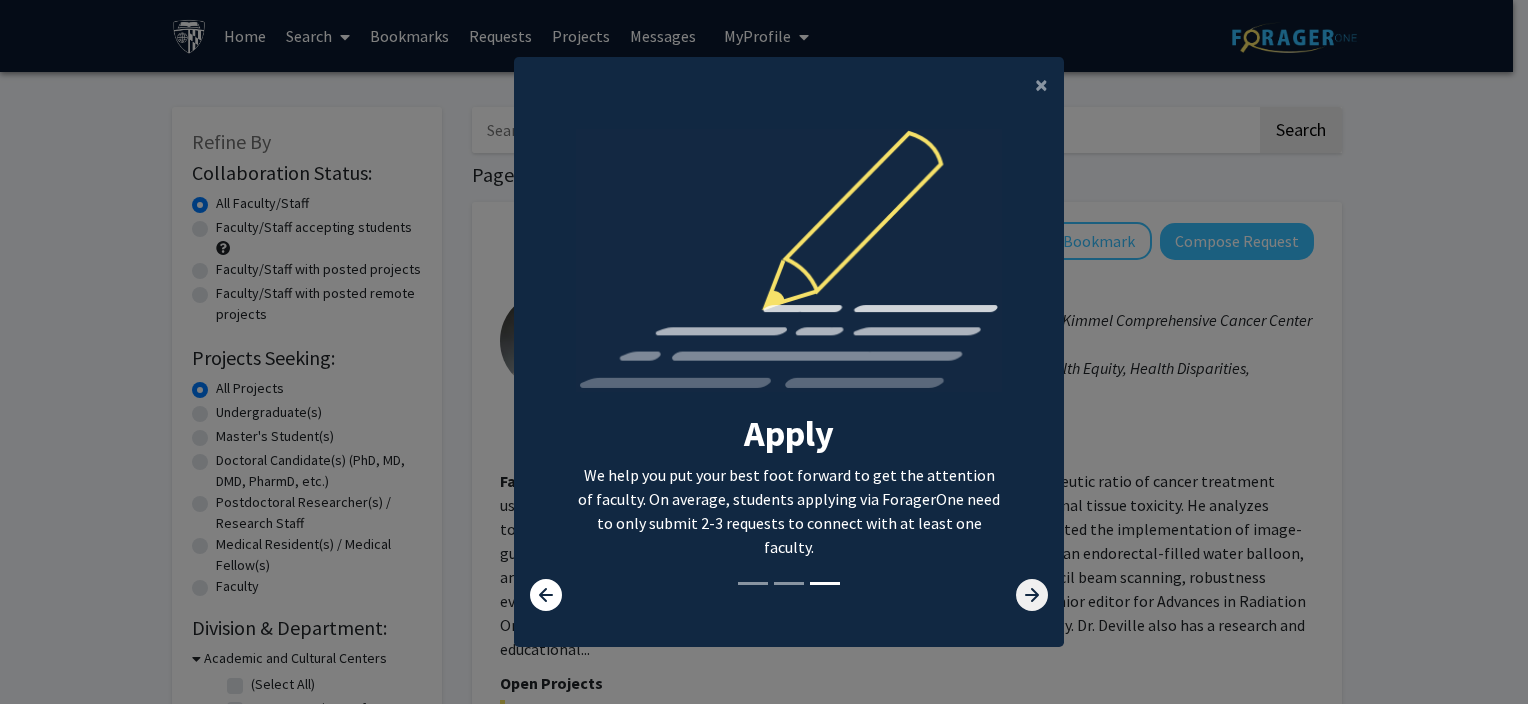 click 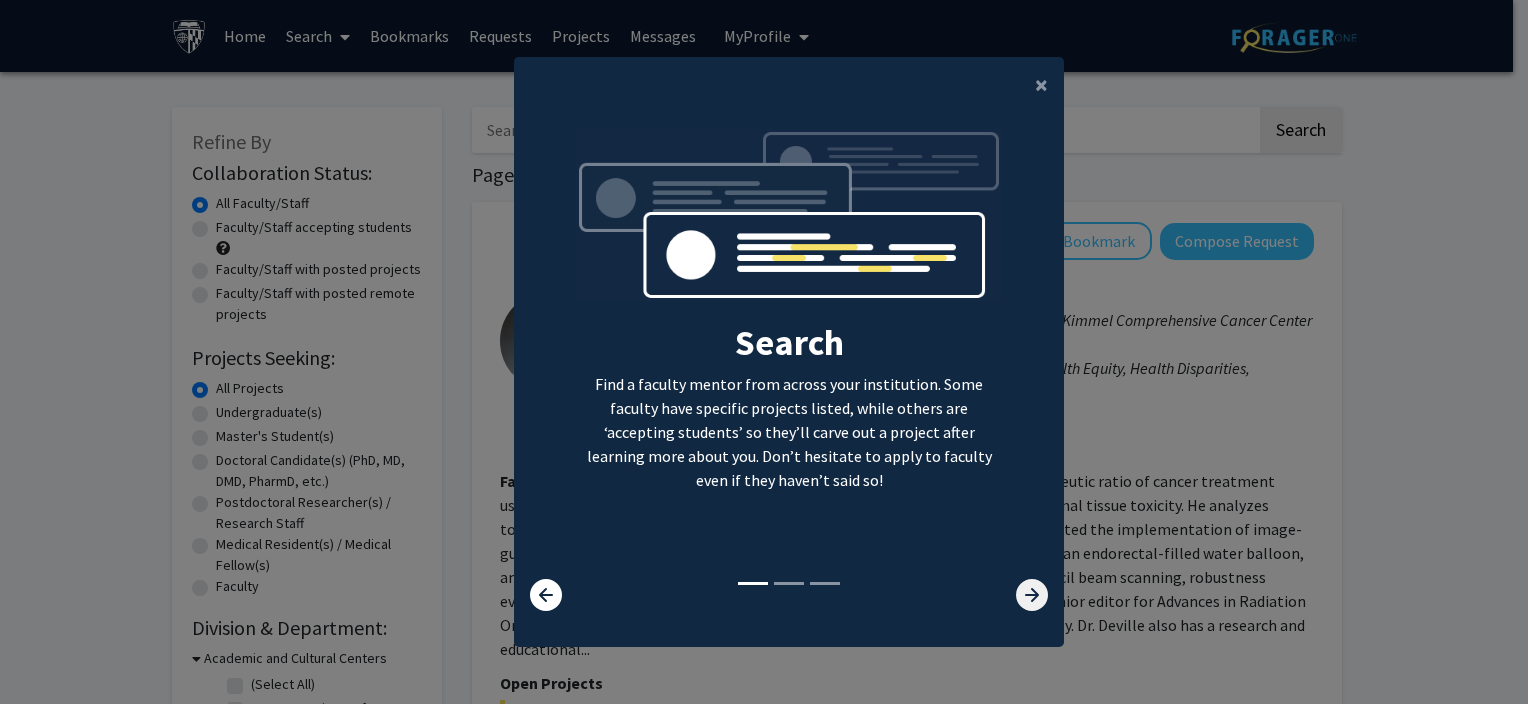 click 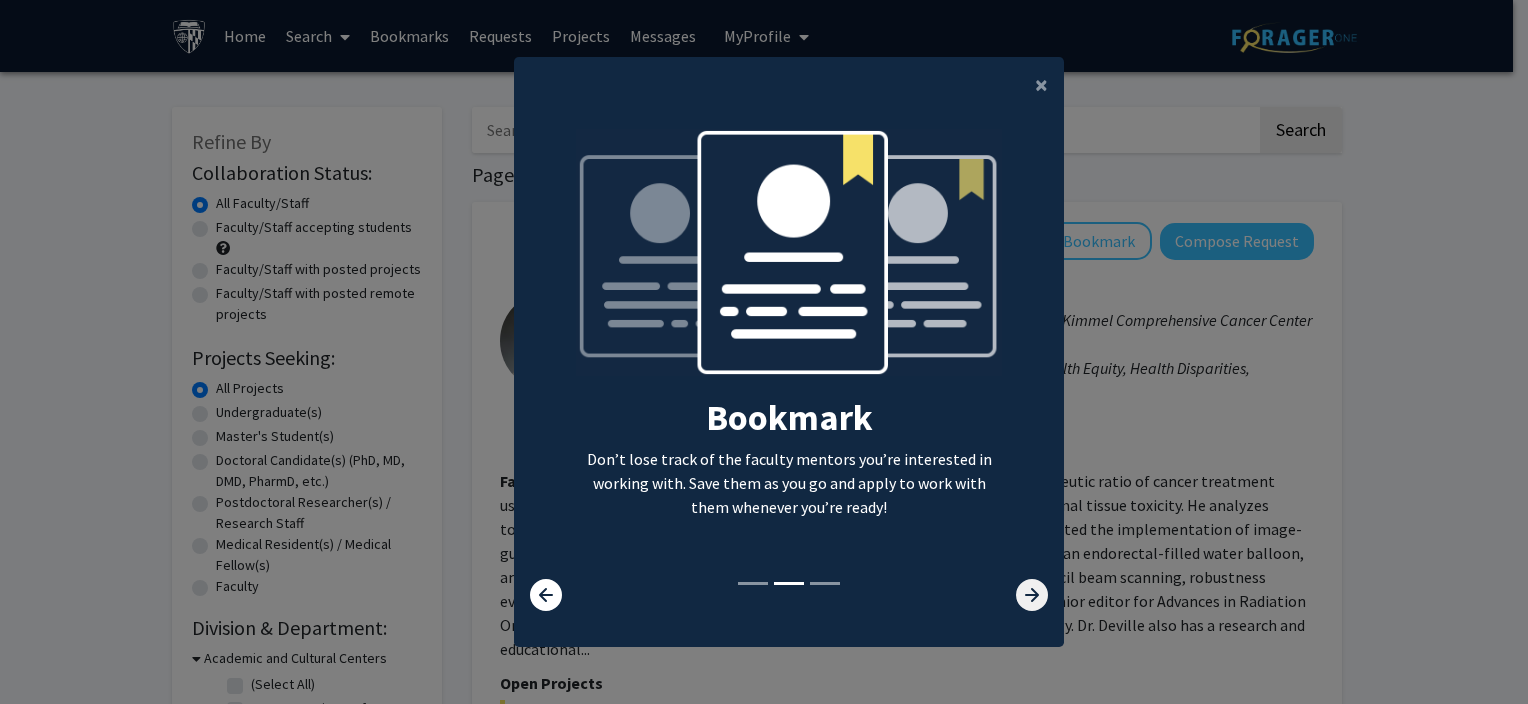 click 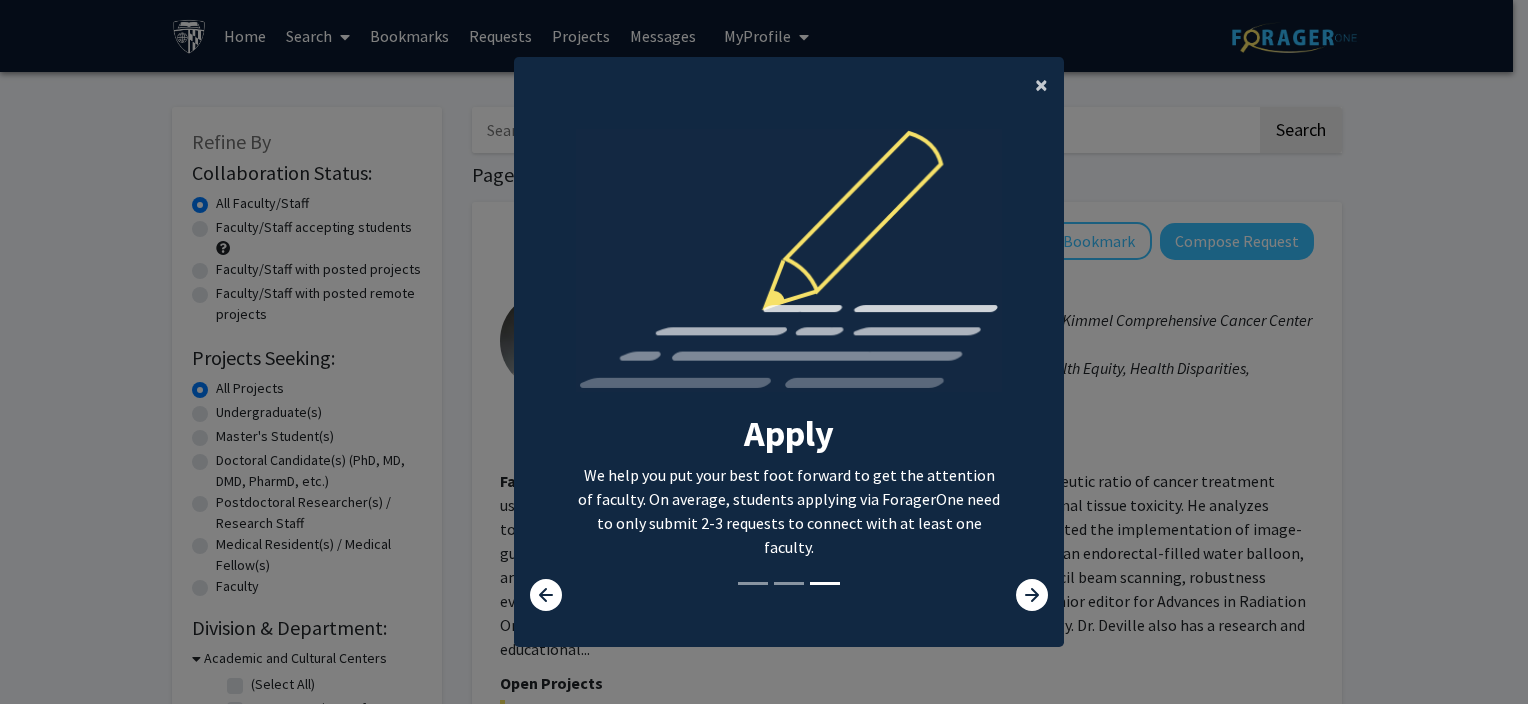 click on "×" 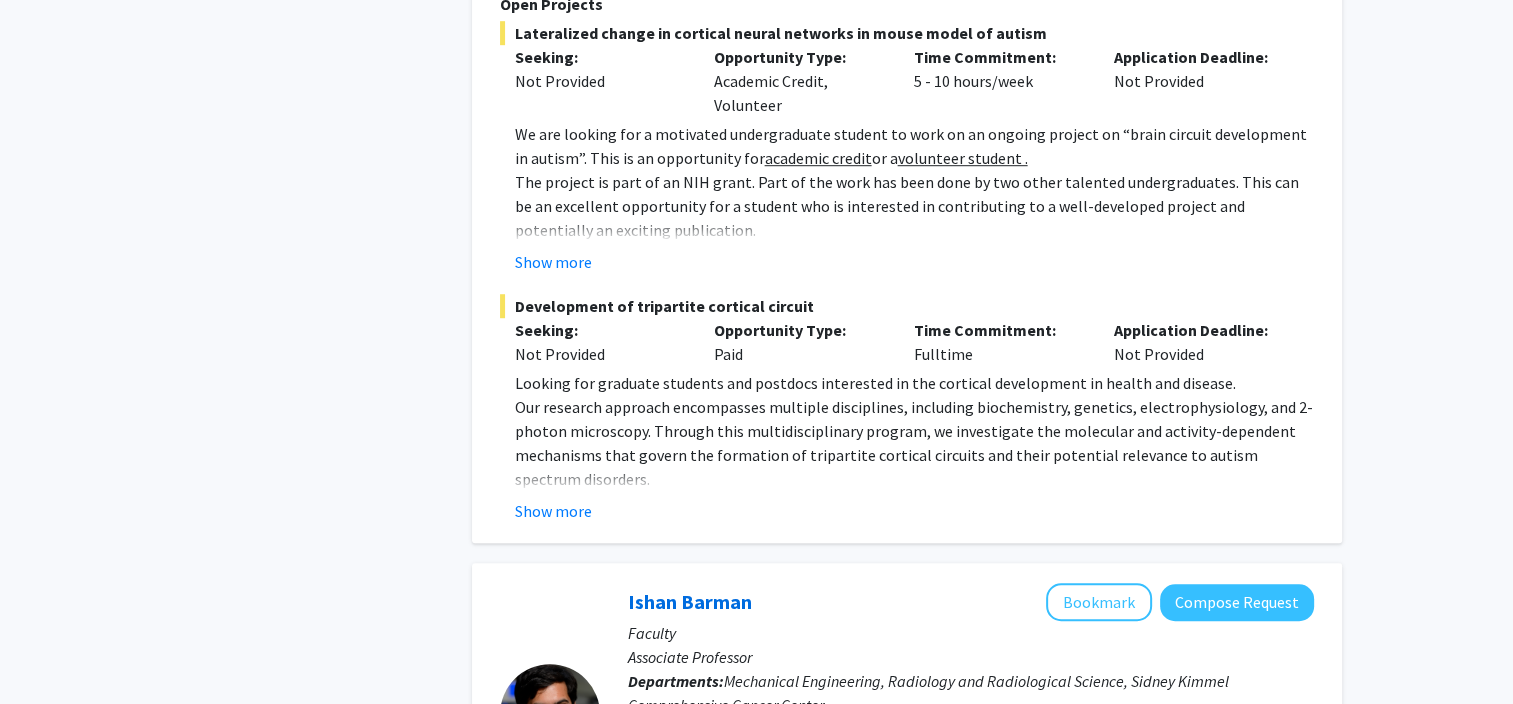 scroll, scrollTop: 0, scrollLeft: 0, axis: both 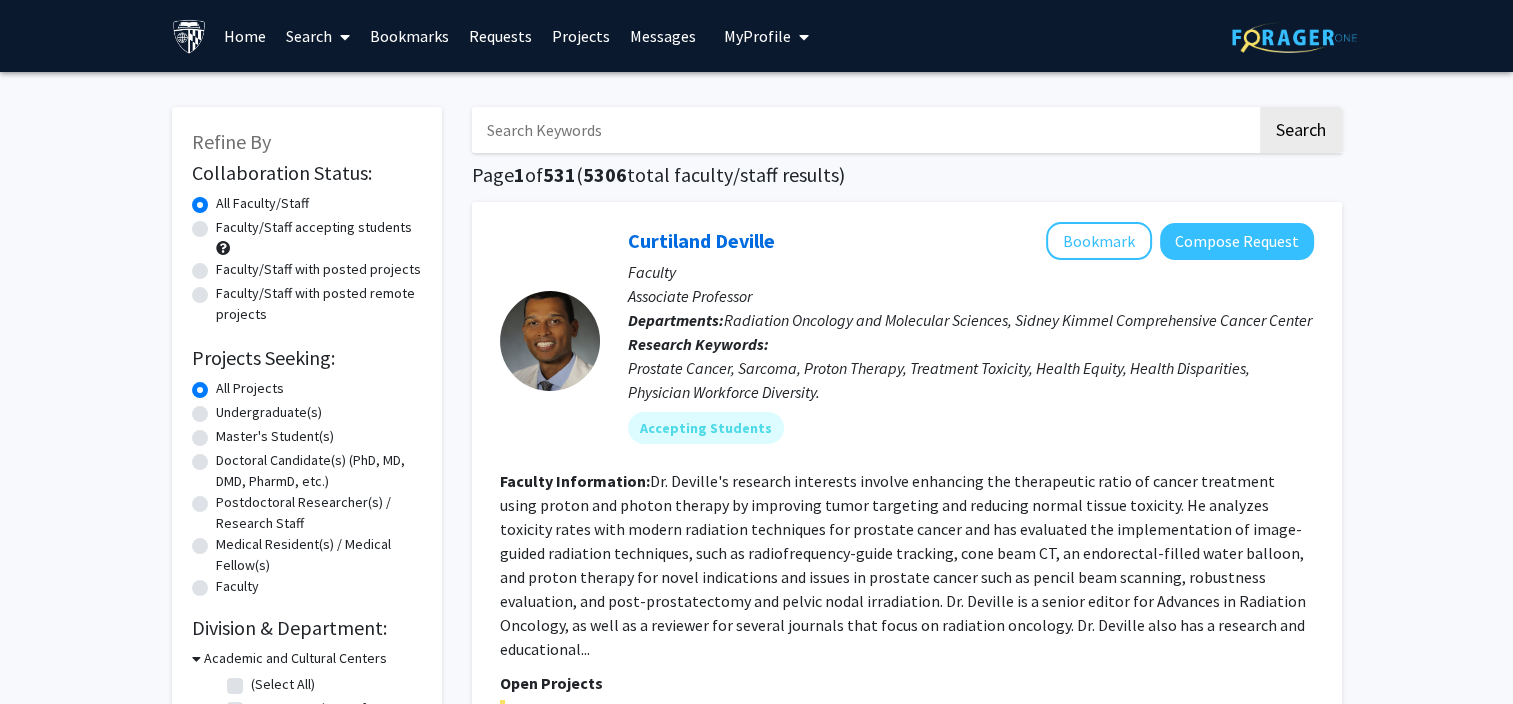 click on "Master's Student(s)" 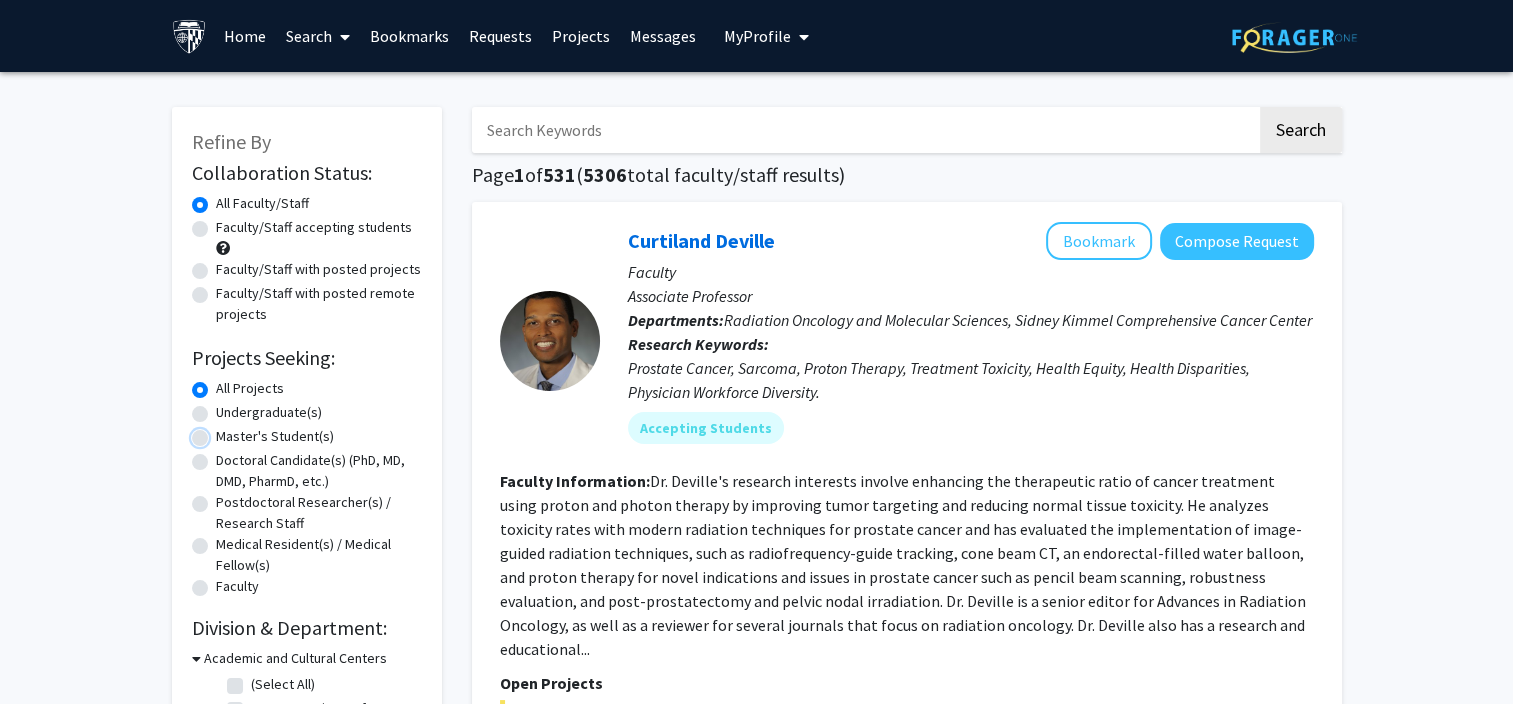 click on "Master's Student(s)" at bounding box center (222, 432) 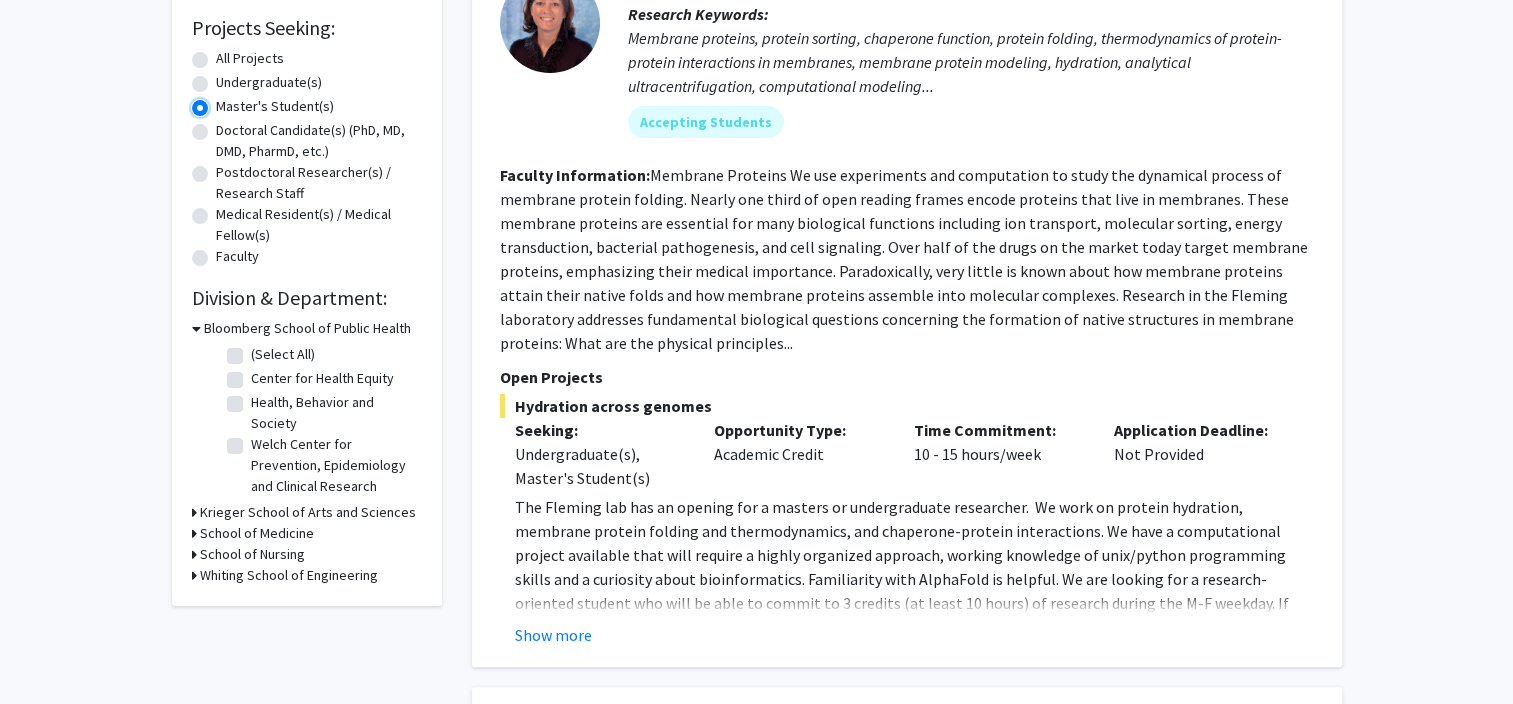 scroll, scrollTop: 334, scrollLeft: 0, axis: vertical 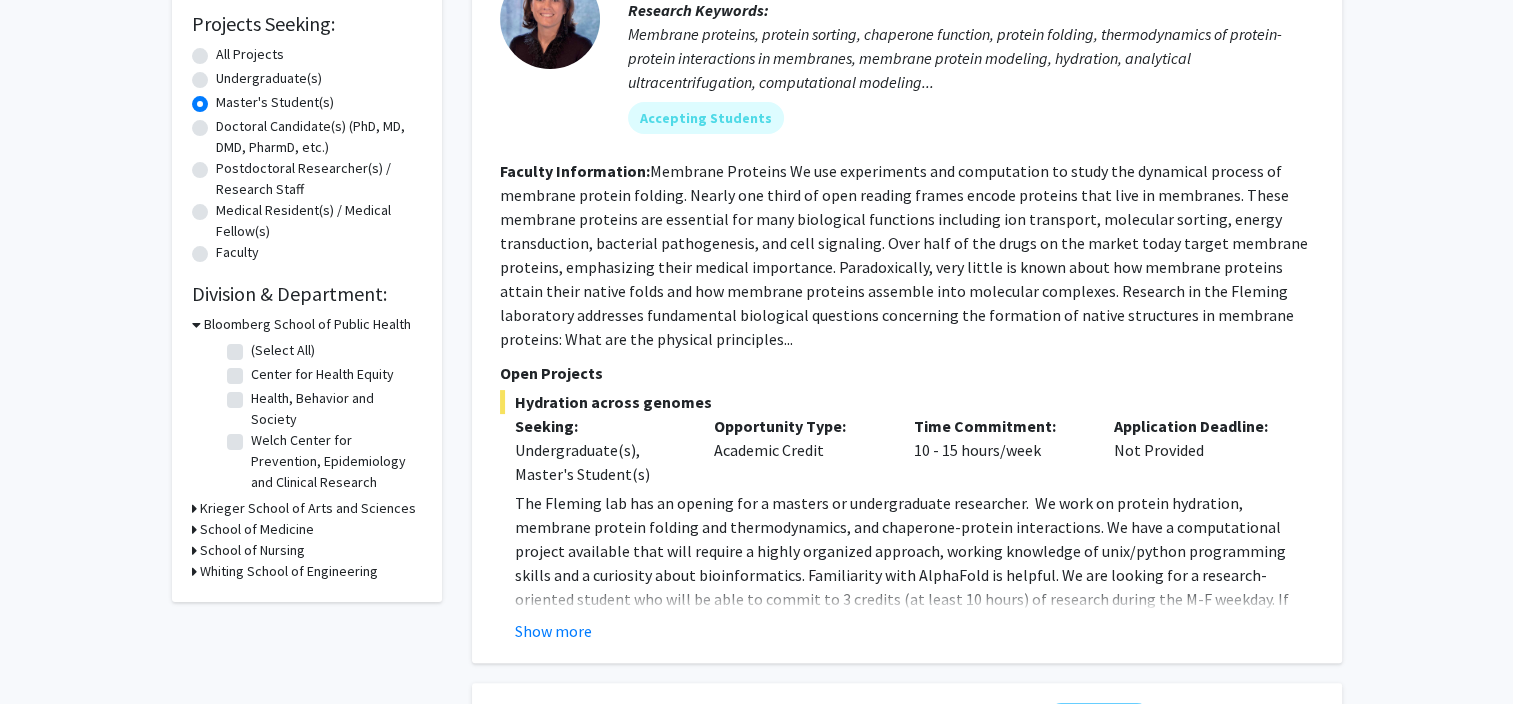 click 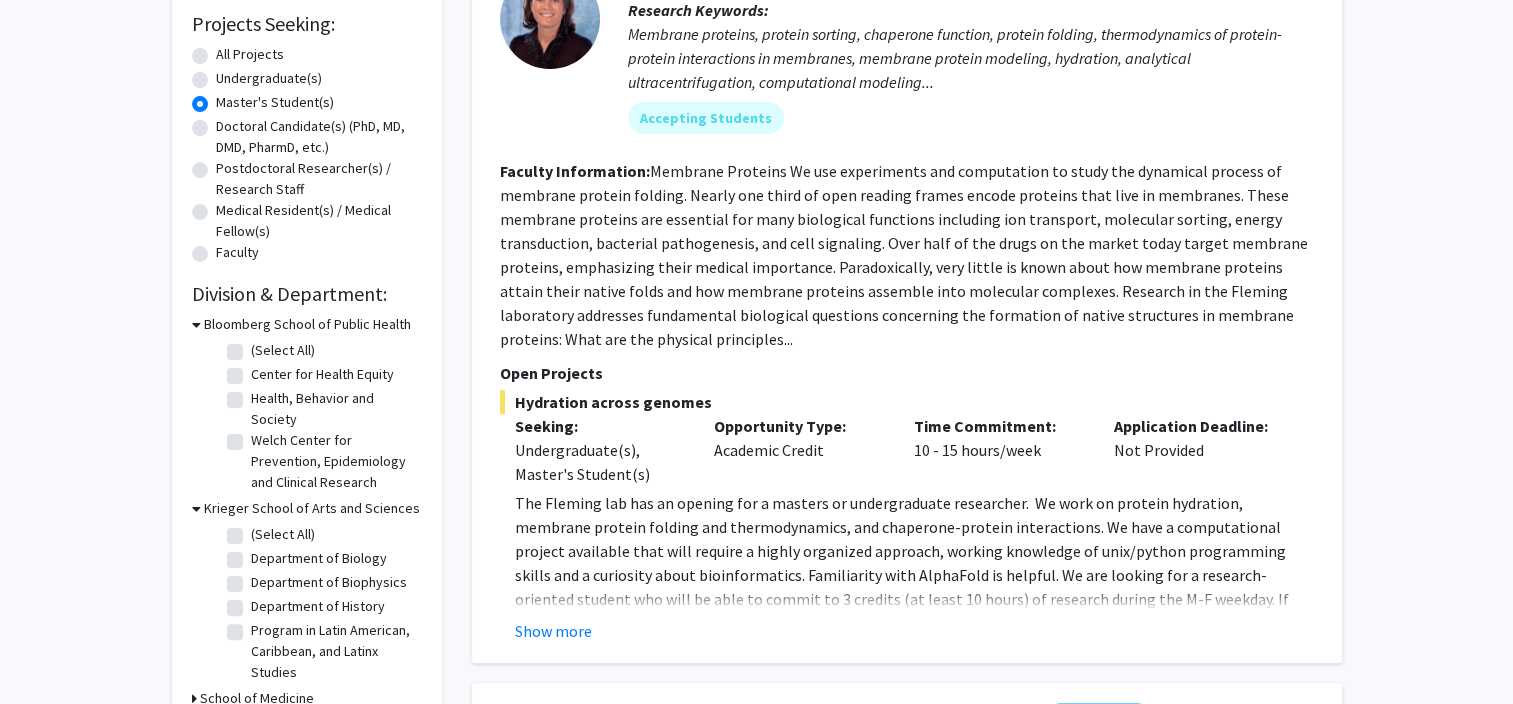 click on "Department of Biology" 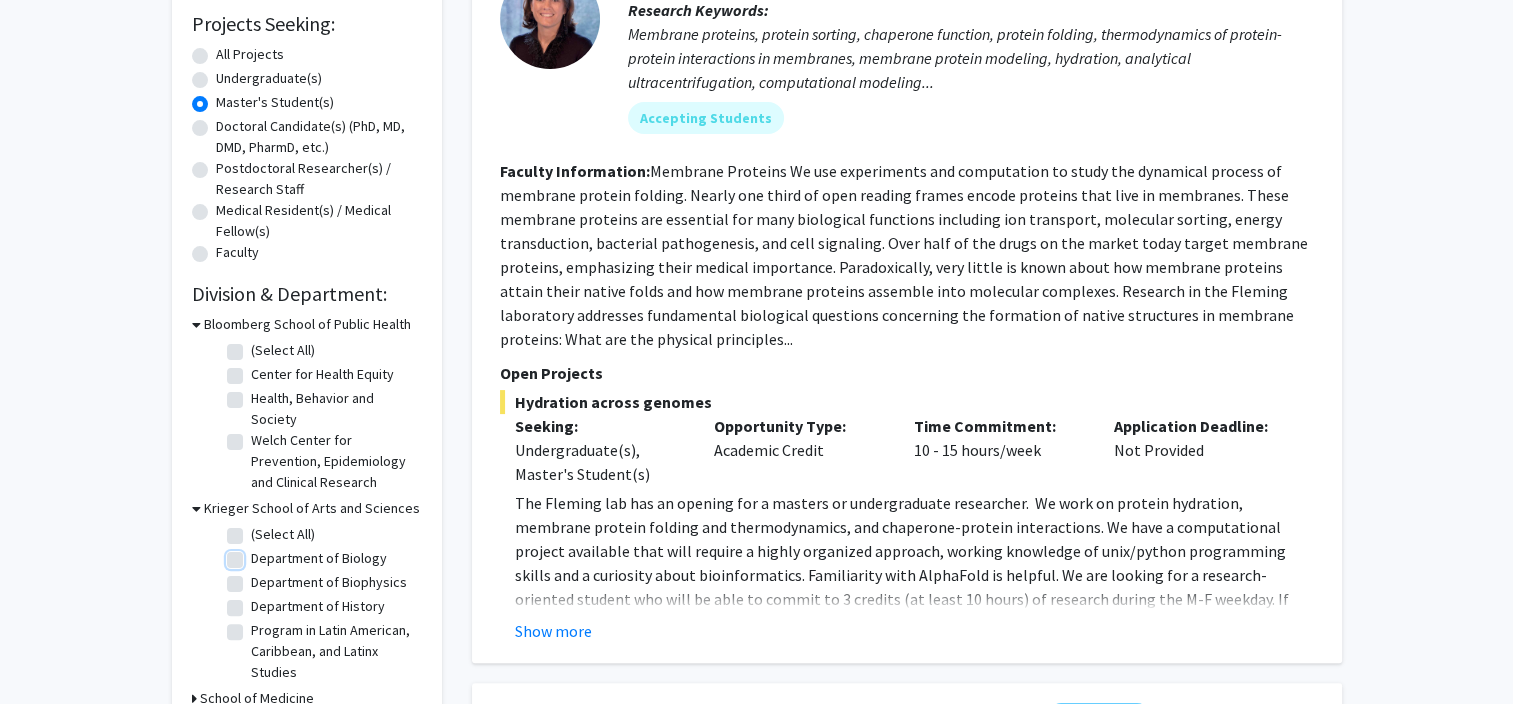 click on "Department of Biology" at bounding box center [257, 554] 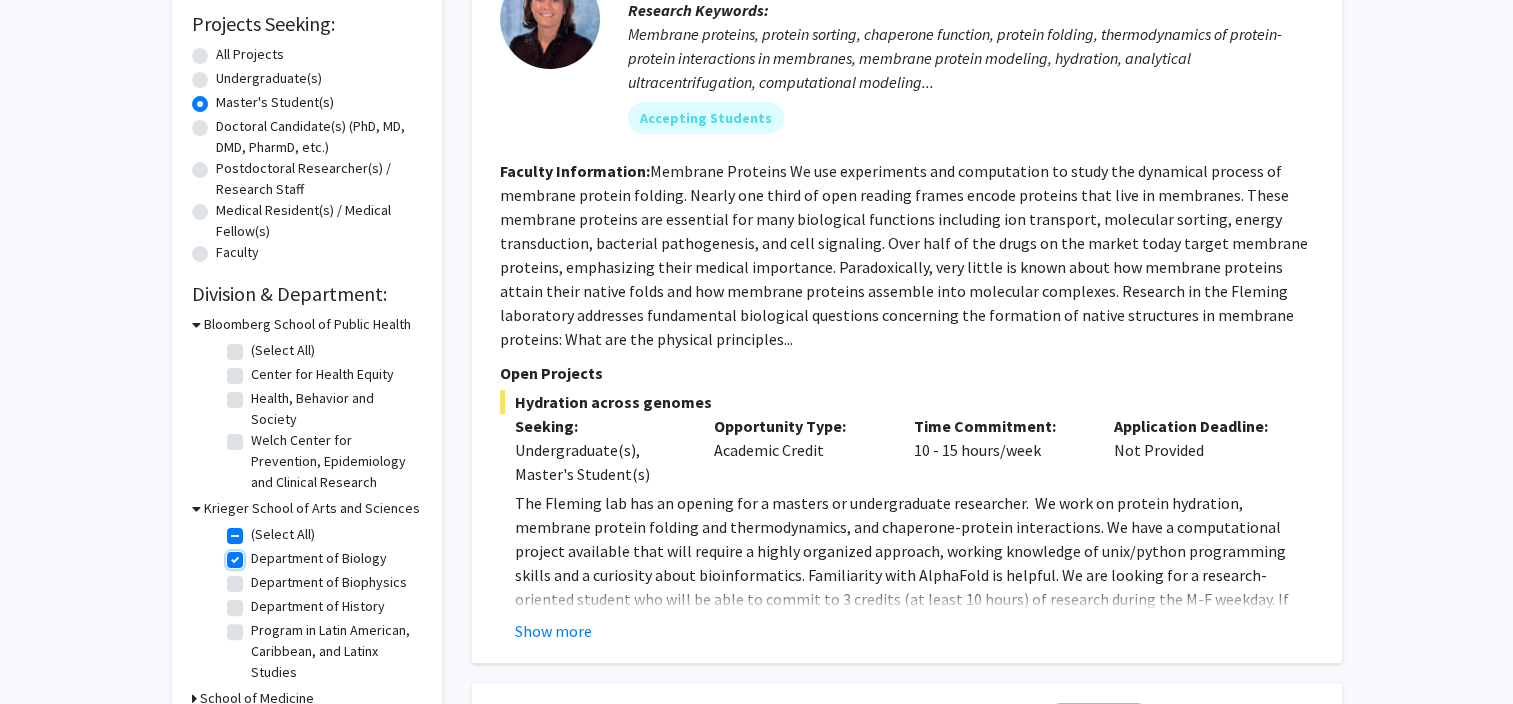 checkbox on "true" 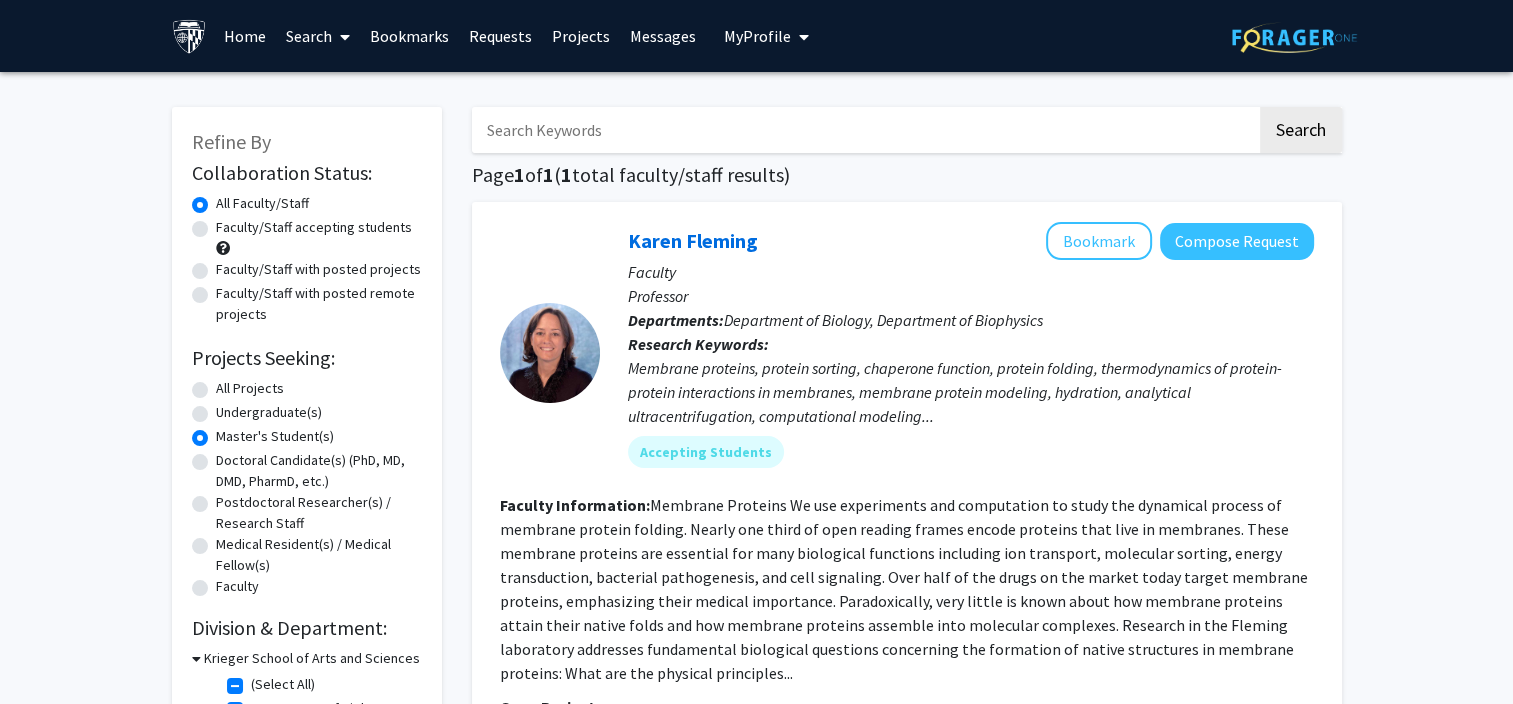 scroll, scrollTop: 303, scrollLeft: 0, axis: vertical 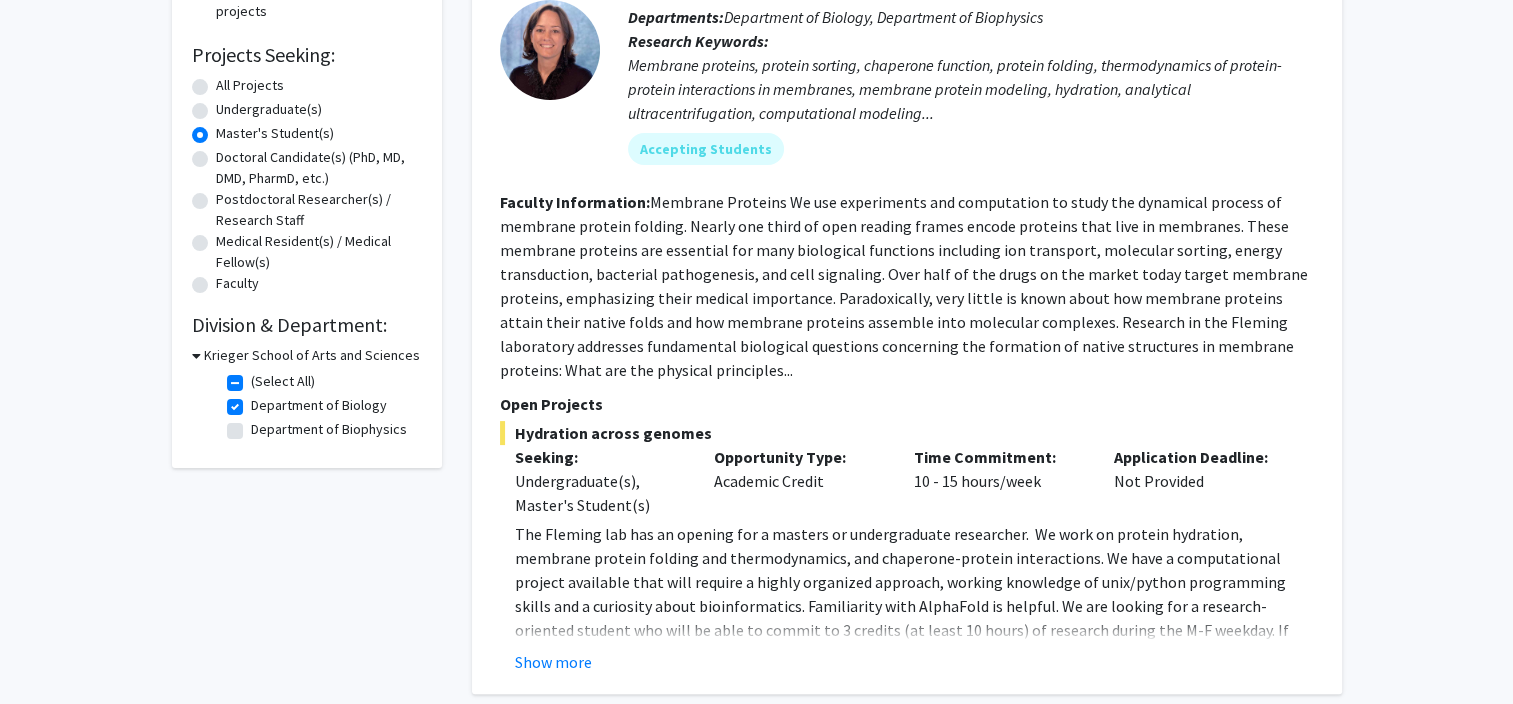 click on "Department of Biology" 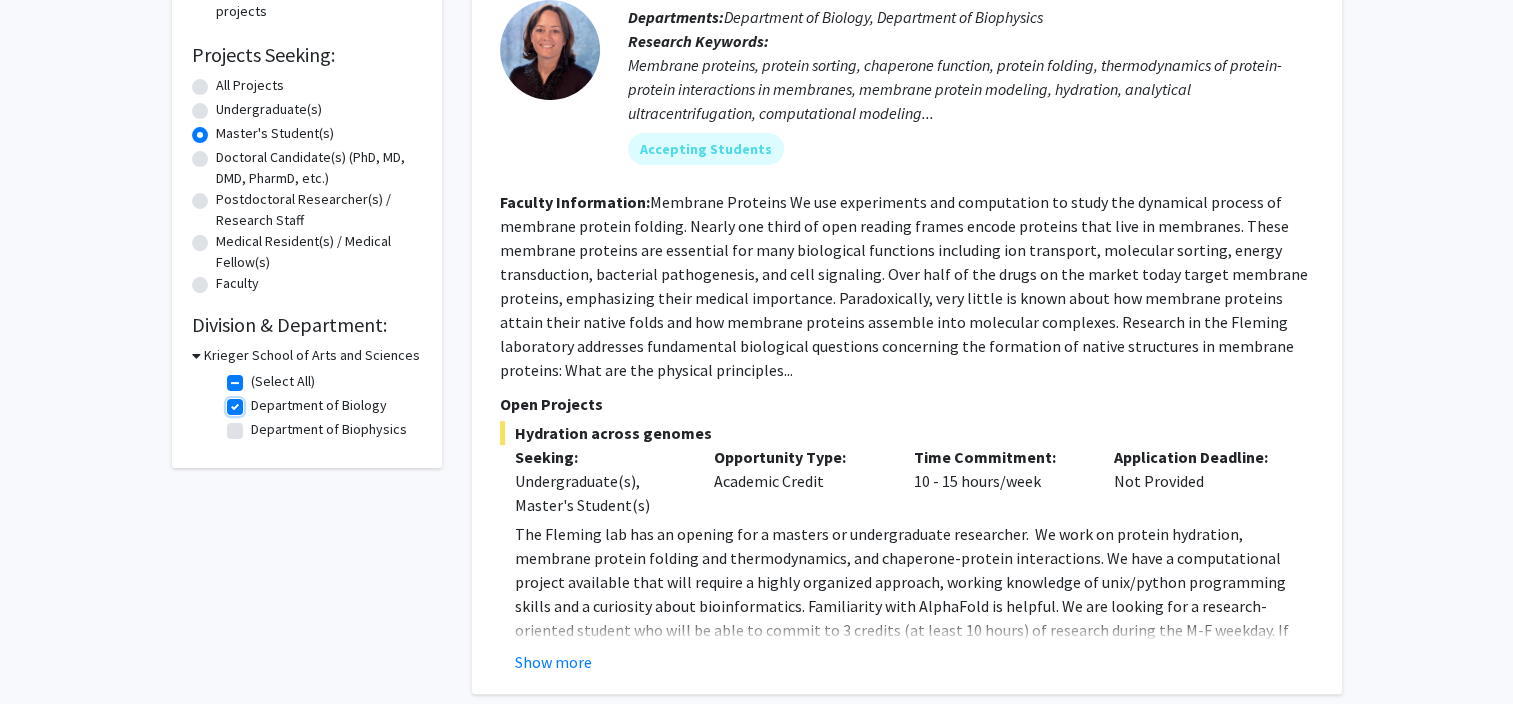 click on "Department of Biology" at bounding box center [257, 401] 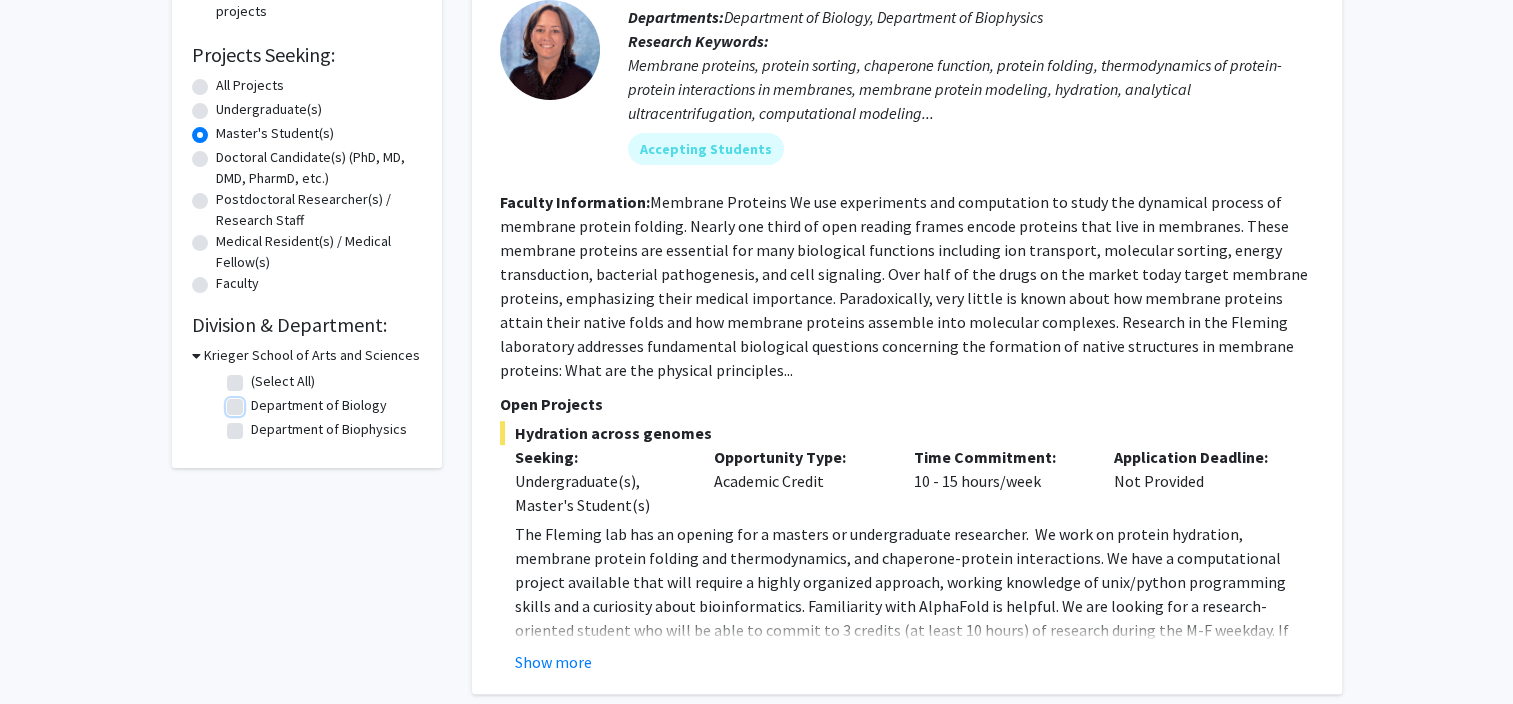 checkbox on "false" 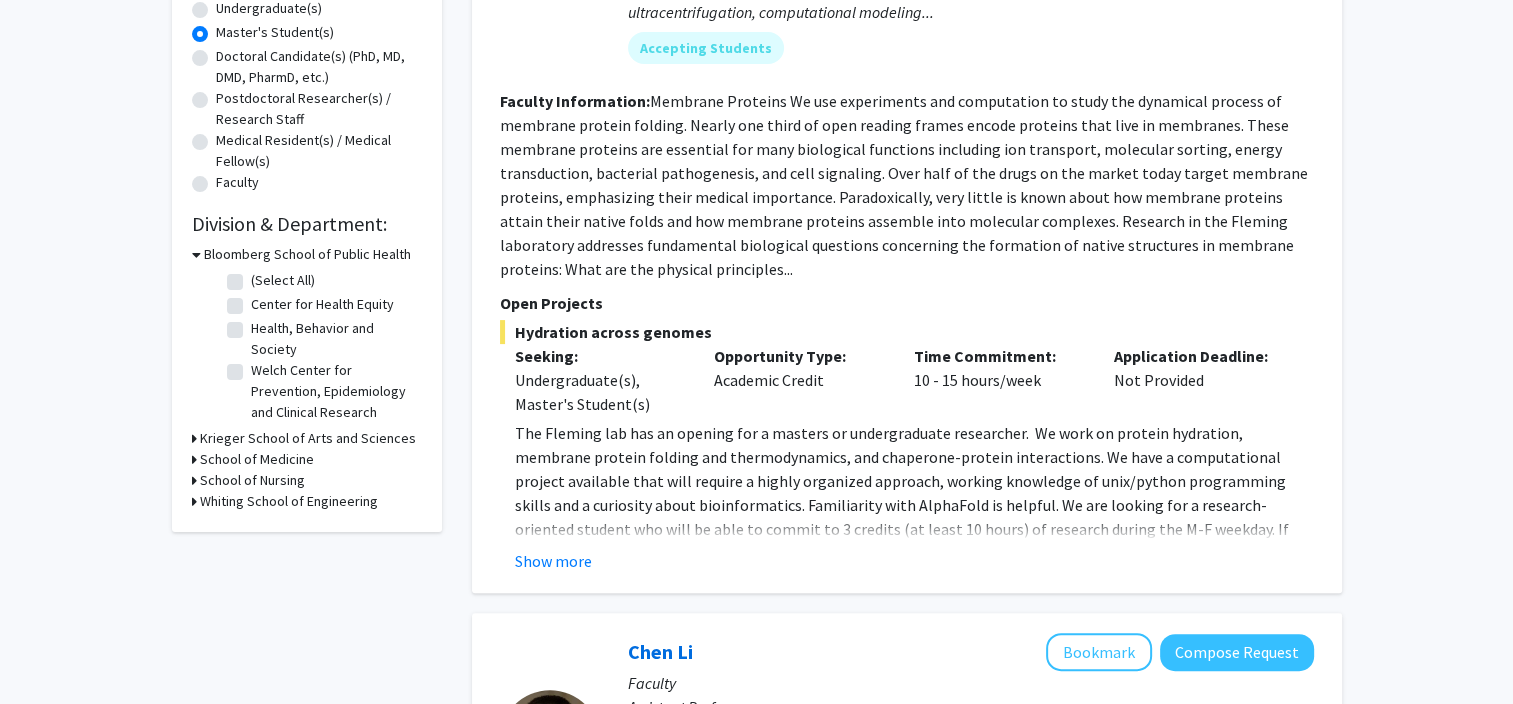 scroll, scrollTop: 0, scrollLeft: 0, axis: both 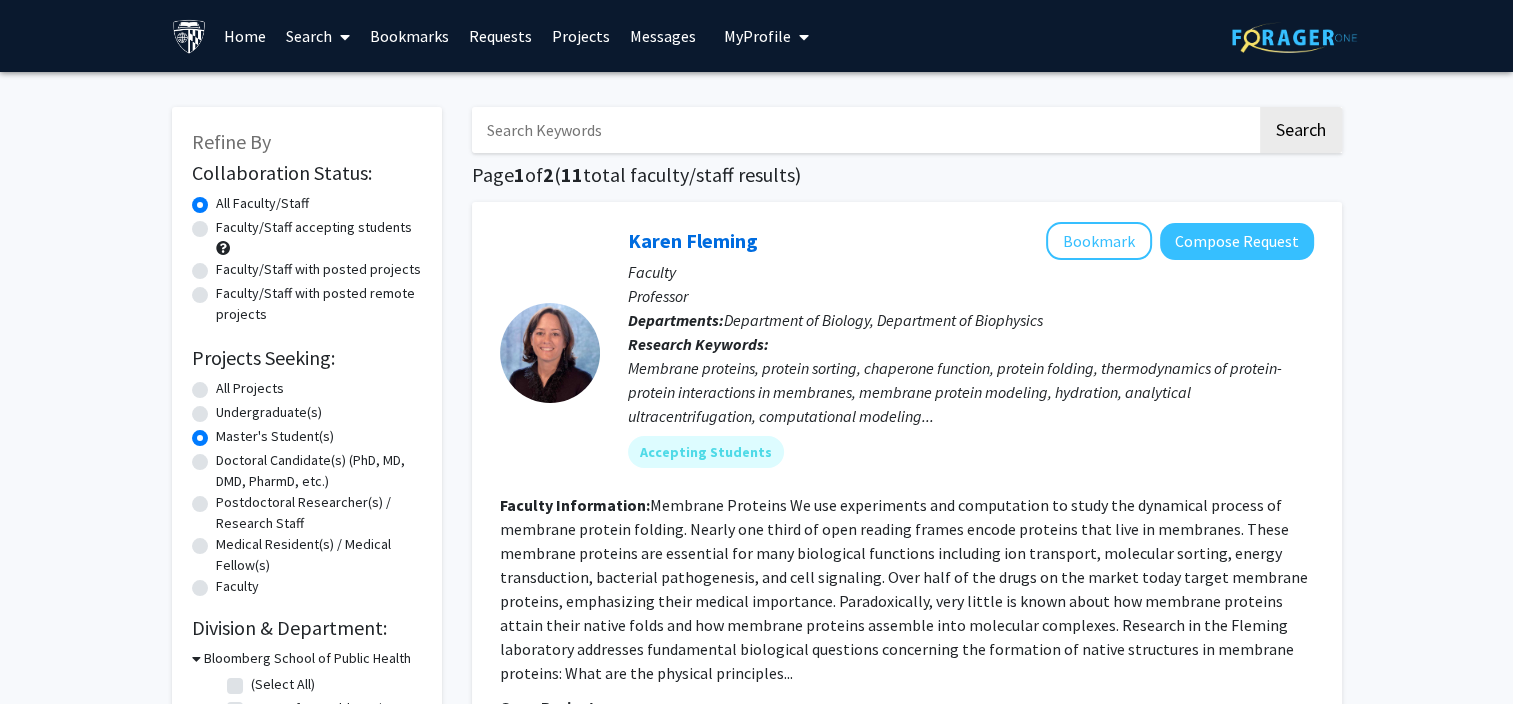 click at bounding box center (864, 130) 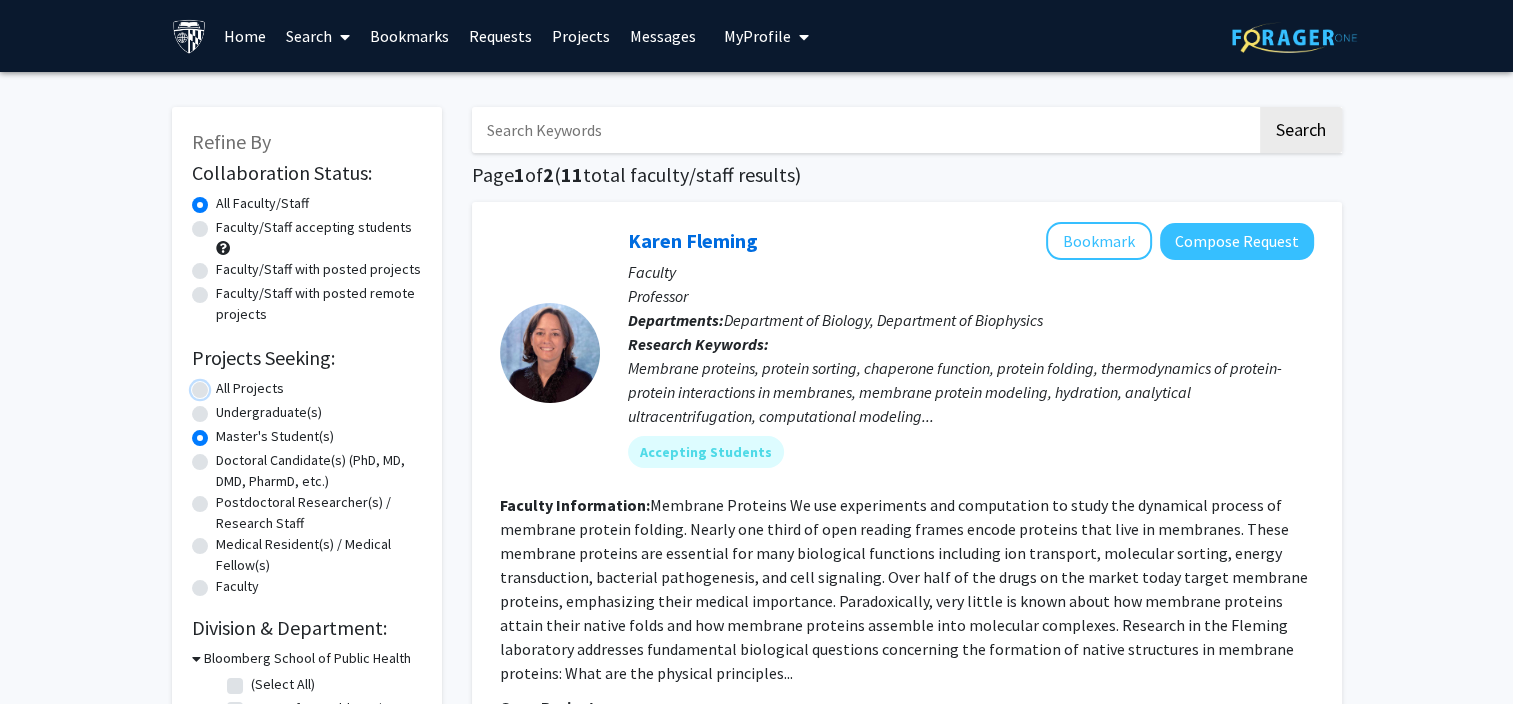 click on "All Projects" at bounding box center [222, 384] 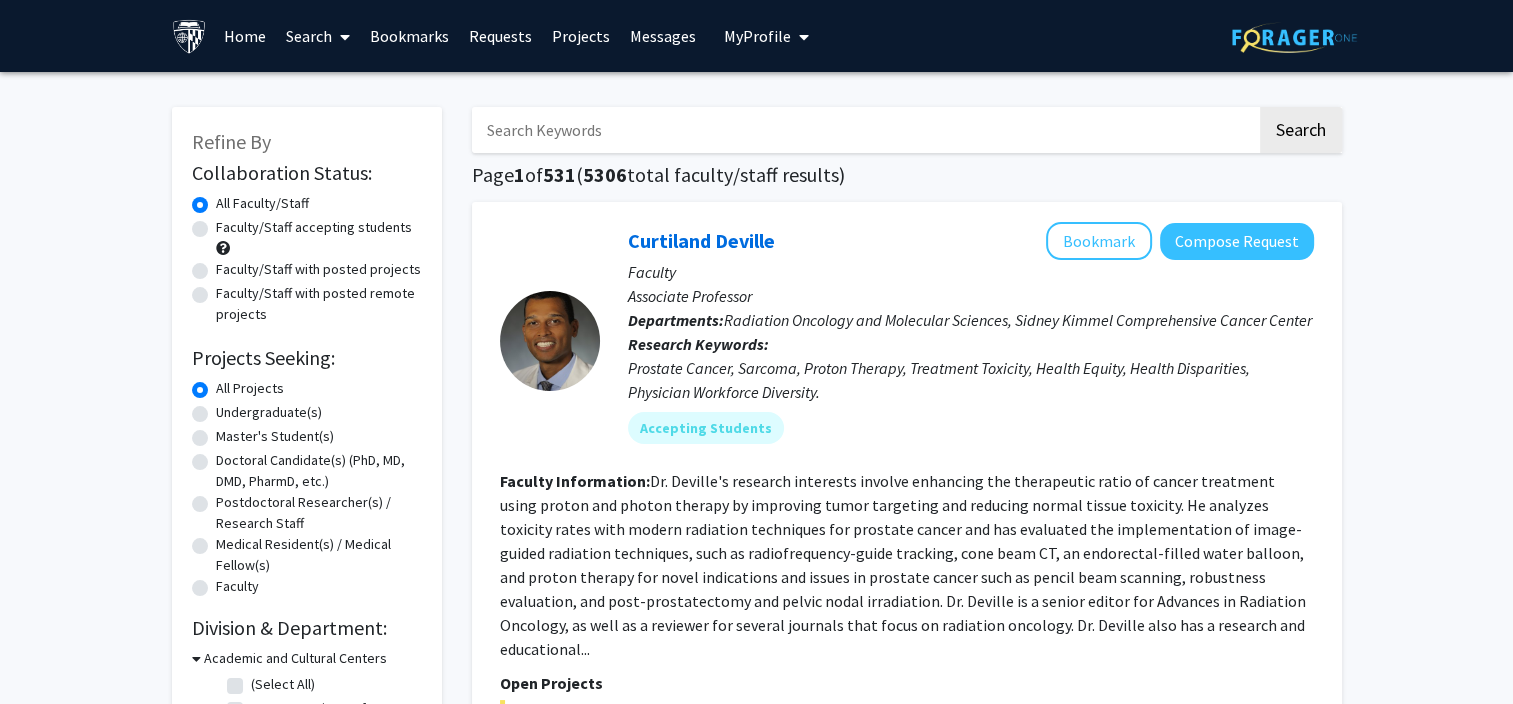 click at bounding box center (864, 130) 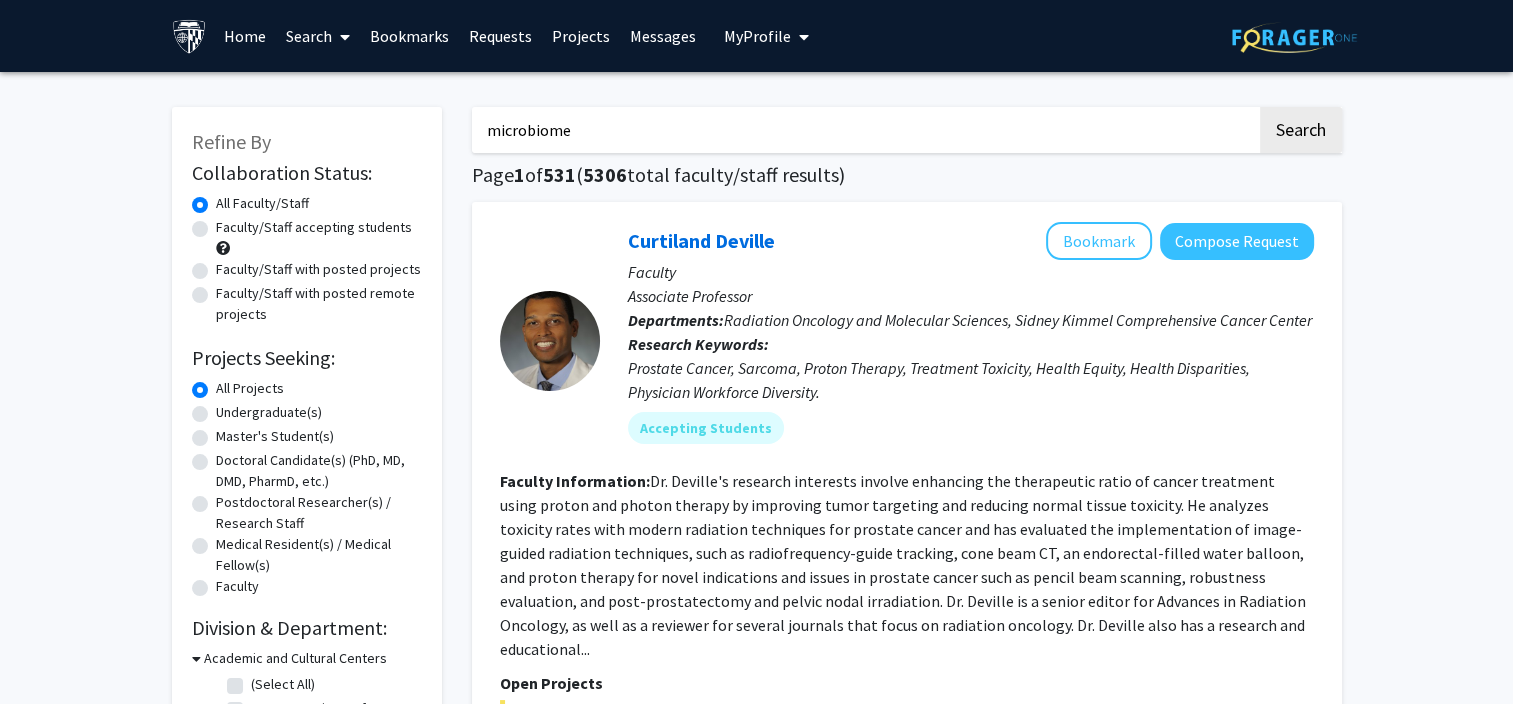 type on "microbiome" 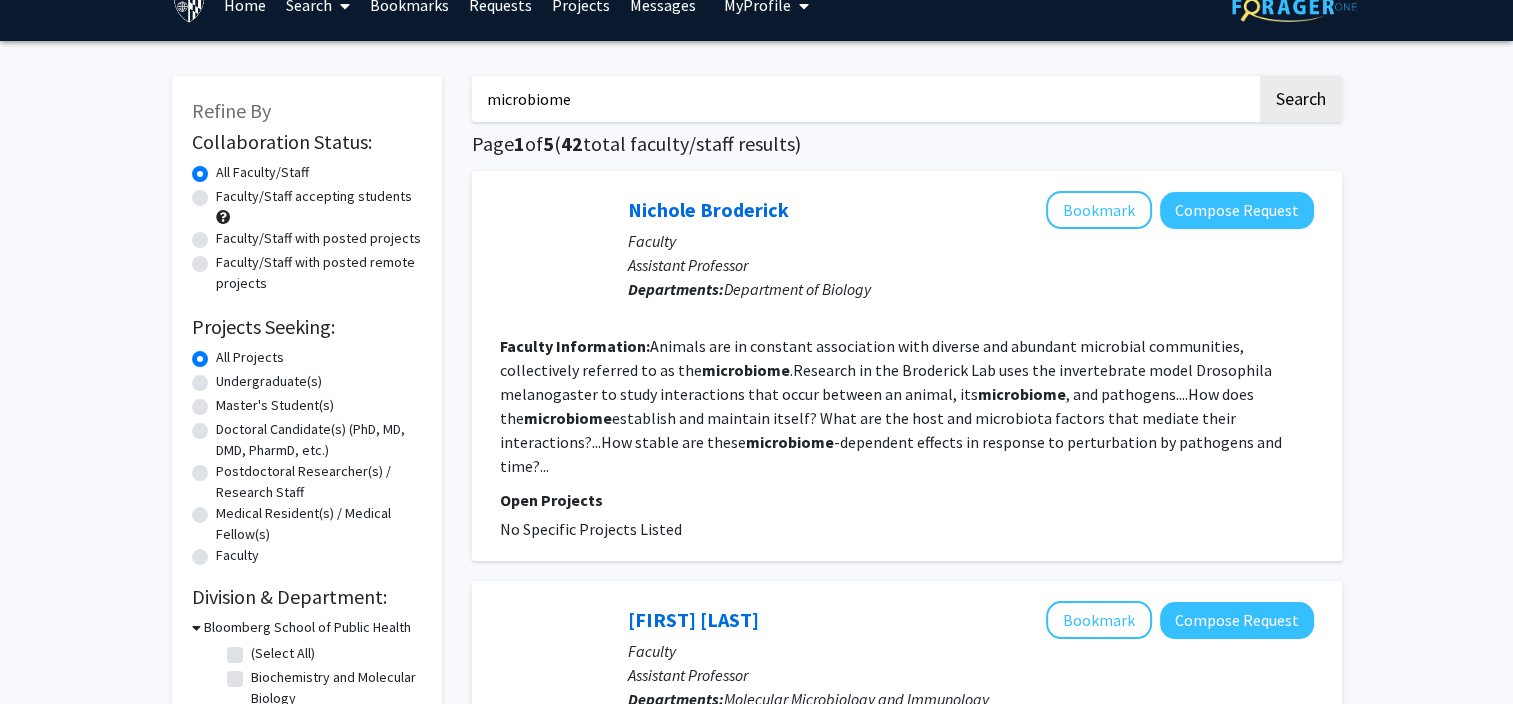 scroll, scrollTop: 72, scrollLeft: 0, axis: vertical 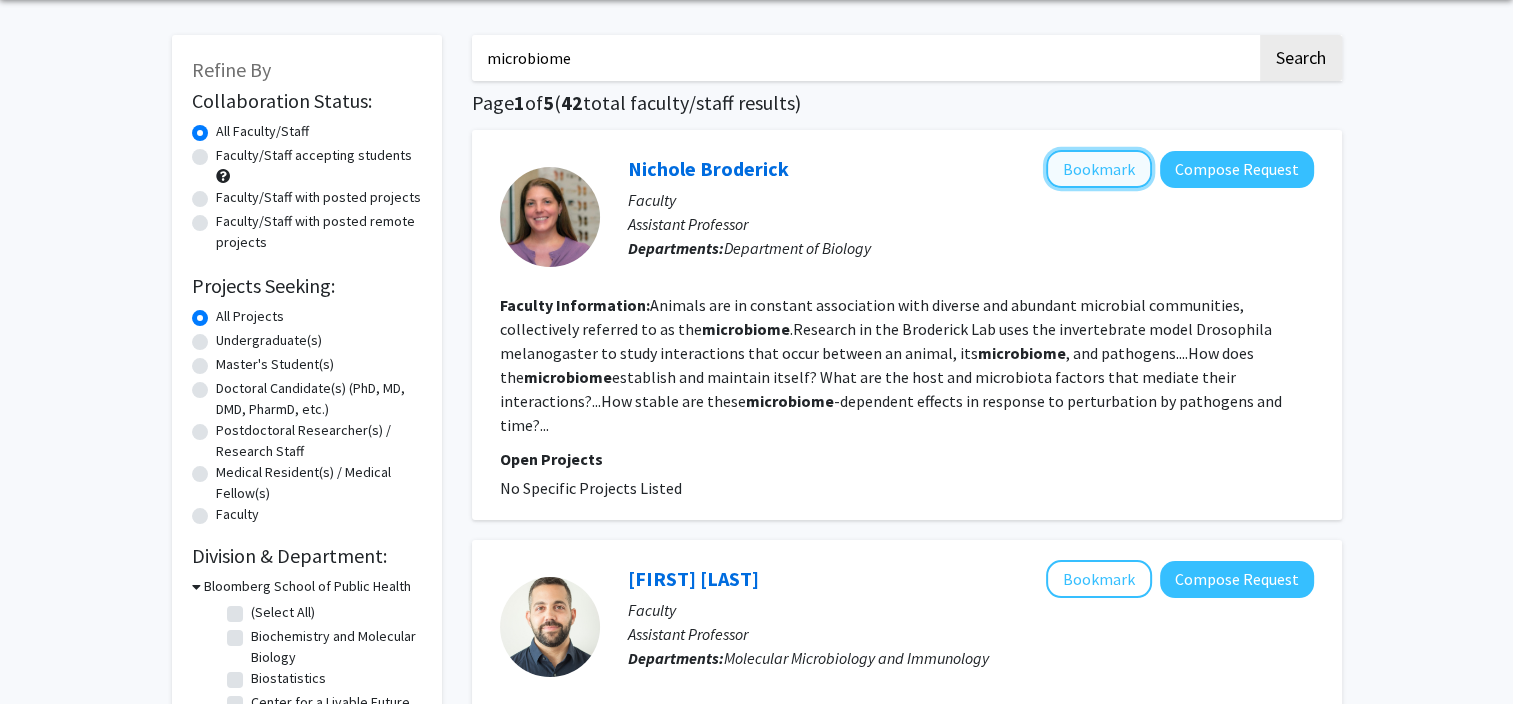 click on "Bookmark" 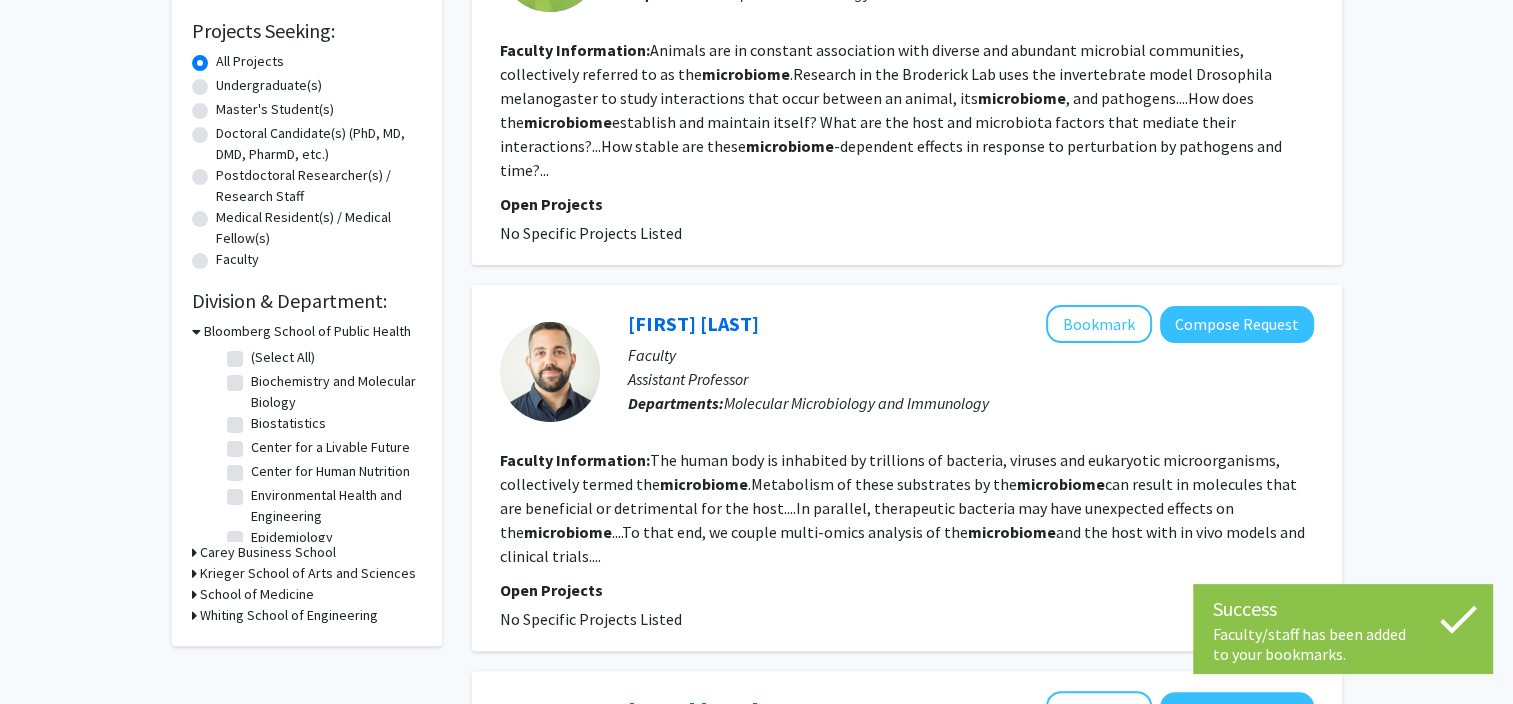 scroll, scrollTop: 420, scrollLeft: 0, axis: vertical 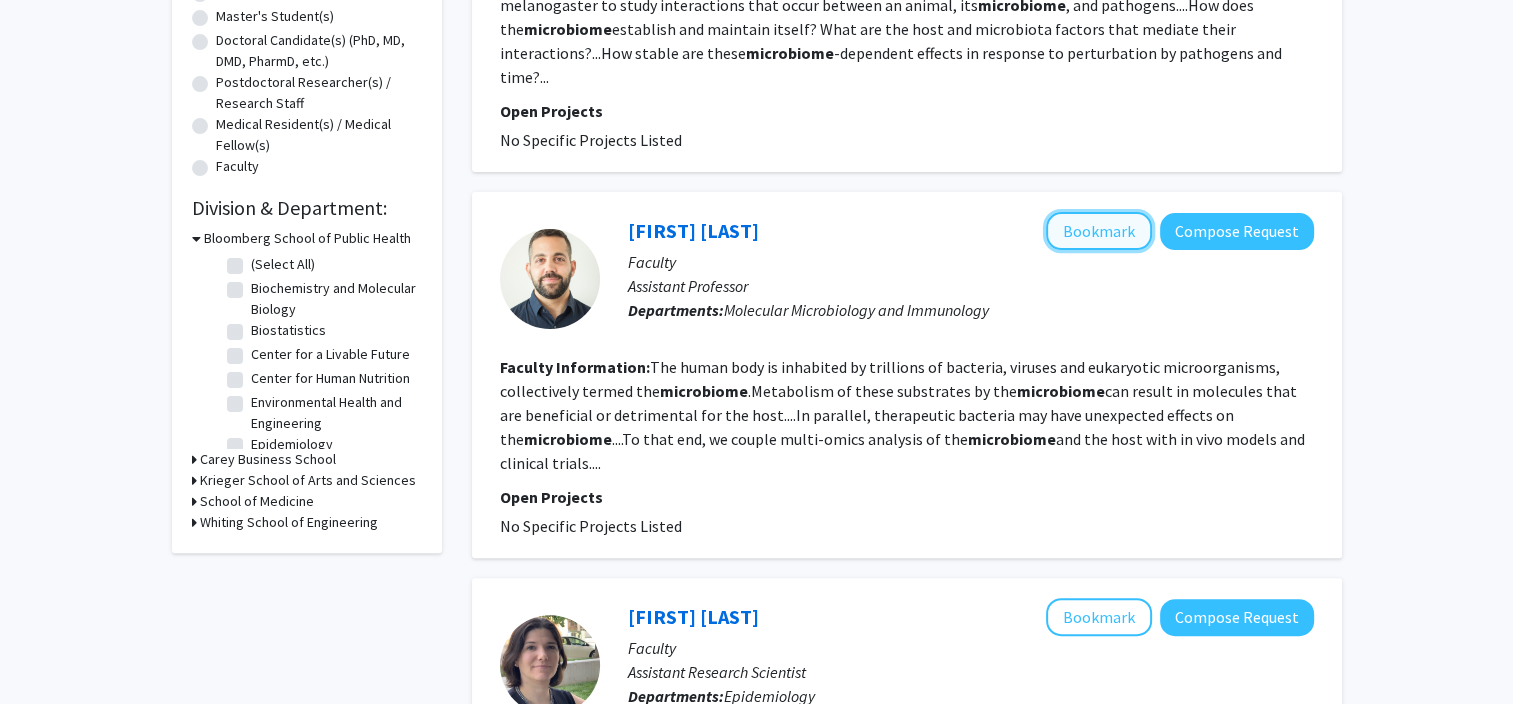 click on "Bookmark" 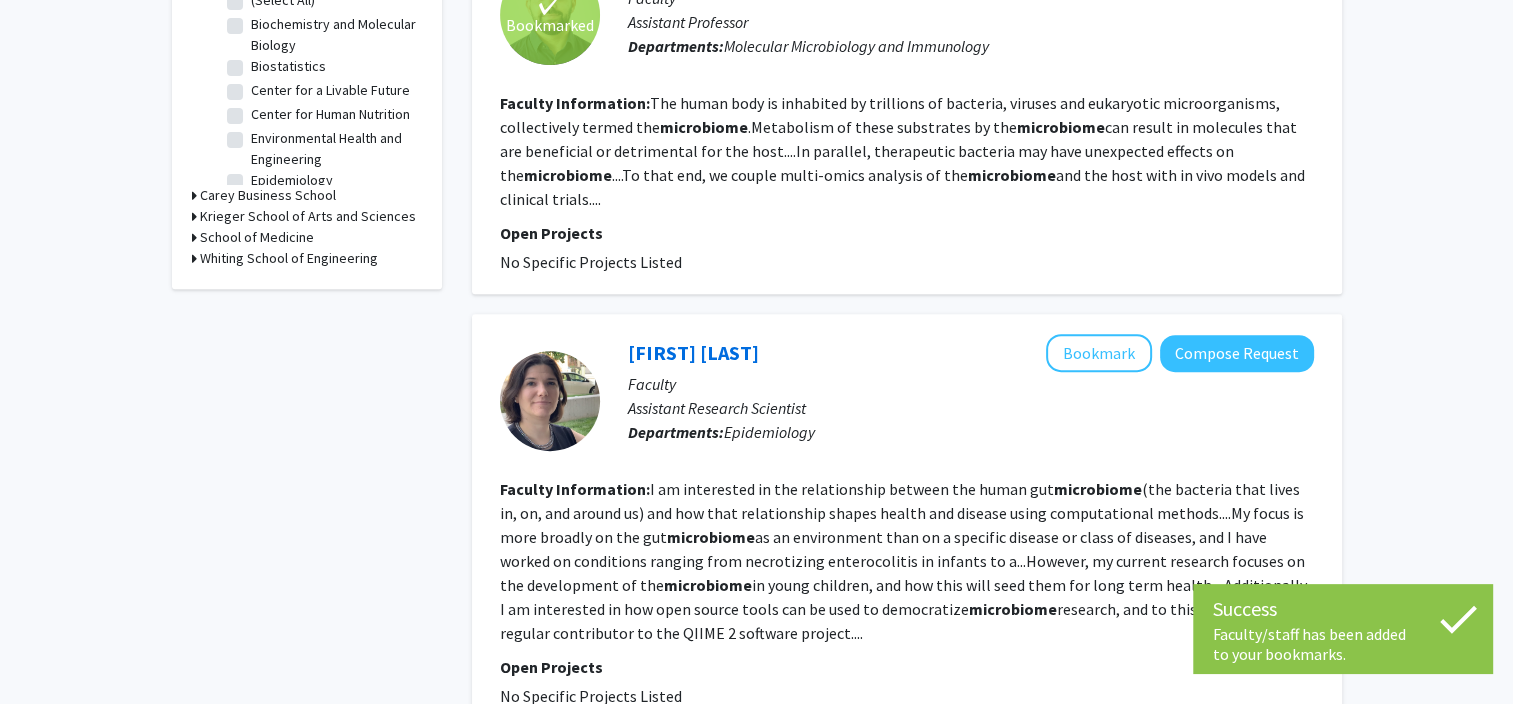 scroll, scrollTop: 856, scrollLeft: 0, axis: vertical 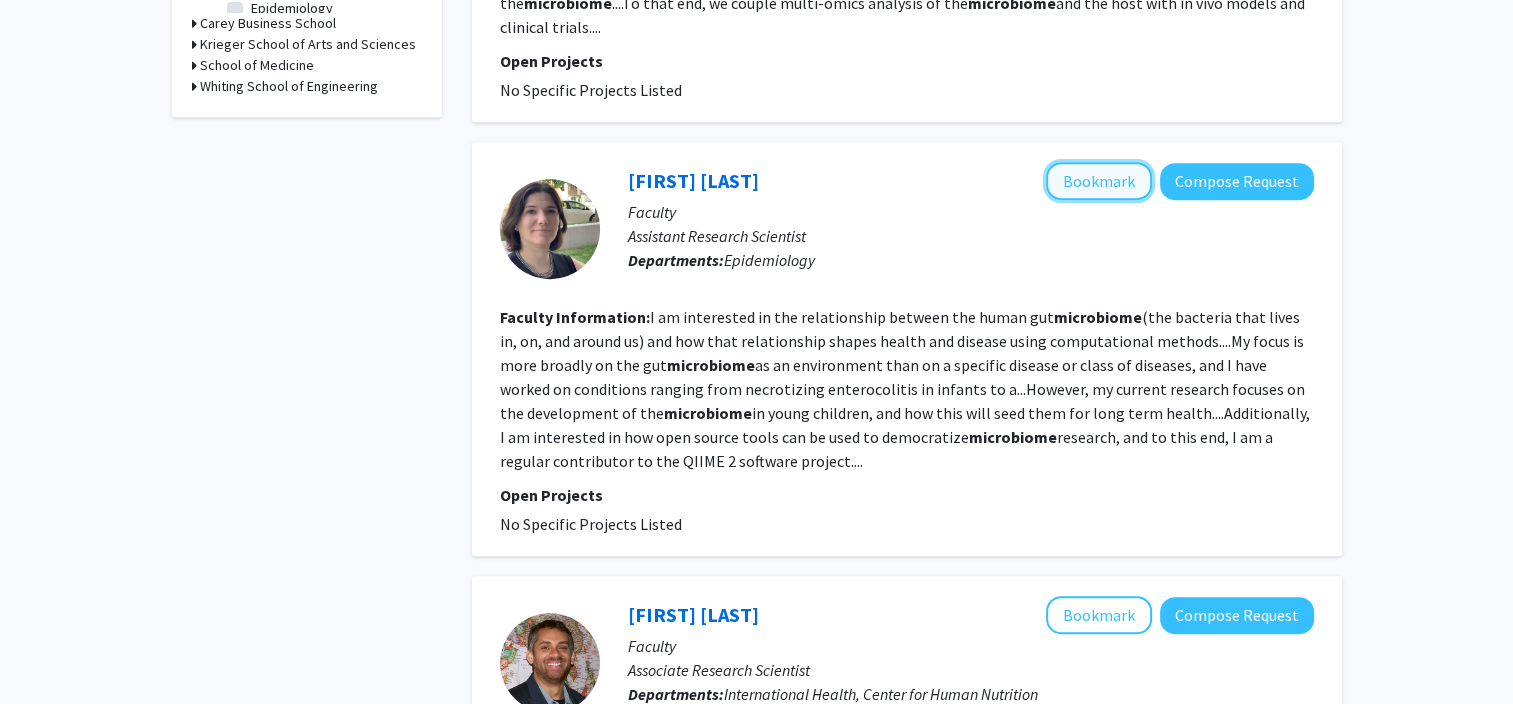 click on "Bookmark" 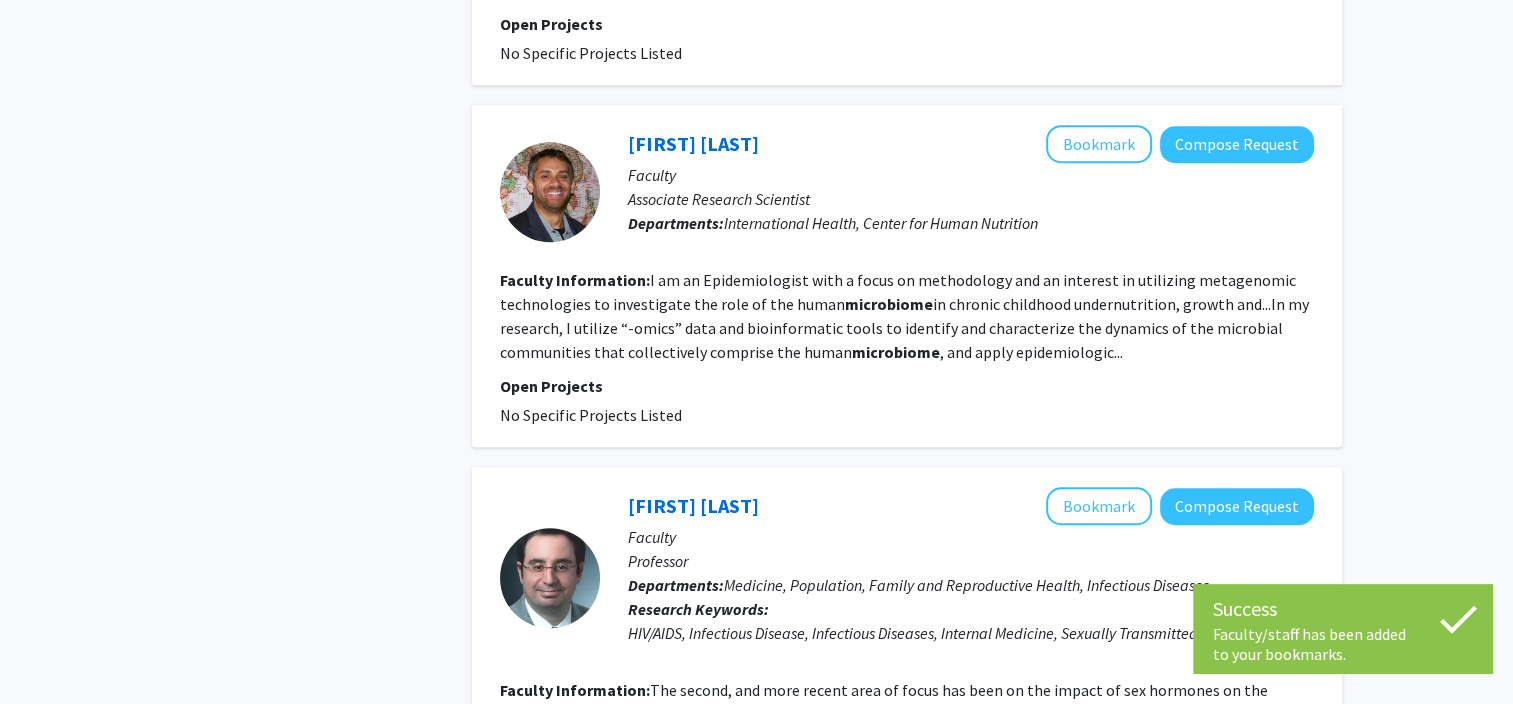 scroll, scrollTop: 1328, scrollLeft: 0, axis: vertical 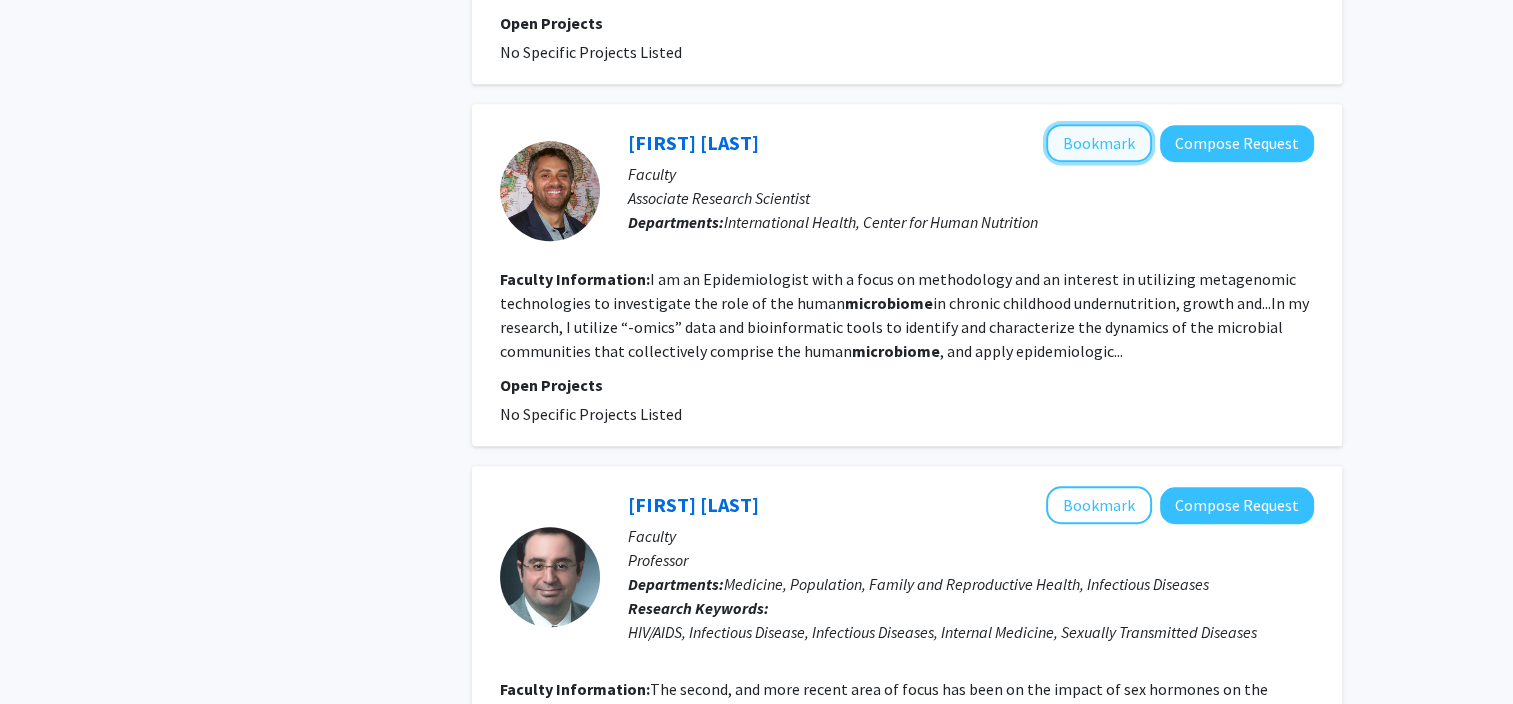 click on "Bookmark" 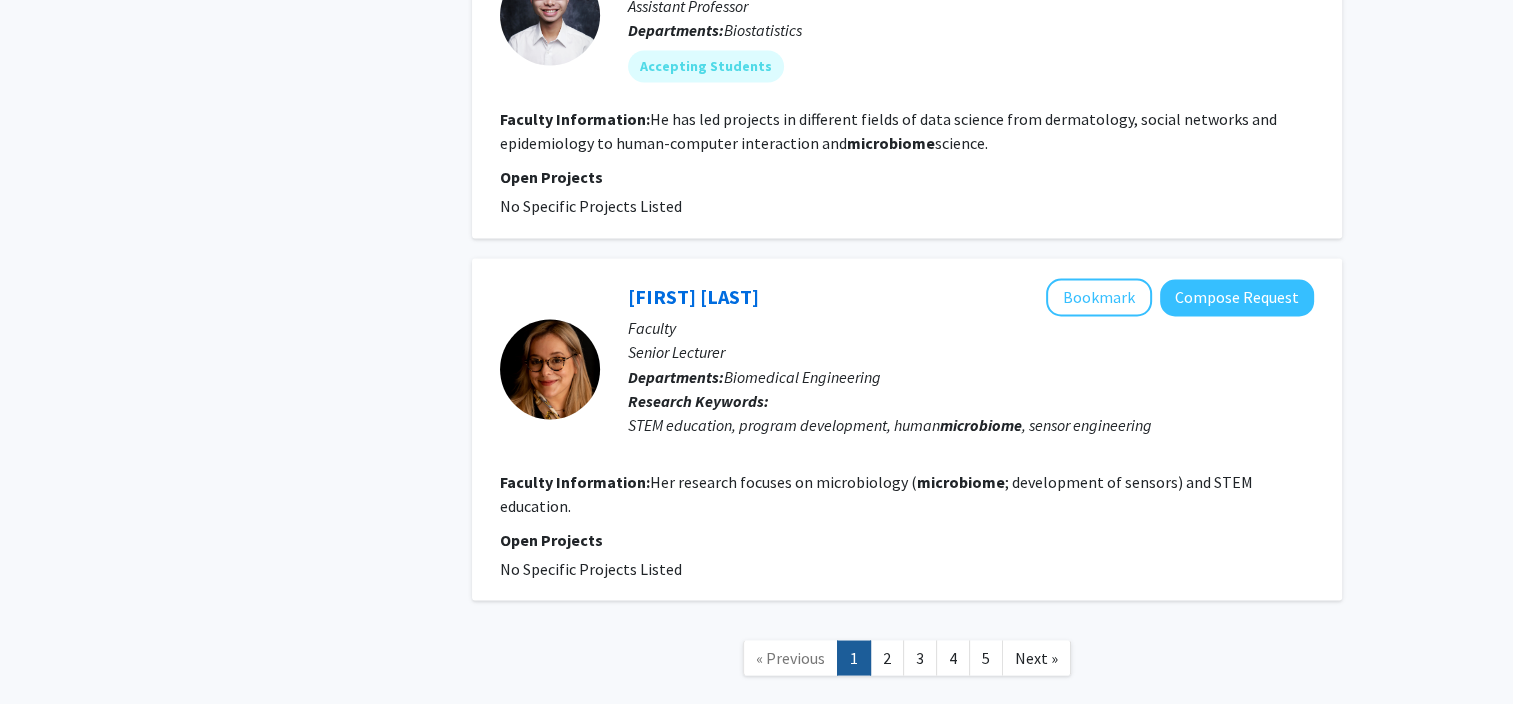scroll, scrollTop: 3465, scrollLeft: 0, axis: vertical 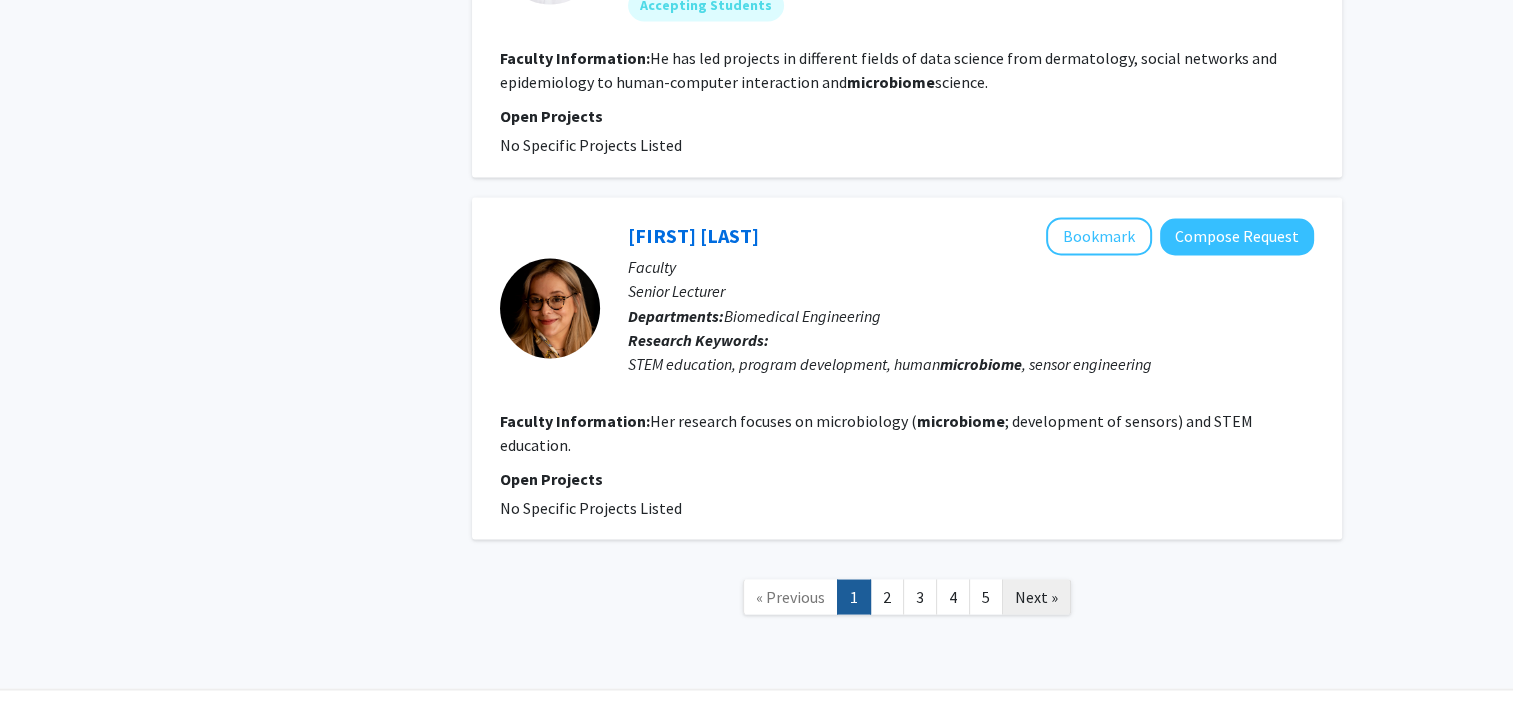 click on "Next »" 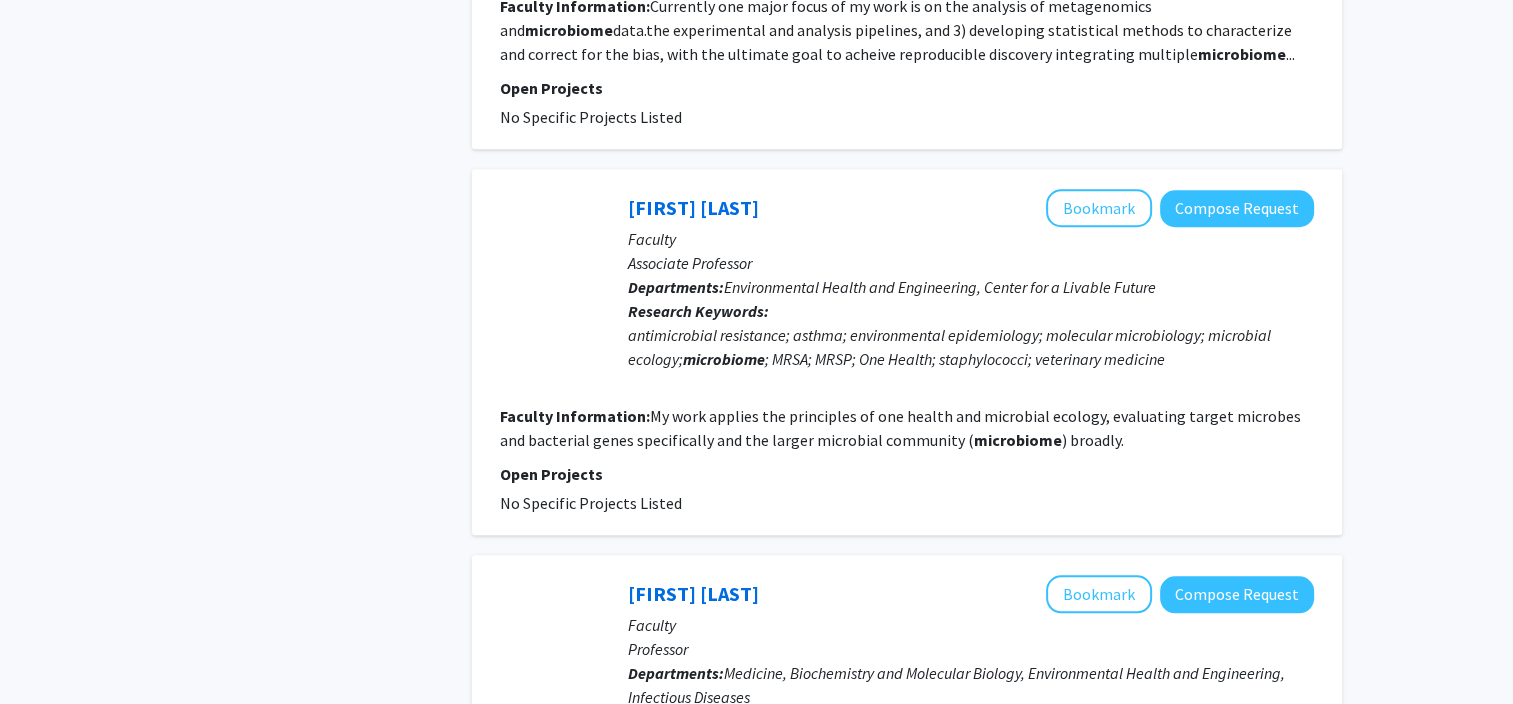 scroll, scrollTop: 1620, scrollLeft: 0, axis: vertical 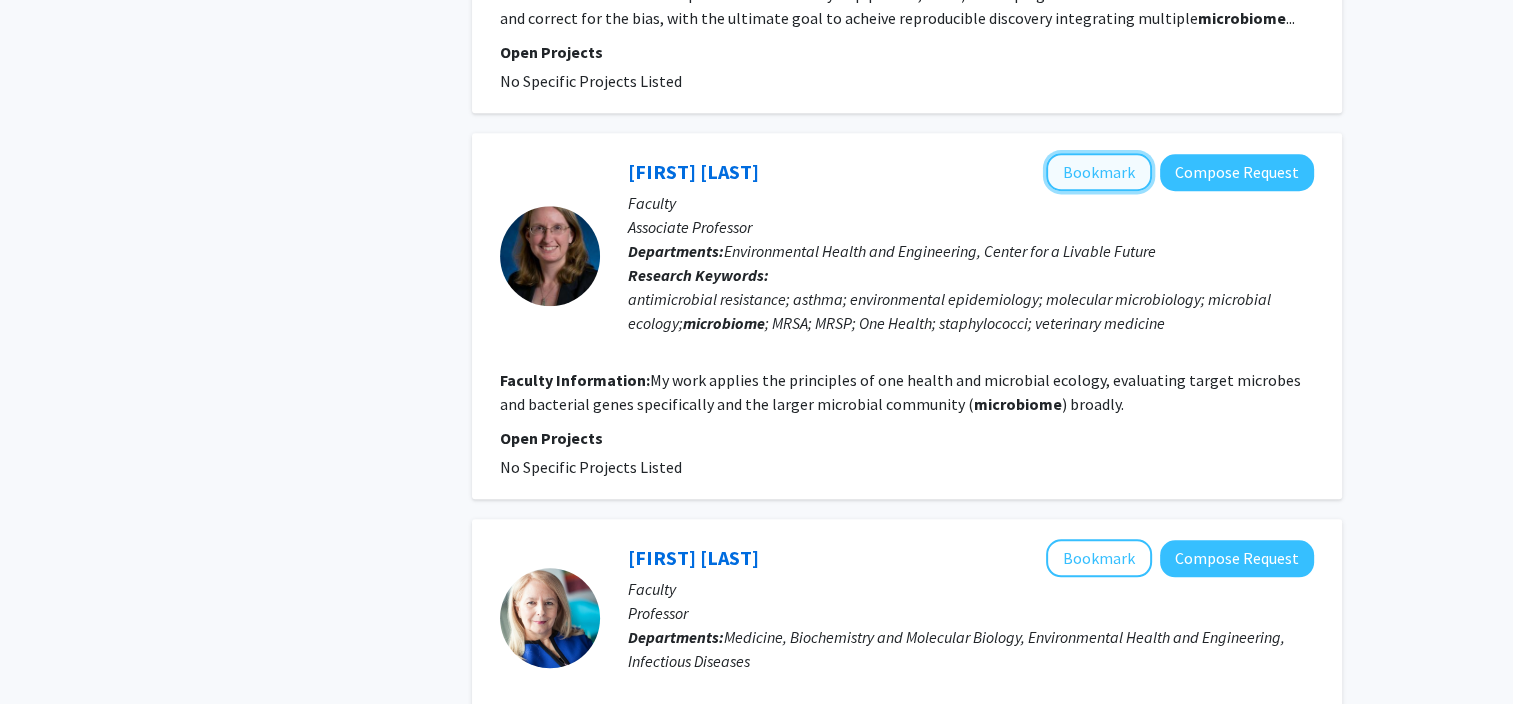 click on "Bookmark" 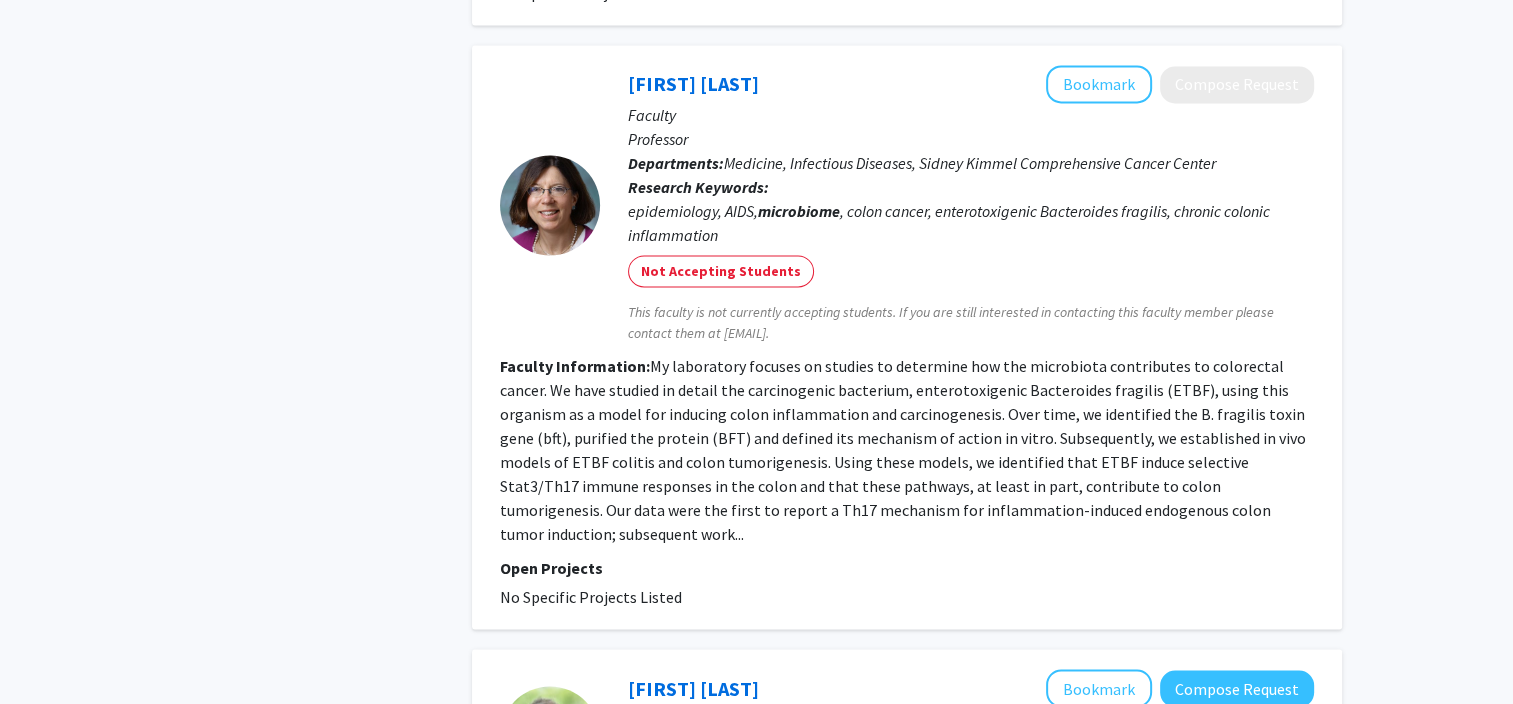 scroll, scrollTop: 3586, scrollLeft: 0, axis: vertical 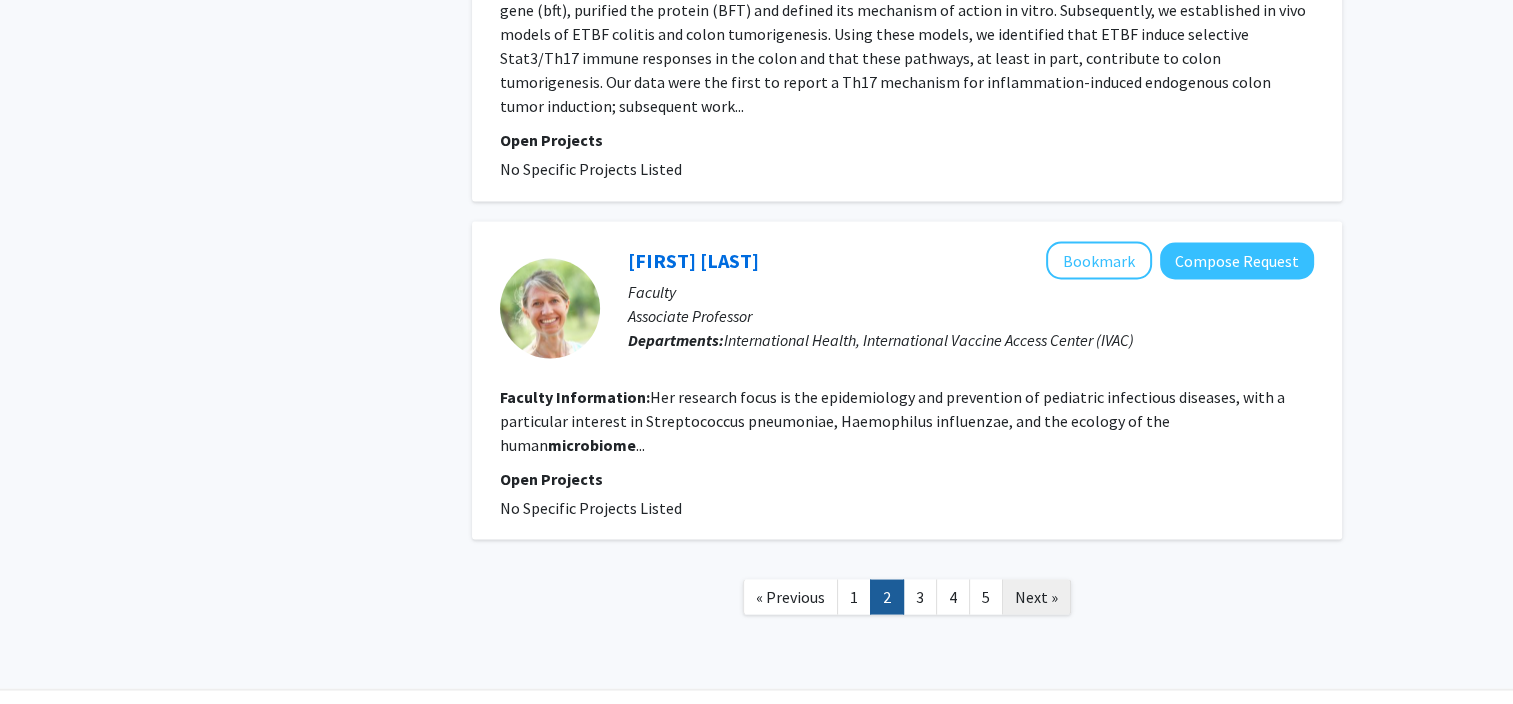 click on "Next »" 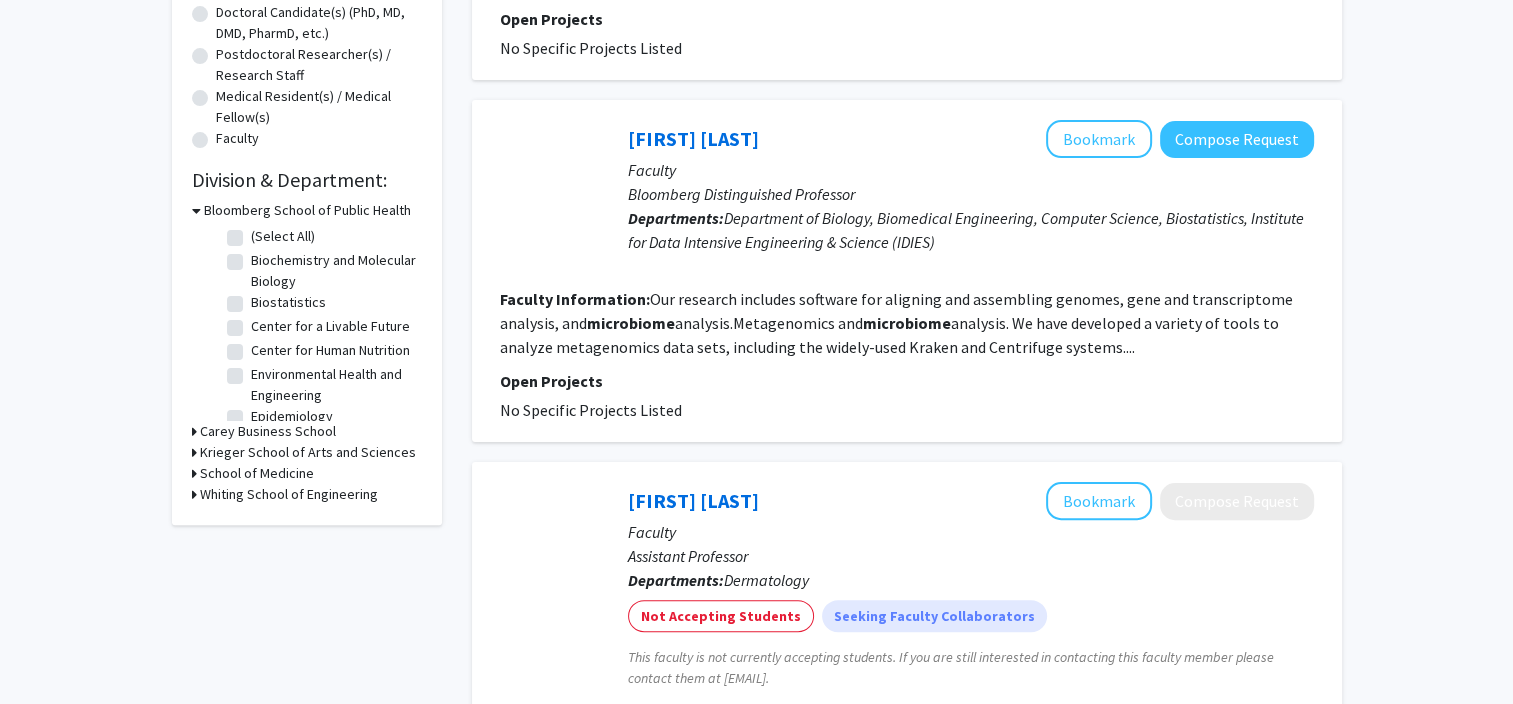 scroll, scrollTop: 448, scrollLeft: 0, axis: vertical 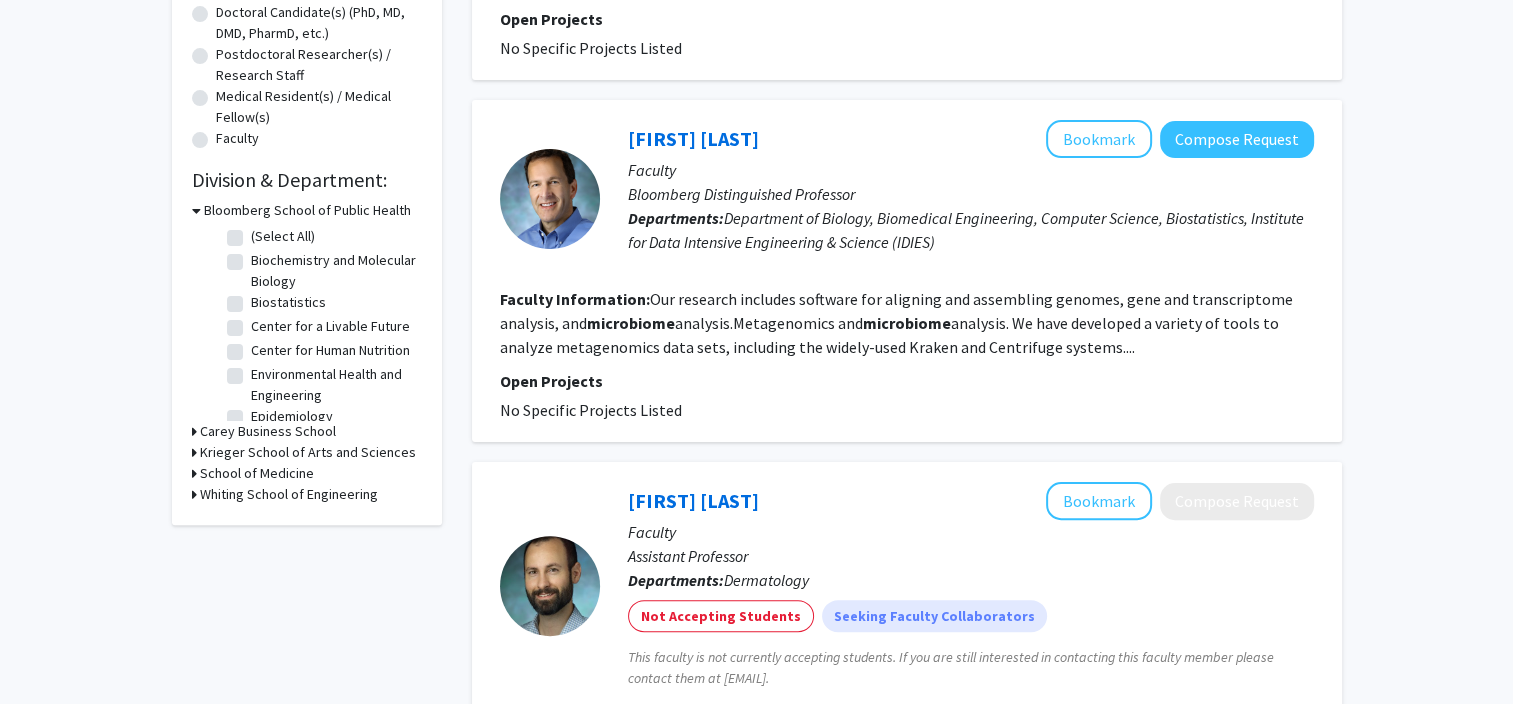 click on "Our research includes software for aligning and assembling genomes, gene and transcriptome analysis, and  microbiome  analysis.Metagenomics and  microbiome  analysis.  We have developed a variety of tools to analyze metagenomics data sets, including the widely-used Kraken and Centrifuge systems...." 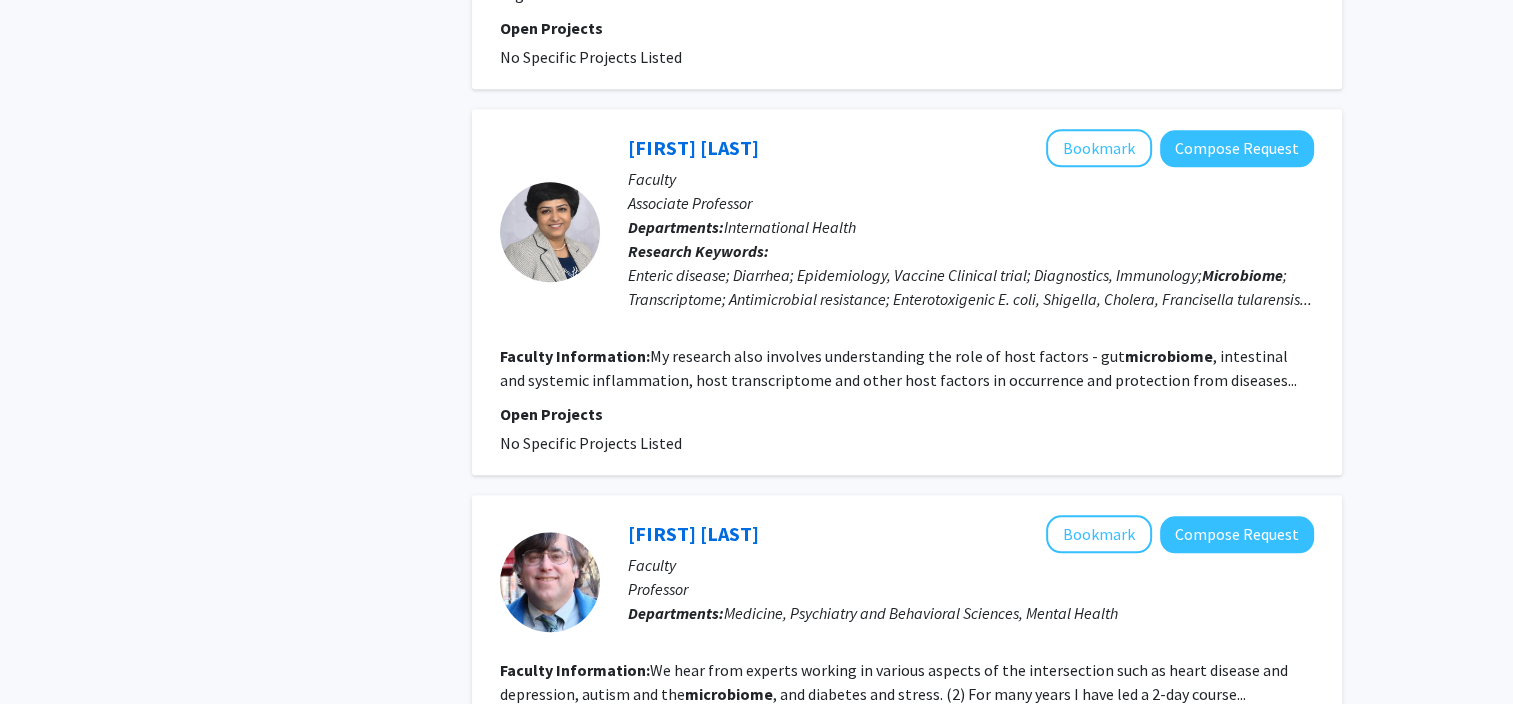 scroll, scrollTop: 2230, scrollLeft: 0, axis: vertical 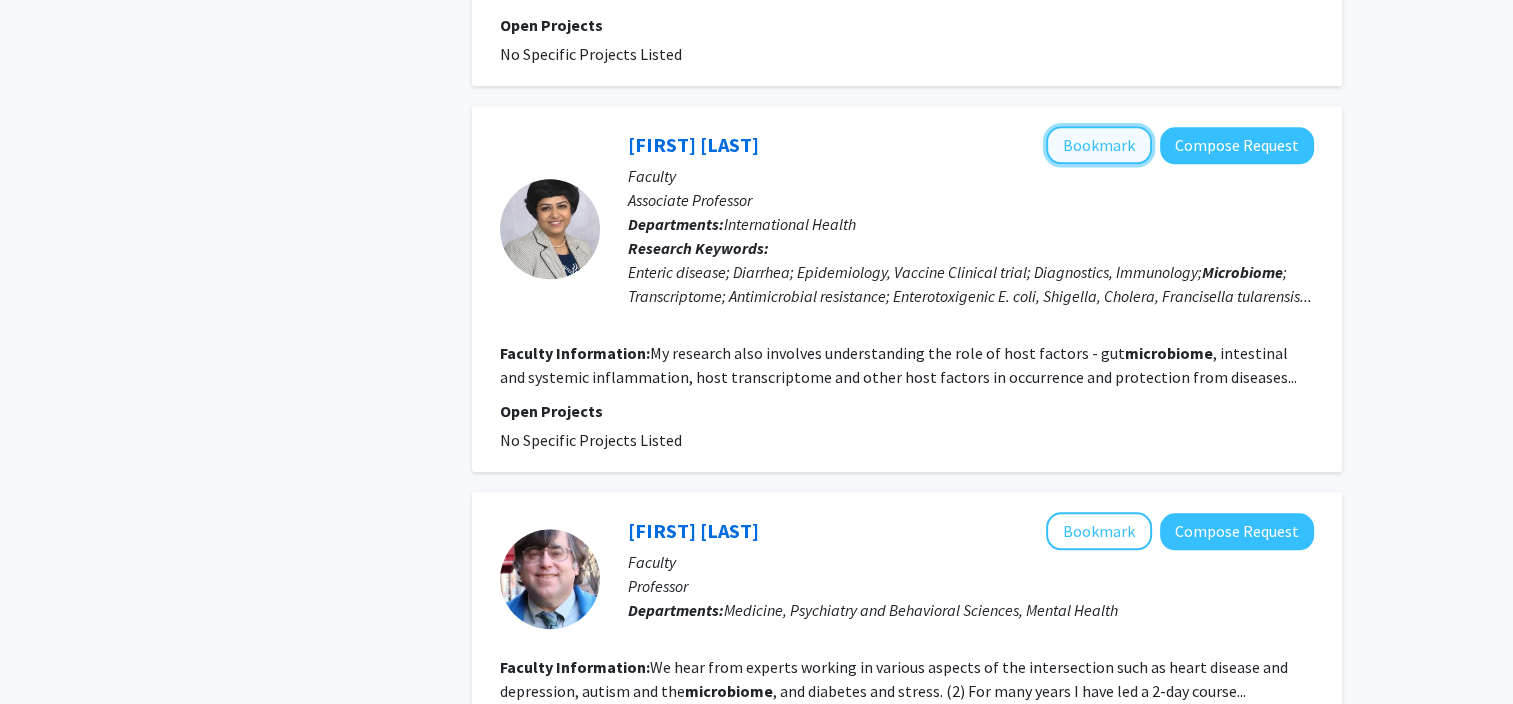 click on "Bookmark" 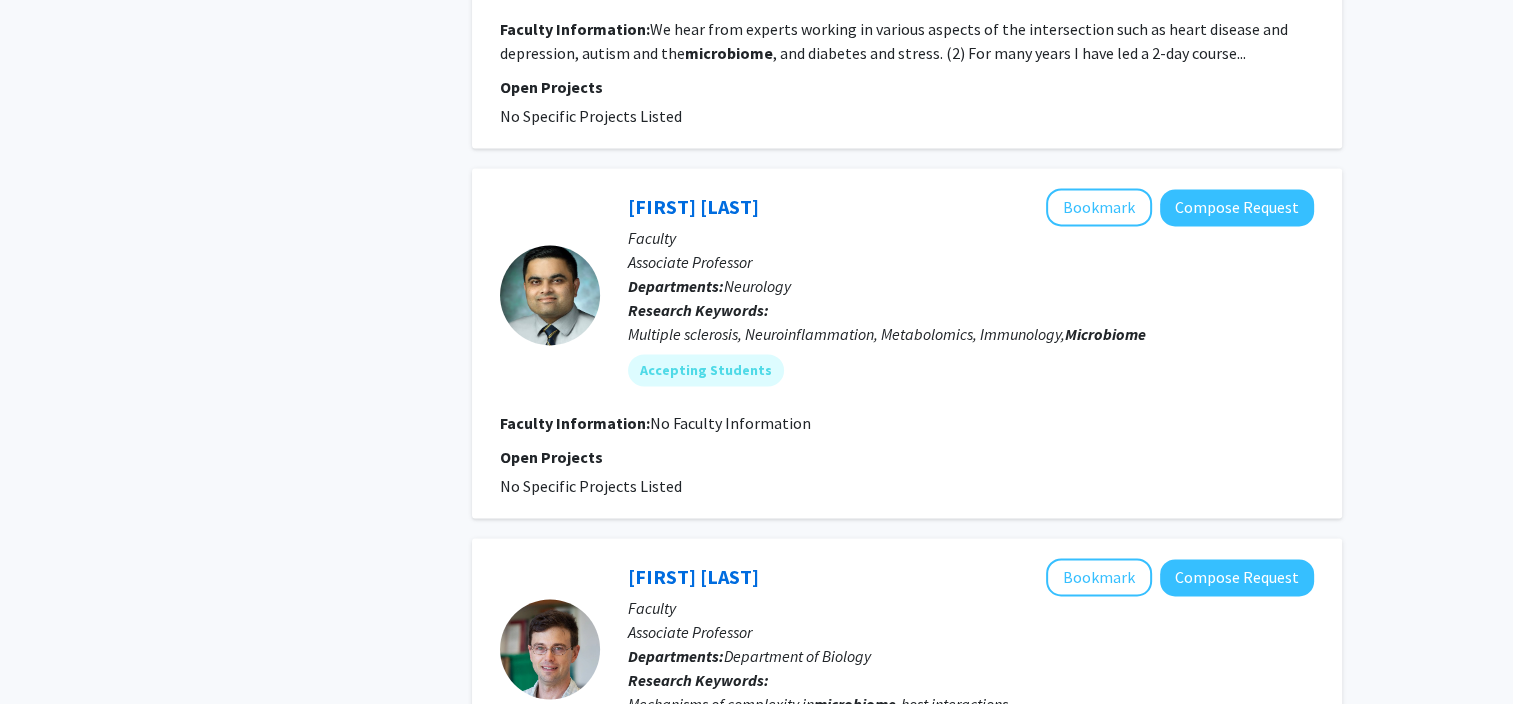 scroll, scrollTop: 2867, scrollLeft: 0, axis: vertical 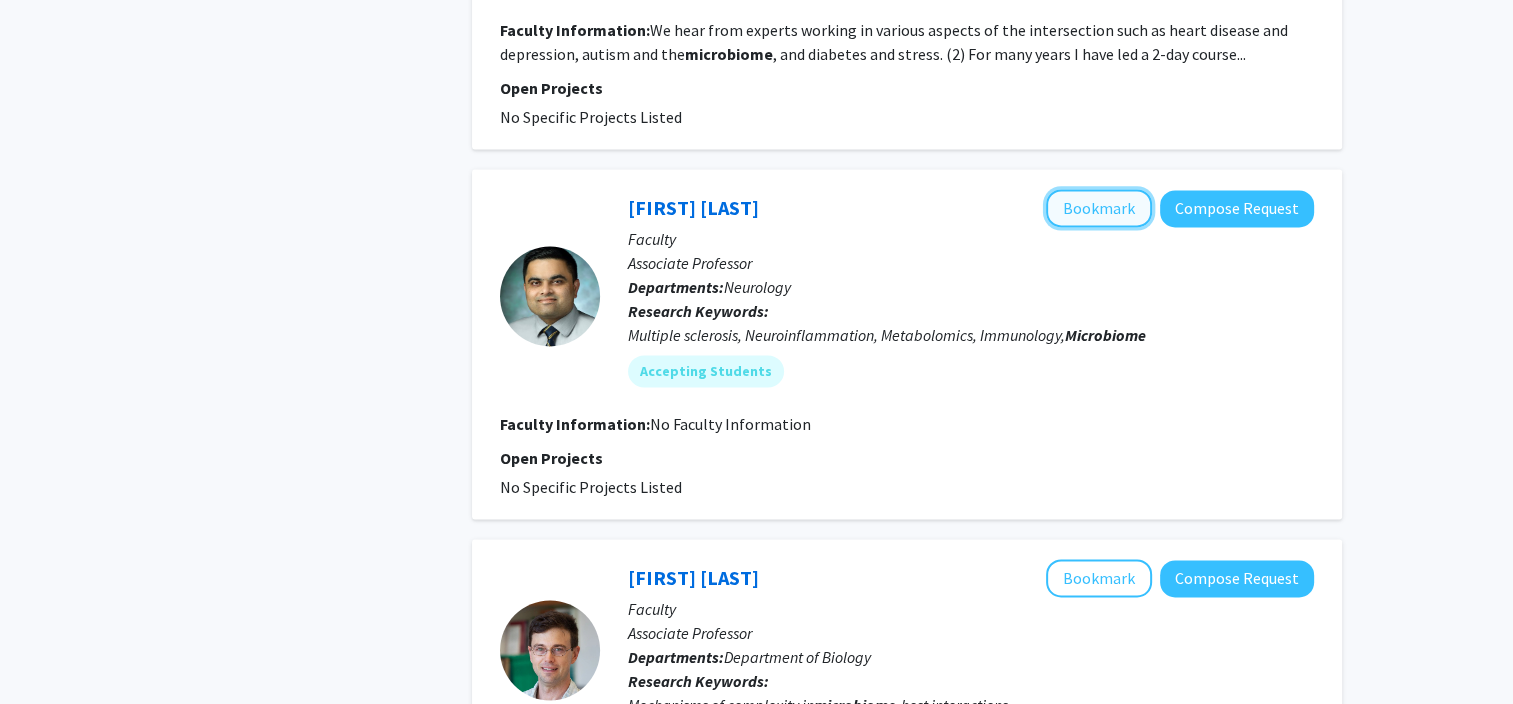 click on "Bookmark" 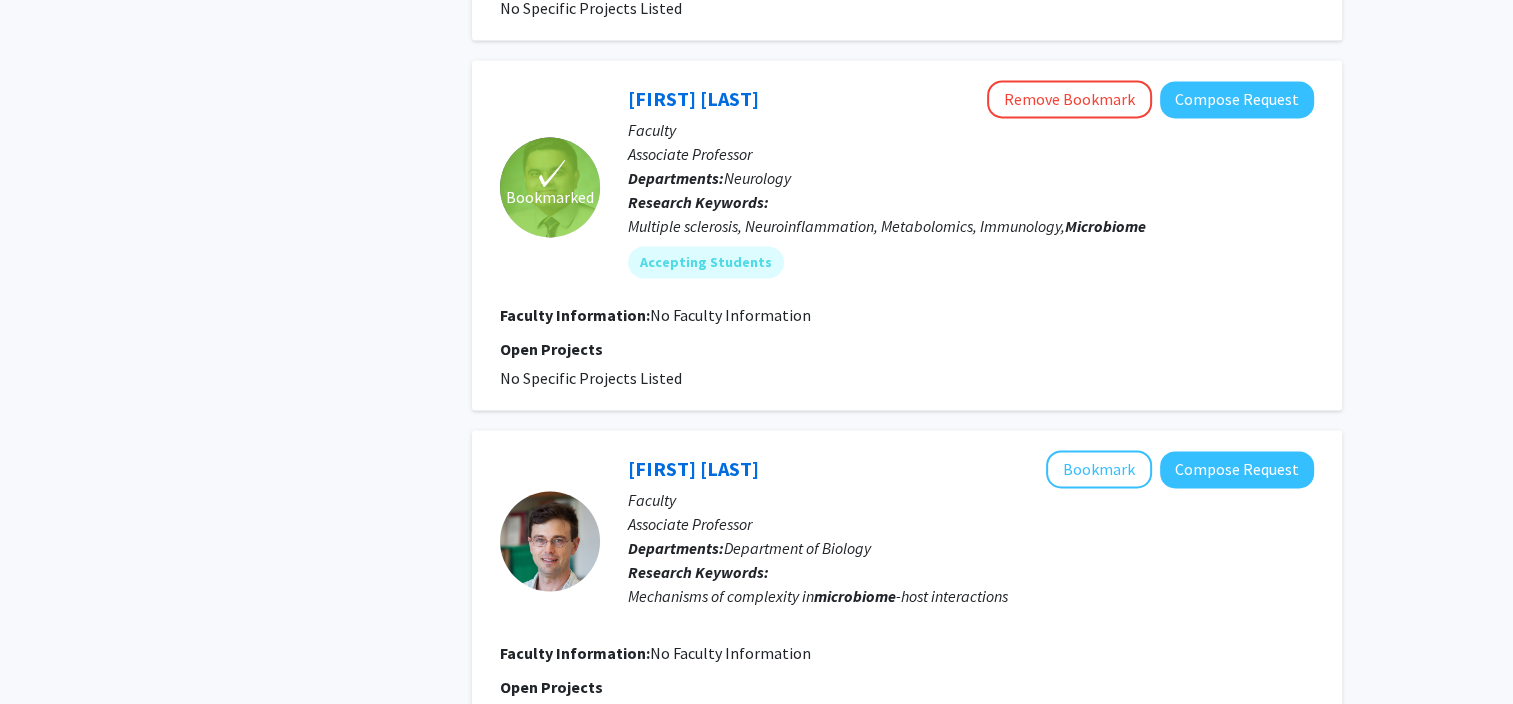 scroll, scrollTop: 3185, scrollLeft: 0, axis: vertical 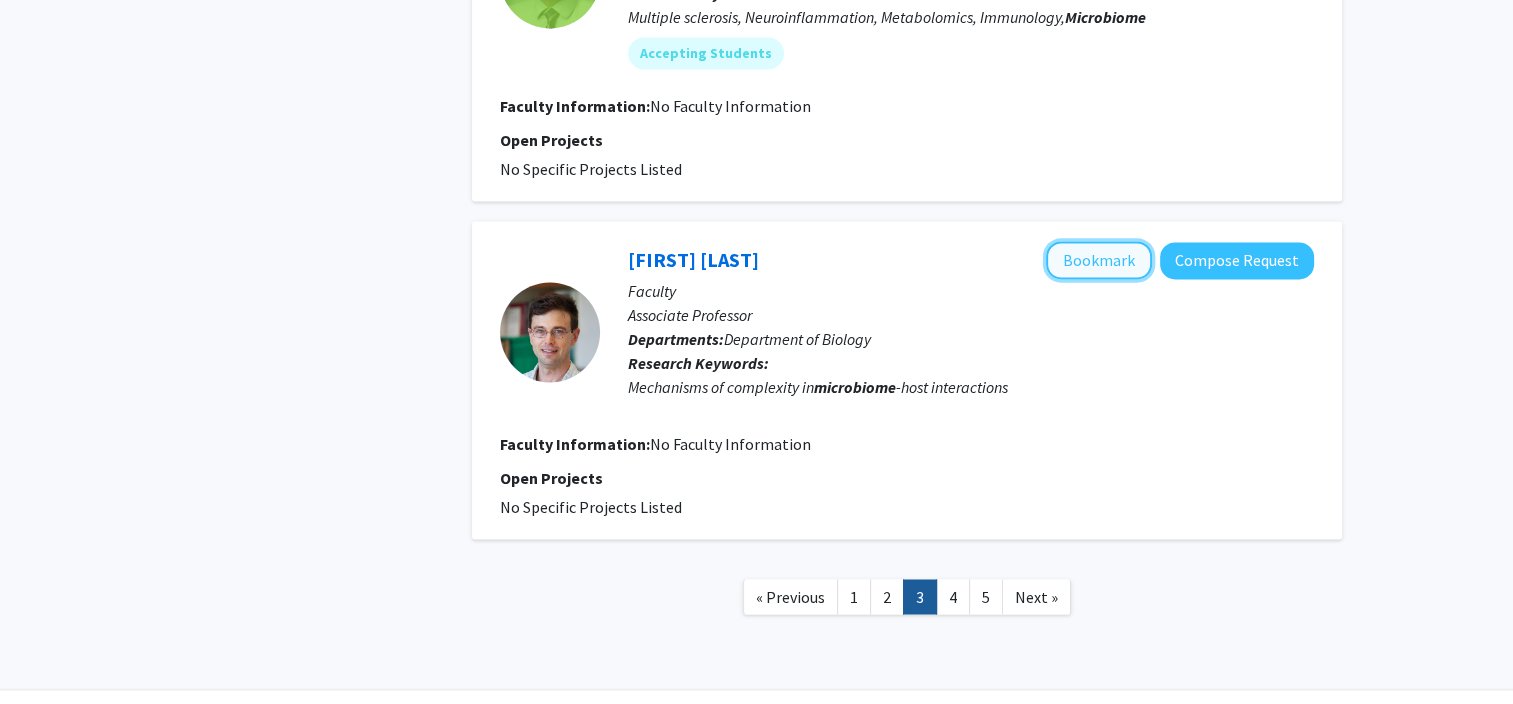 click on "Bookmark" 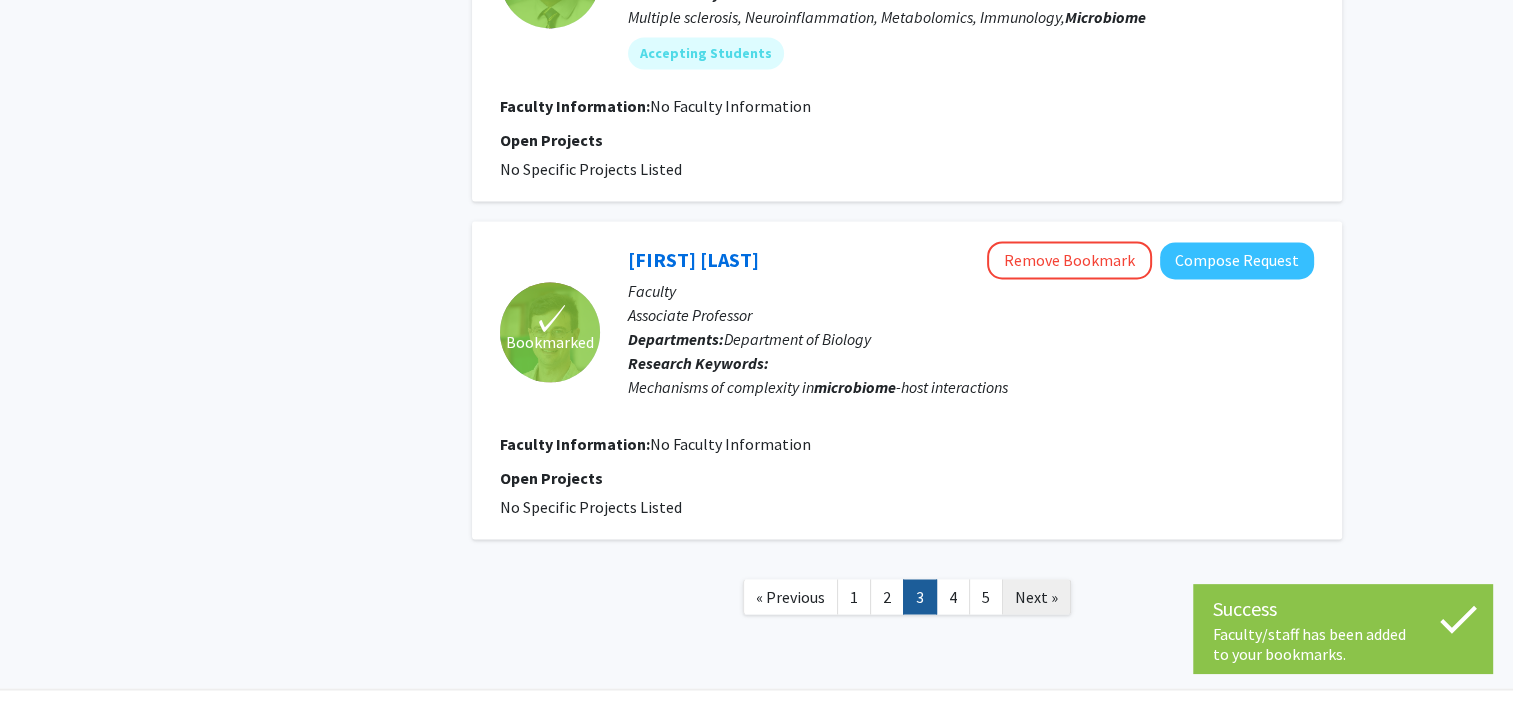 click on "Next »" 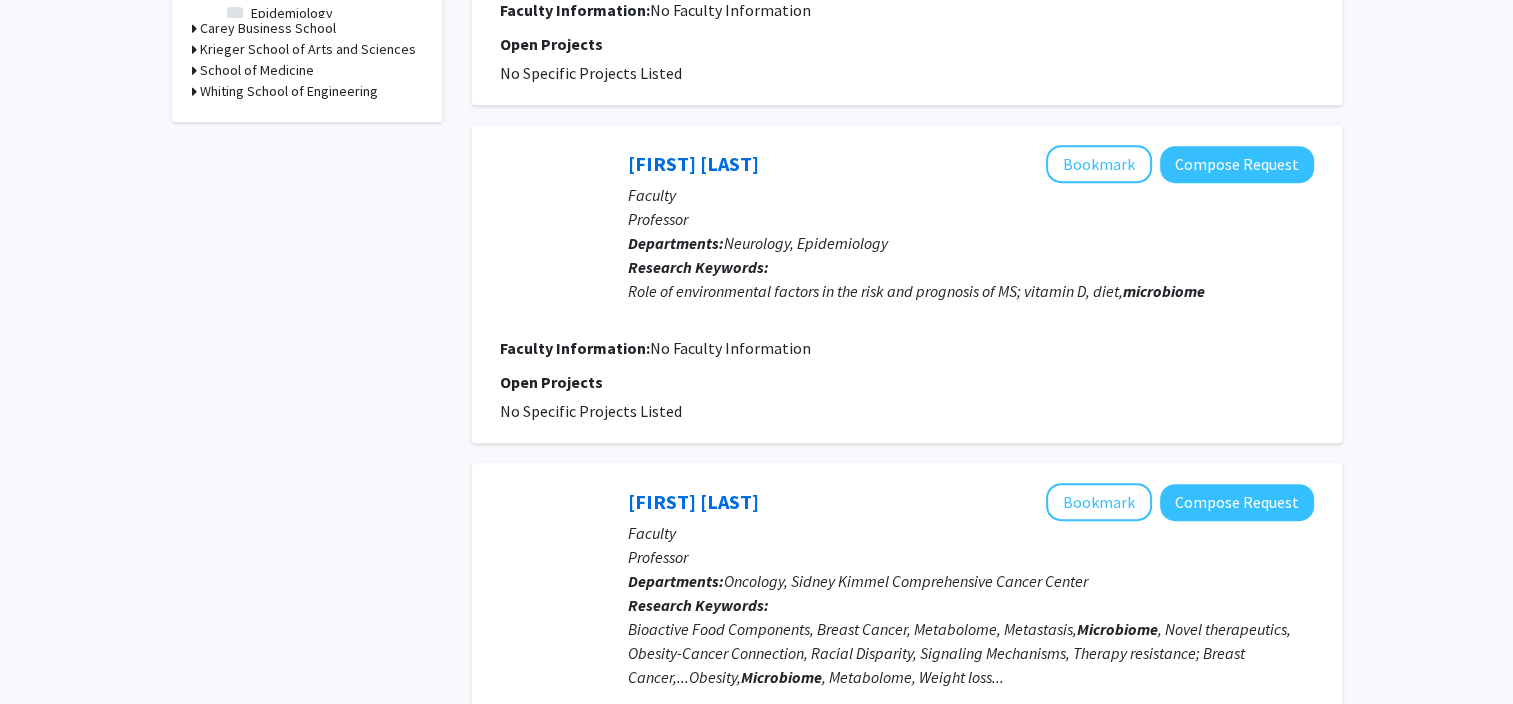 scroll, scrollTop: 852, scrollLeft: 0, axis: vertical 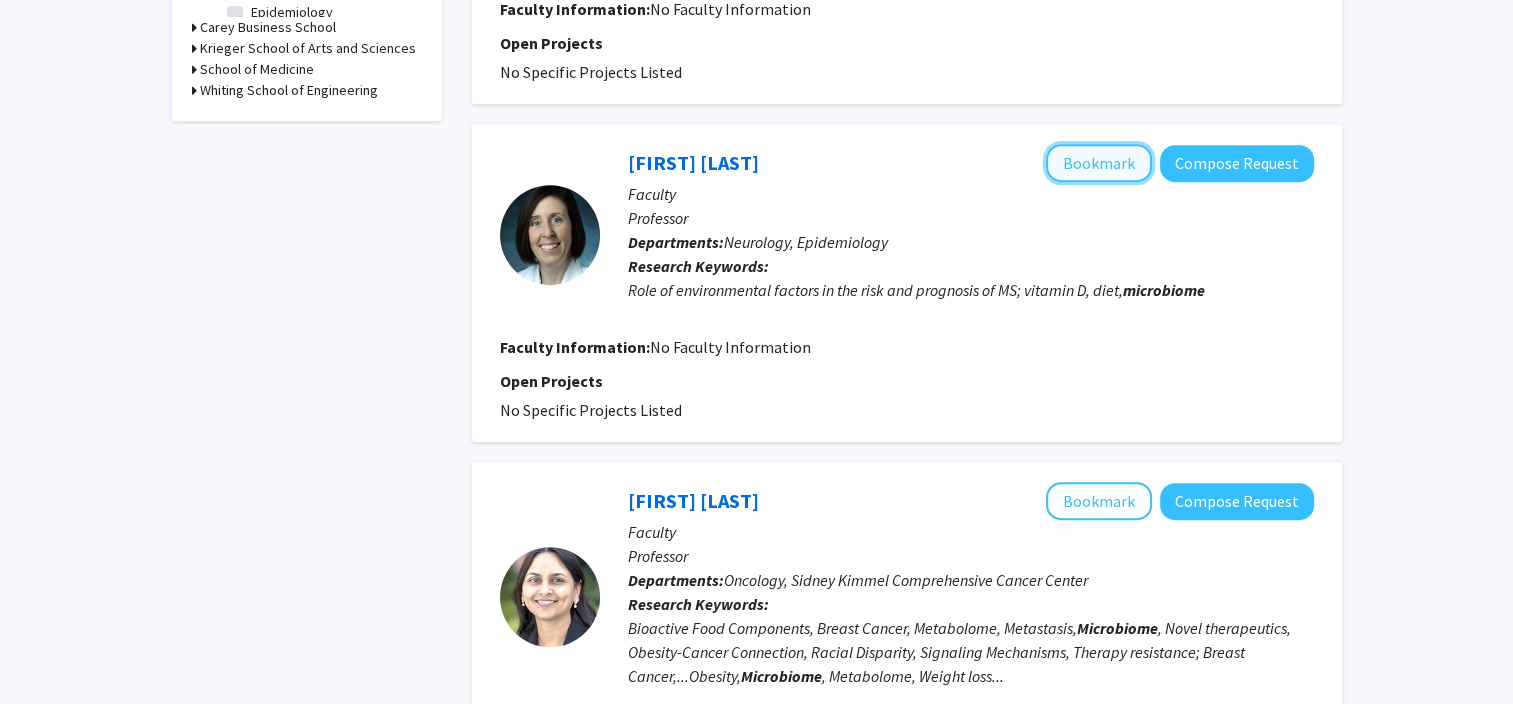 click on "Bookmark" 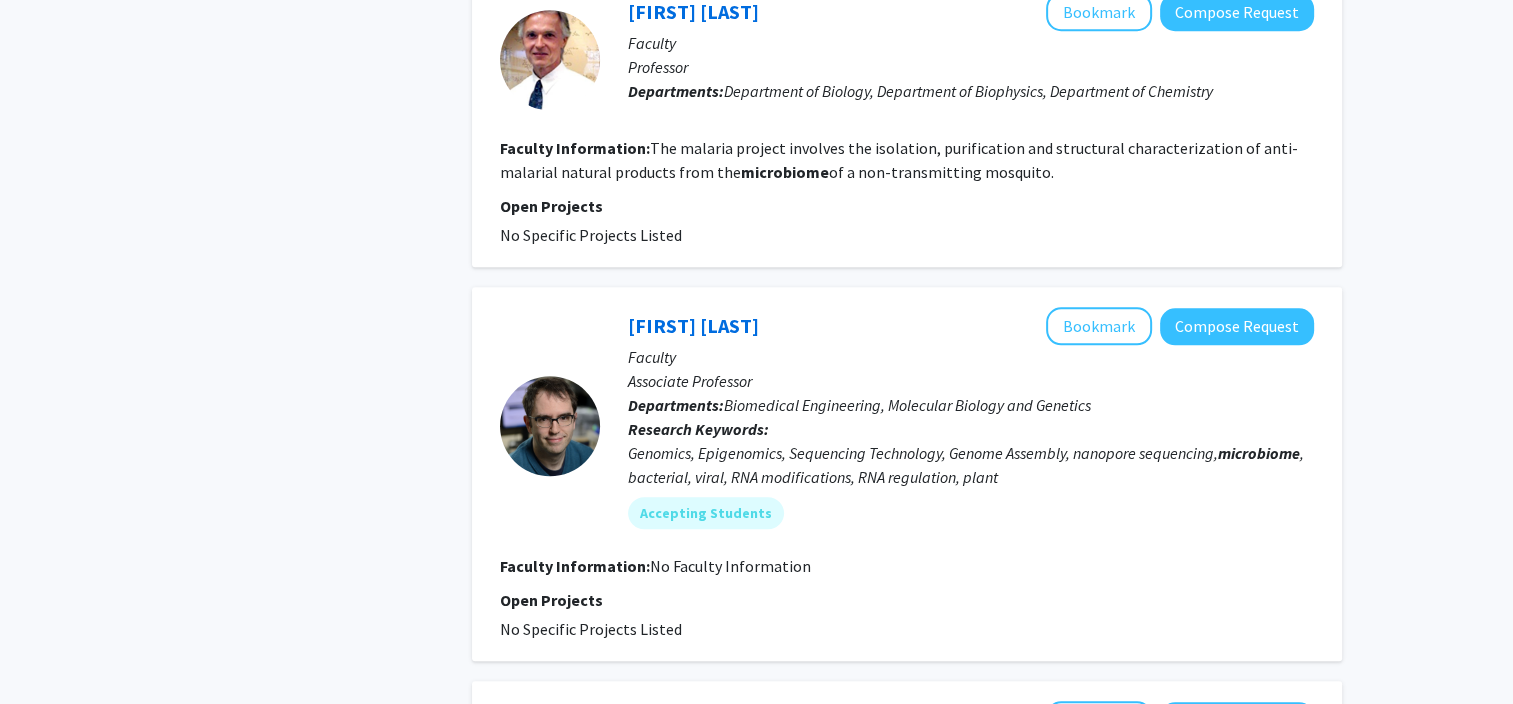 scroll, scrollTop: 1726, scrollLeft: 0, axis: vertical 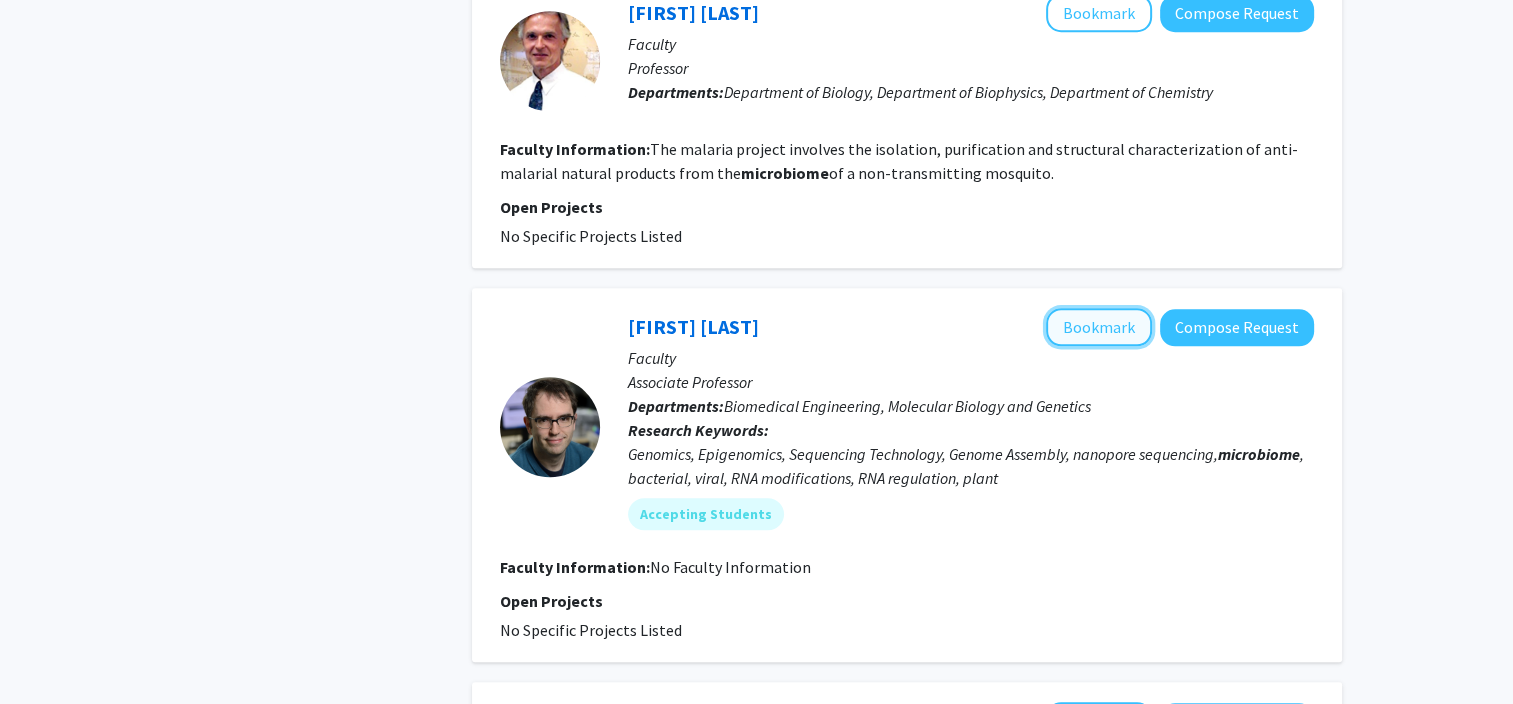 click on "Bookmark" 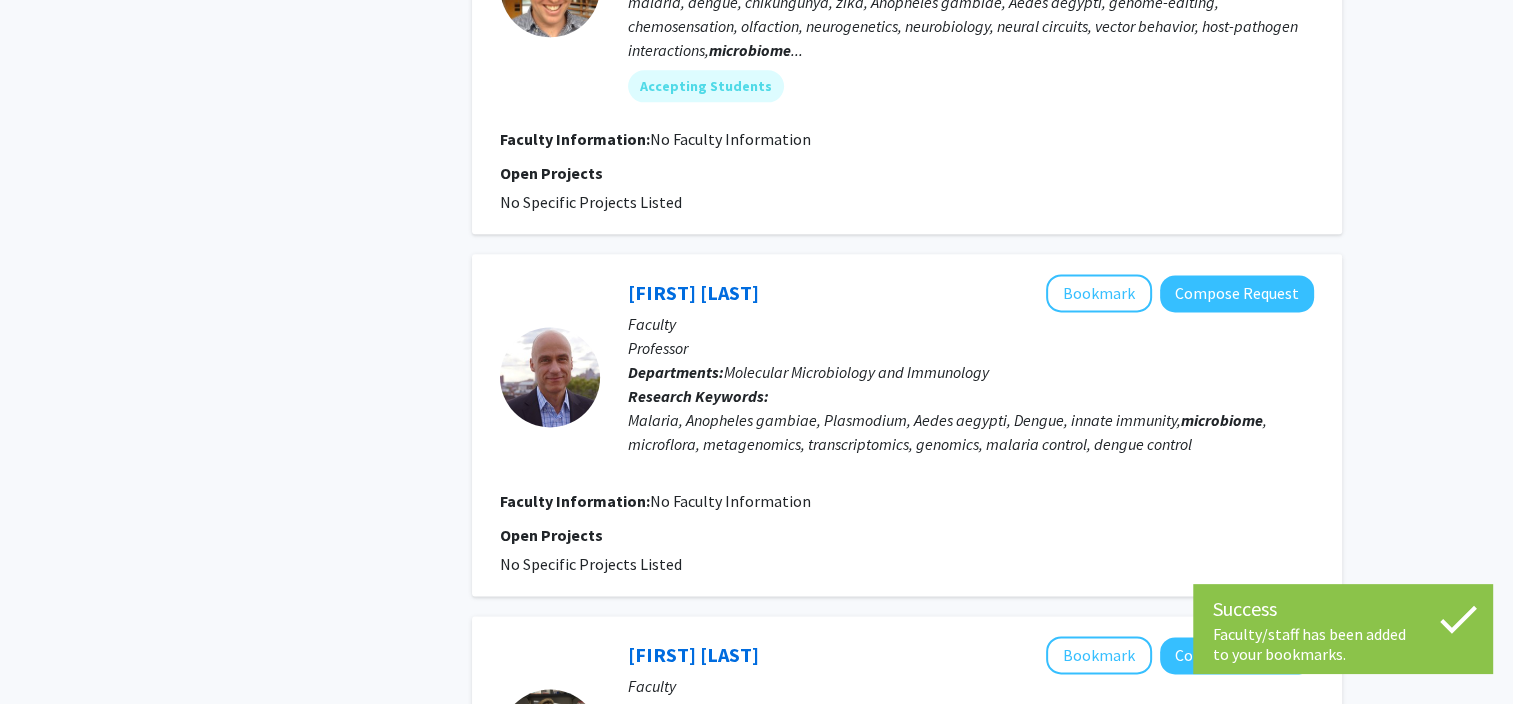 scroll, scrollTop: 2600, scrollLeft: 0, axis: vertical 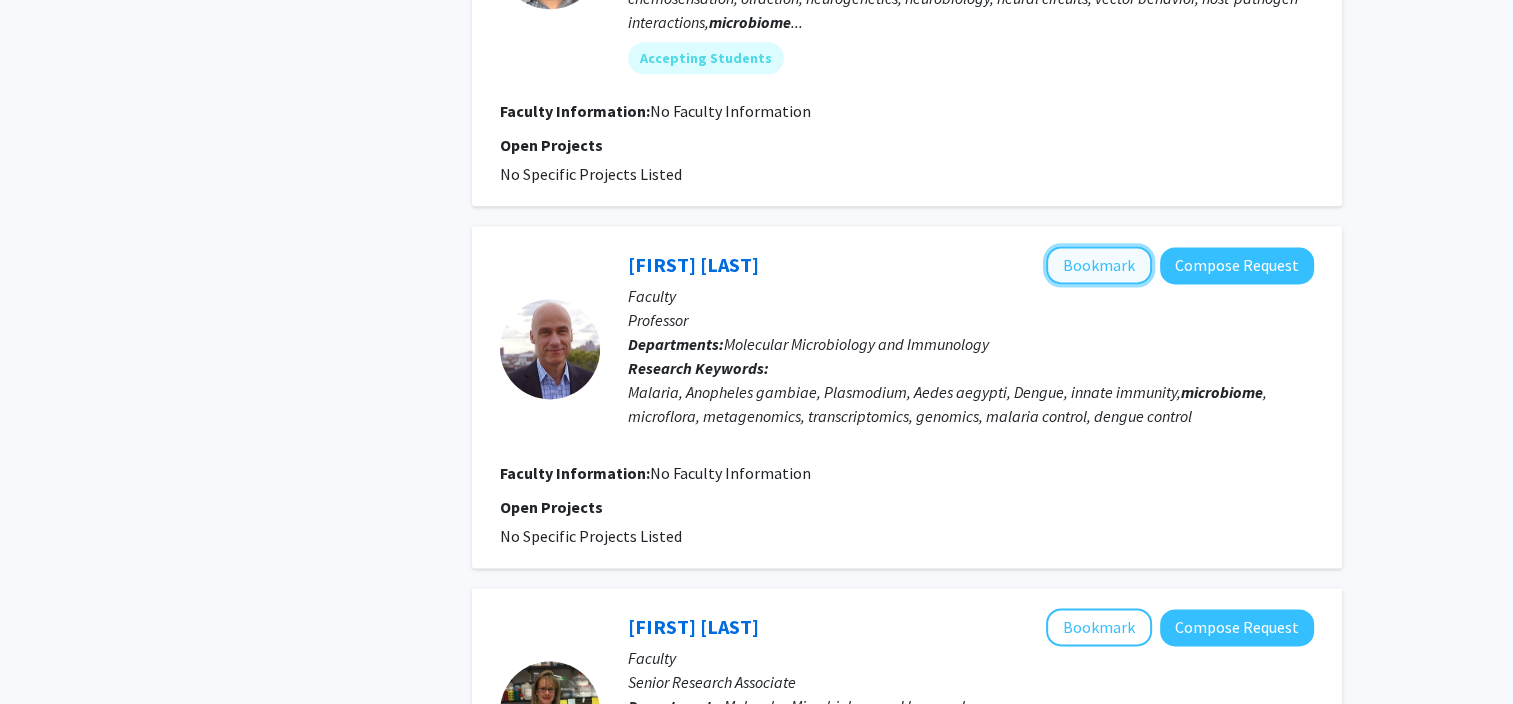 click on "Bookmark" 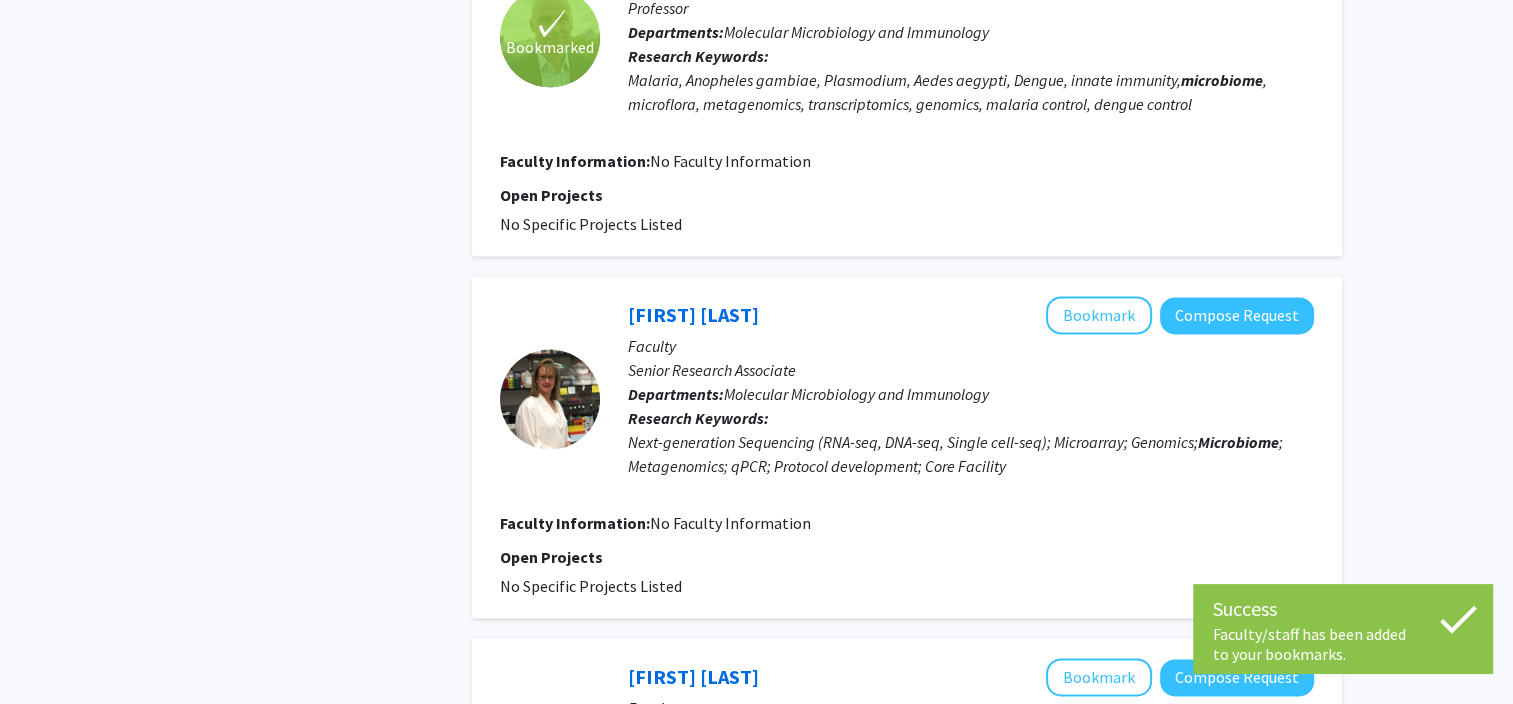 scroll, scrollTop: 2912, scrollLeft: 0, axis: vertical 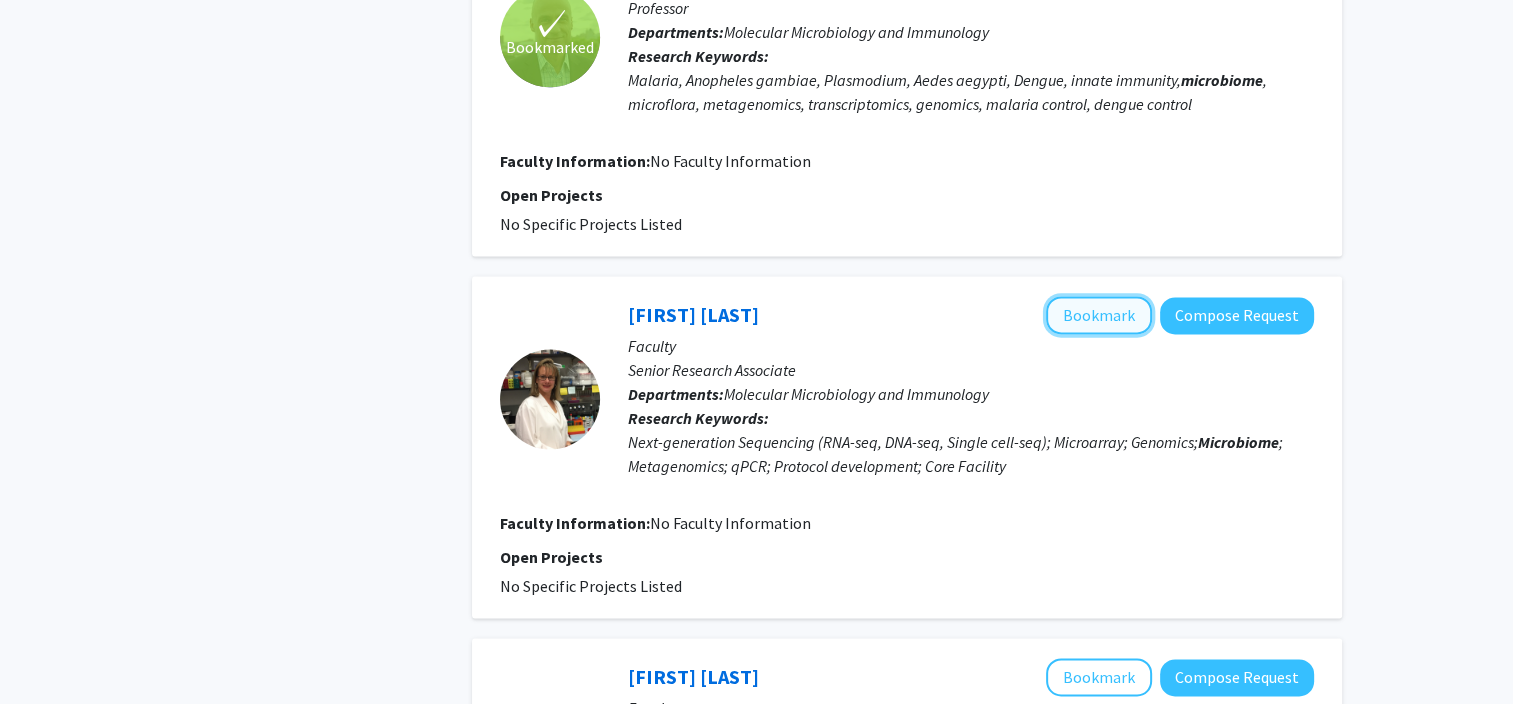 click on "Bookmark" 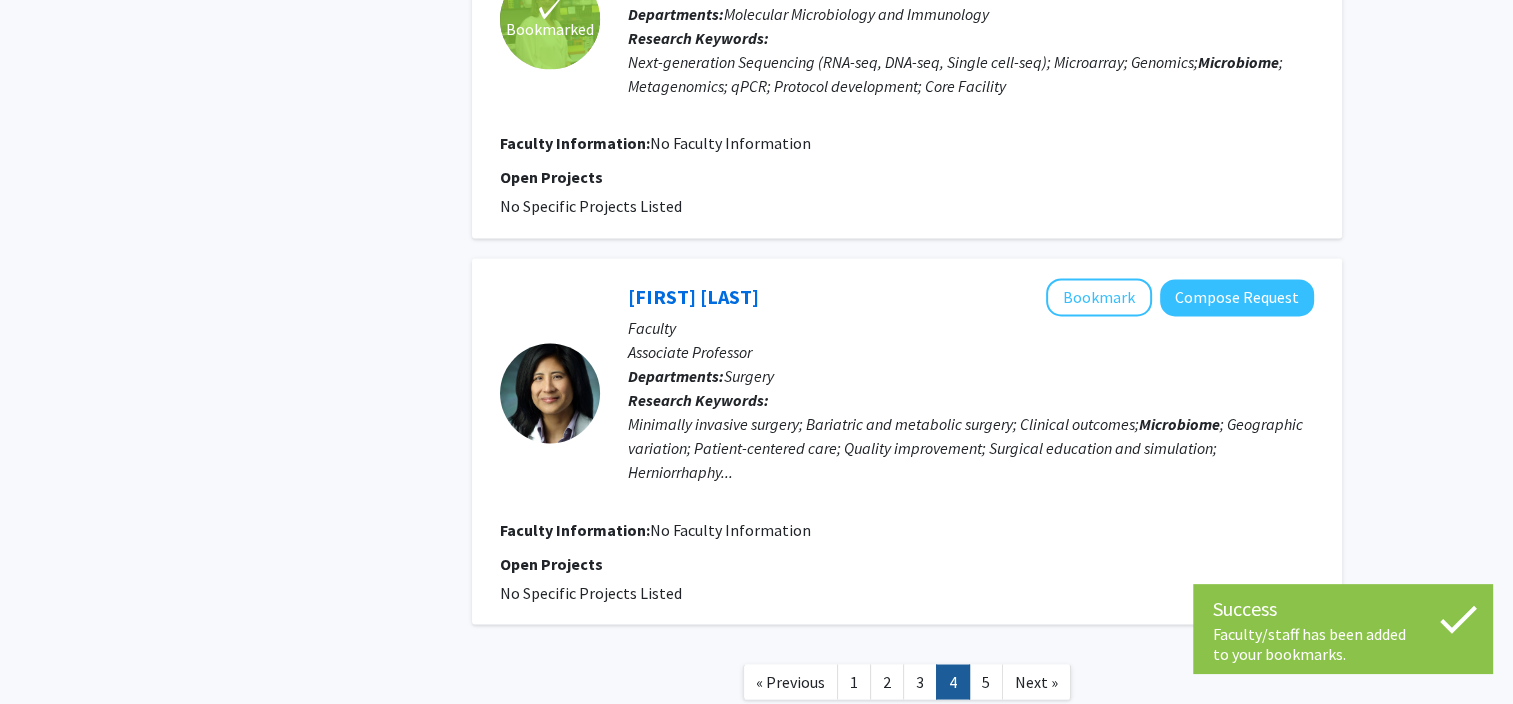 scroll, scrollTop: 3292, scrollLeft: 0, axis: vertical 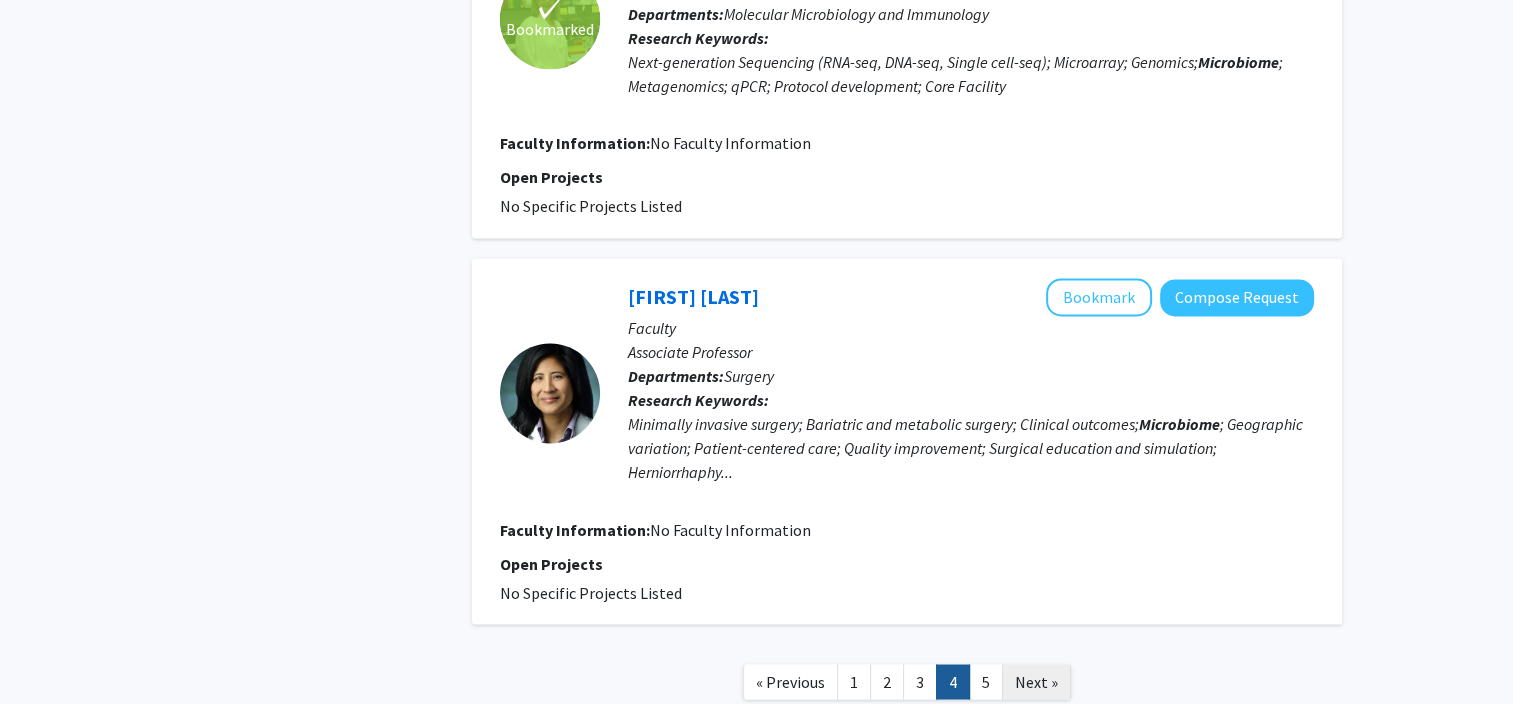 click on "Next »" 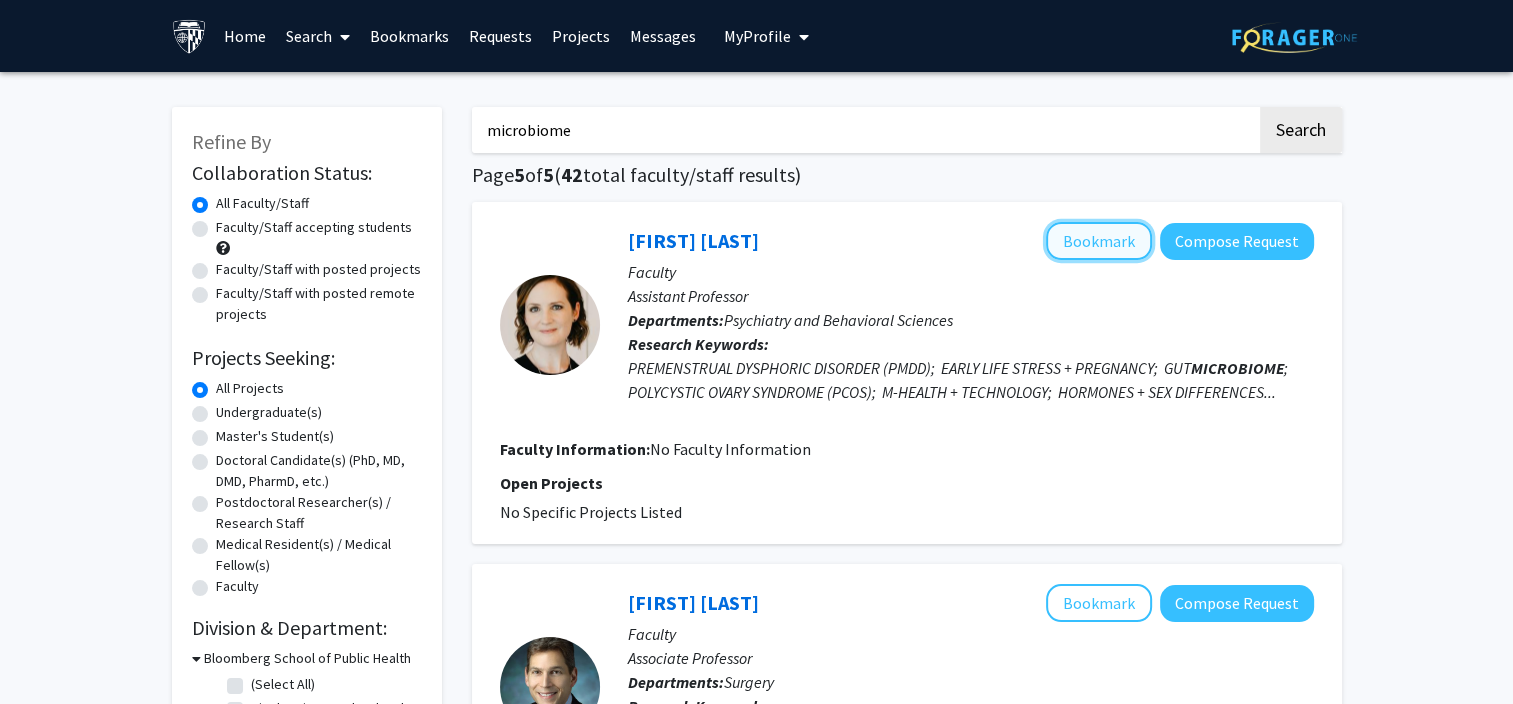 click on "Bookmark" 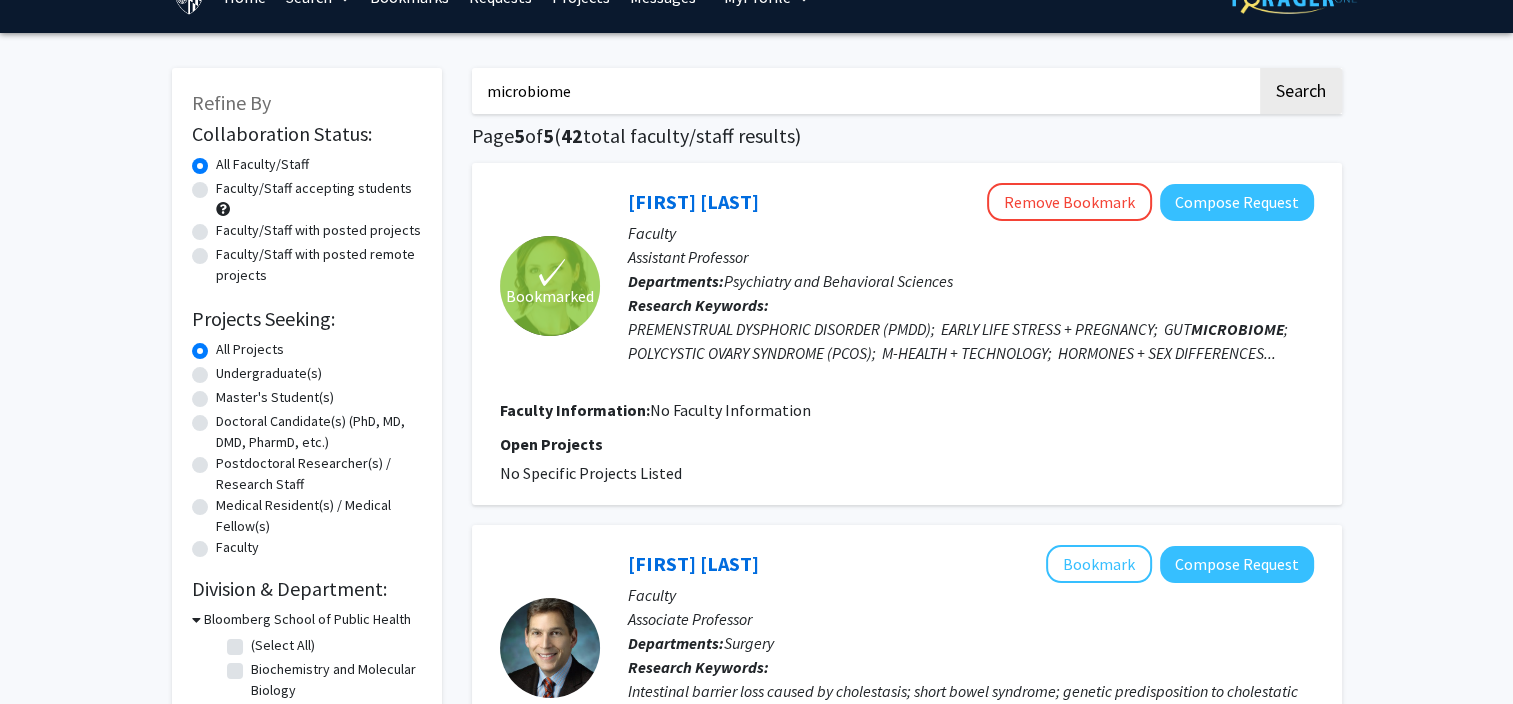 scroll, scrollTop: 0, scrollLeft: 0, axis: both 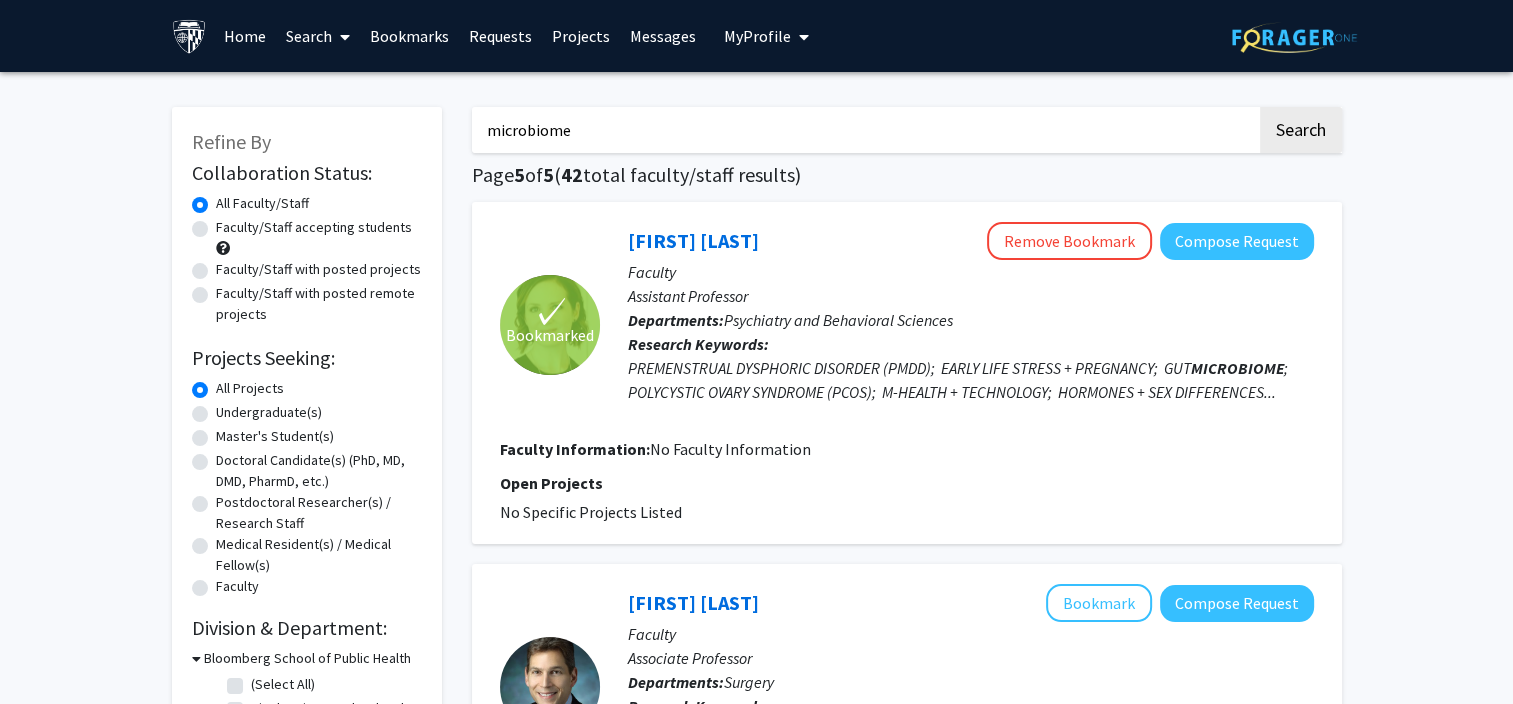 click on "Bookmarks" at bounding box center (409, 36) 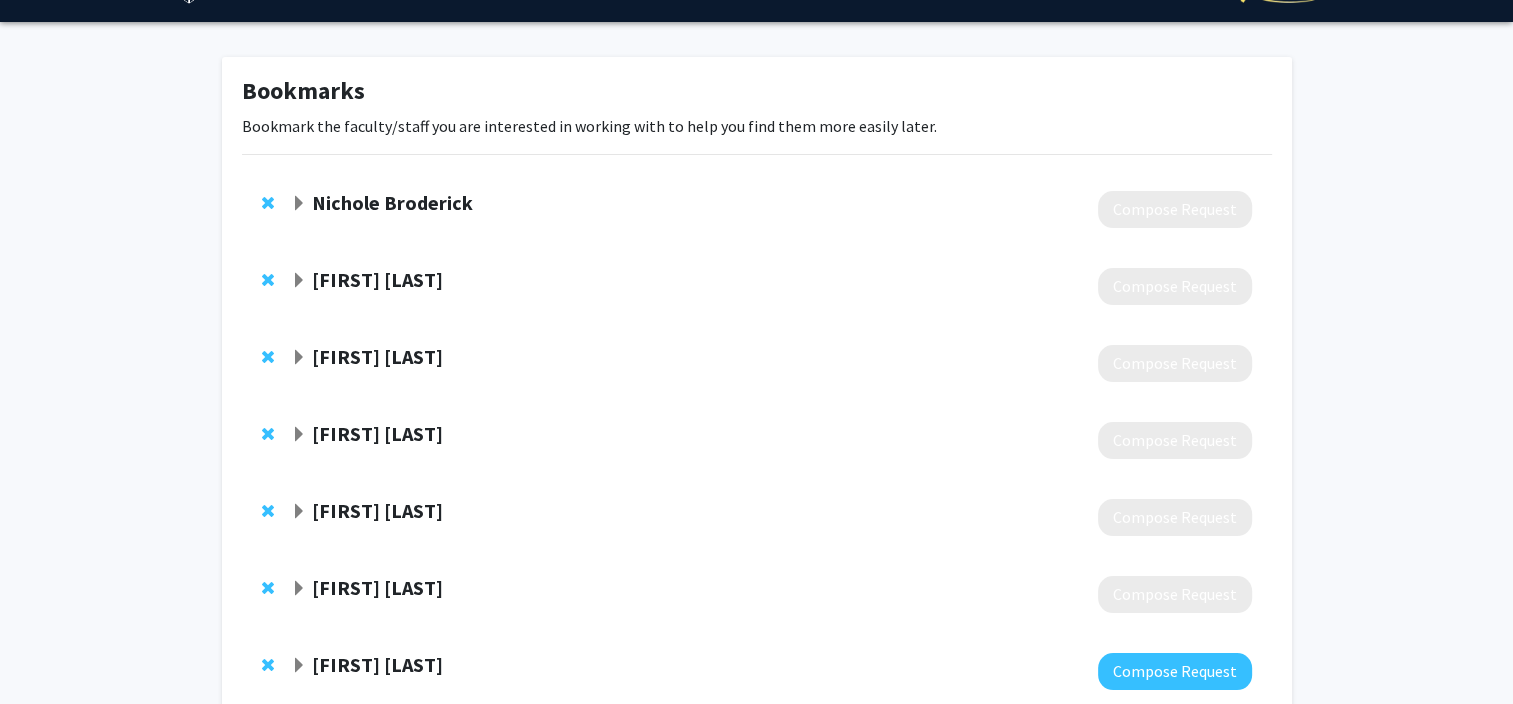 scroll, scrollTop: 47, scrollLeft: 0, axis: vertical 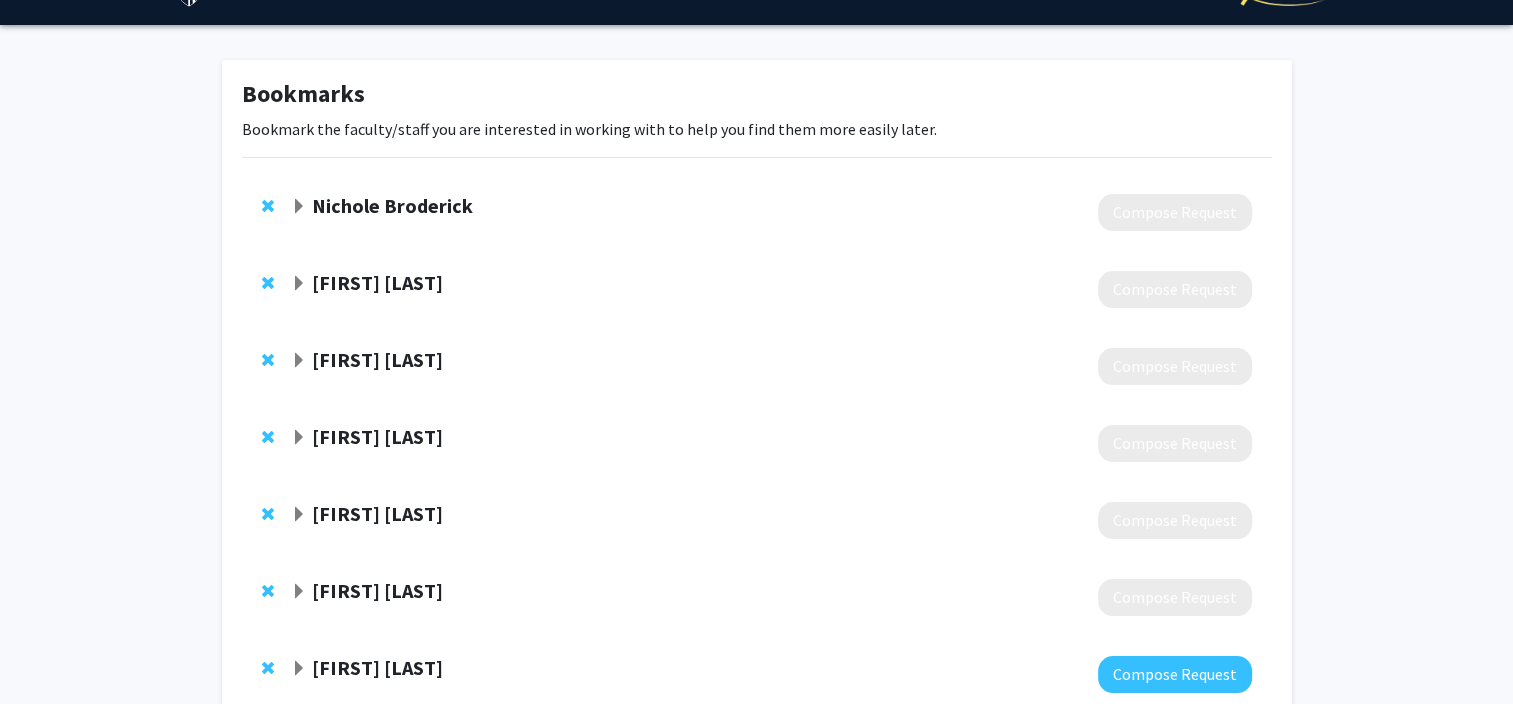 click 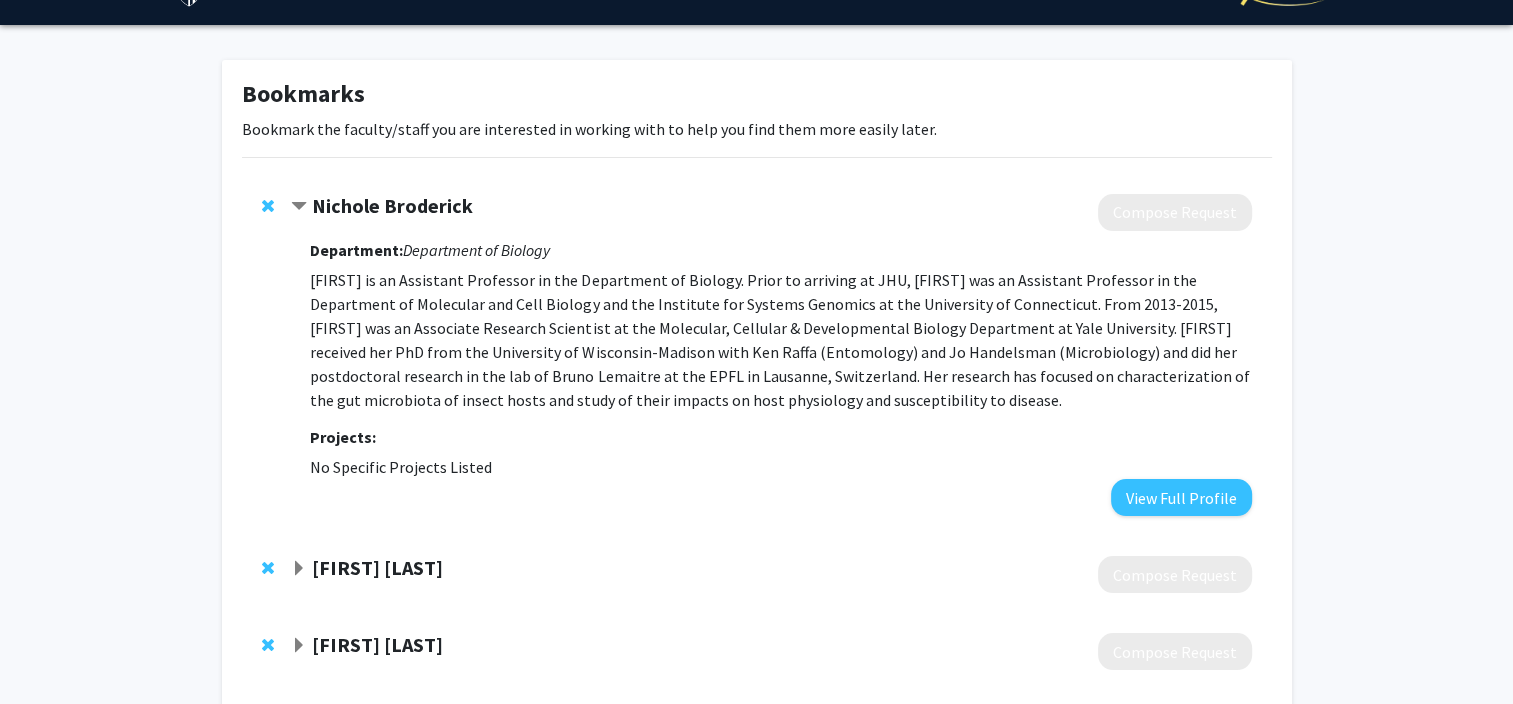 click 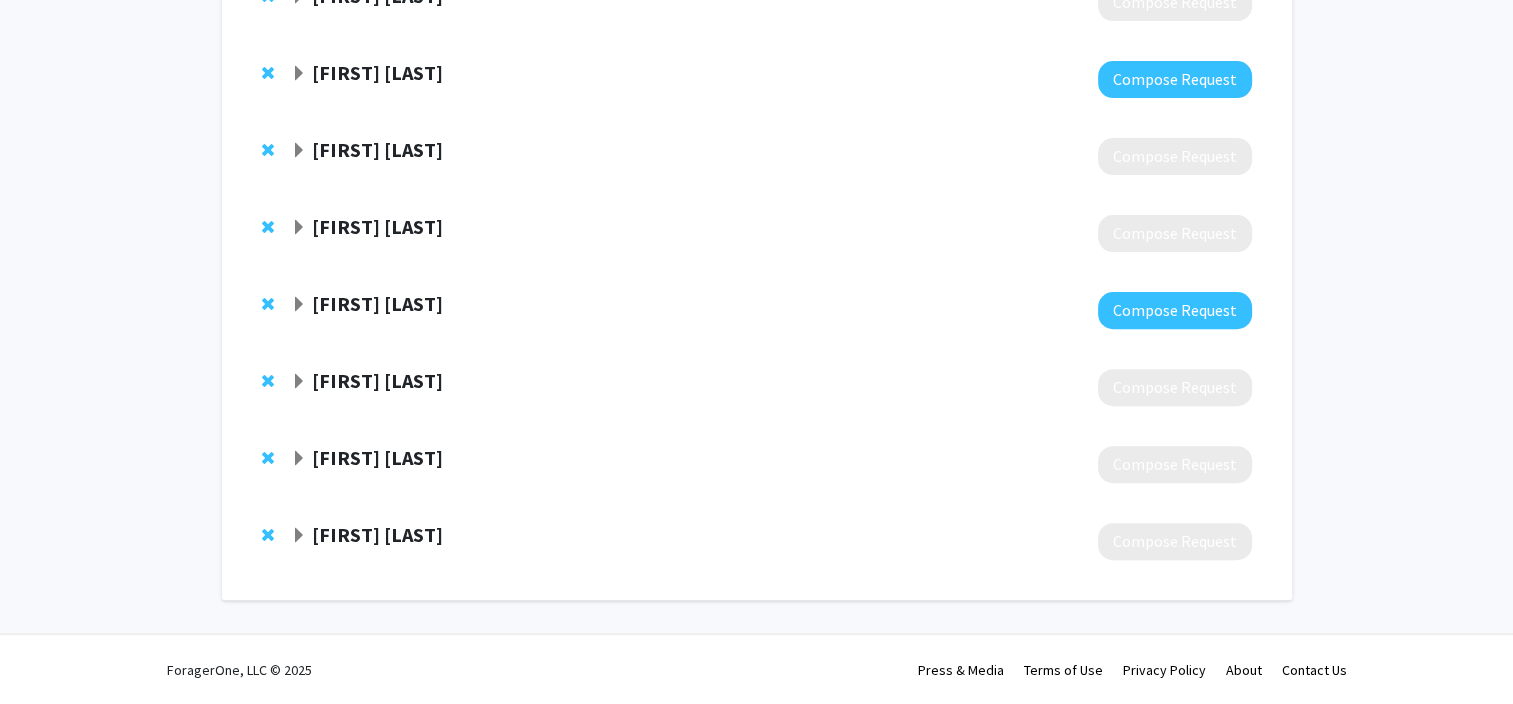 scroll, scrollTop: 0, scrollLeft: 0, axis: both 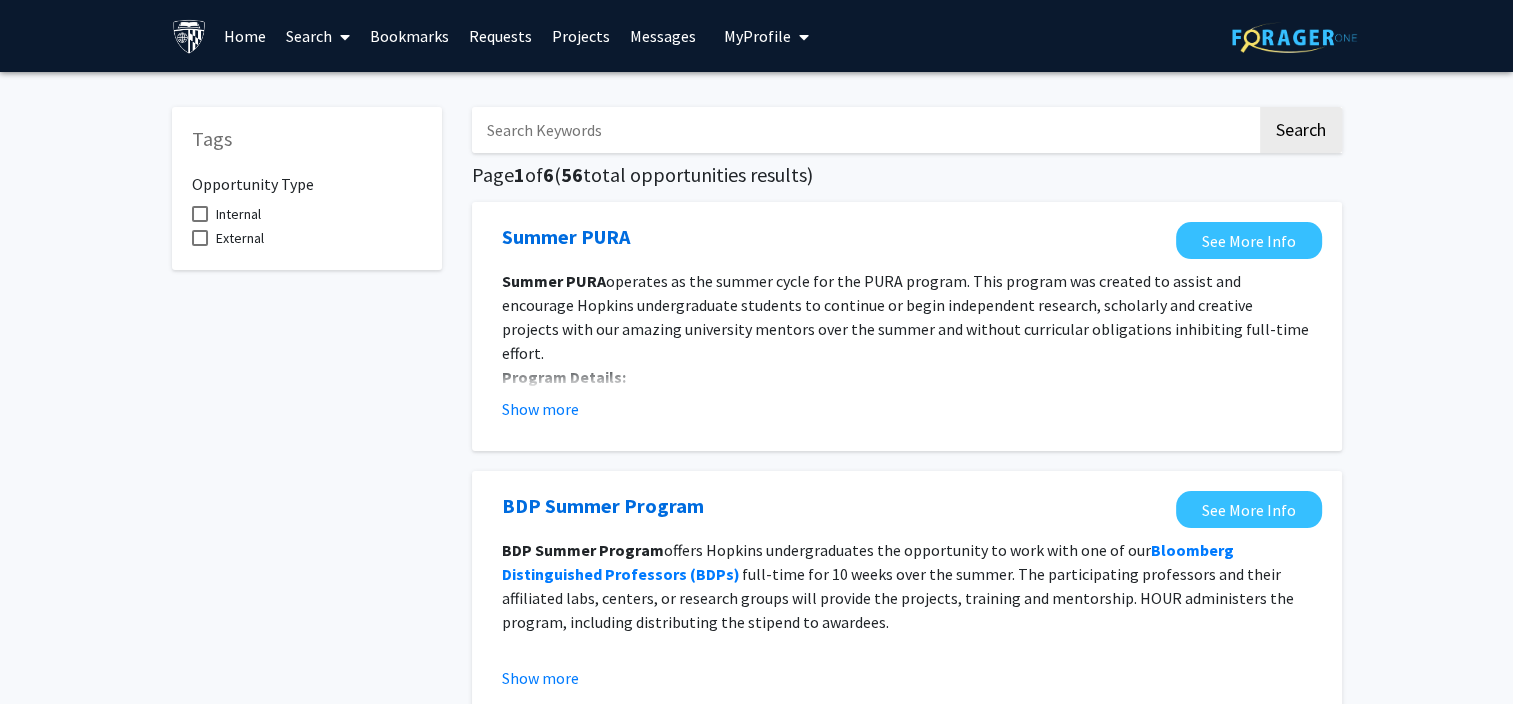 click on "Home" at bounding box center [245, 36] 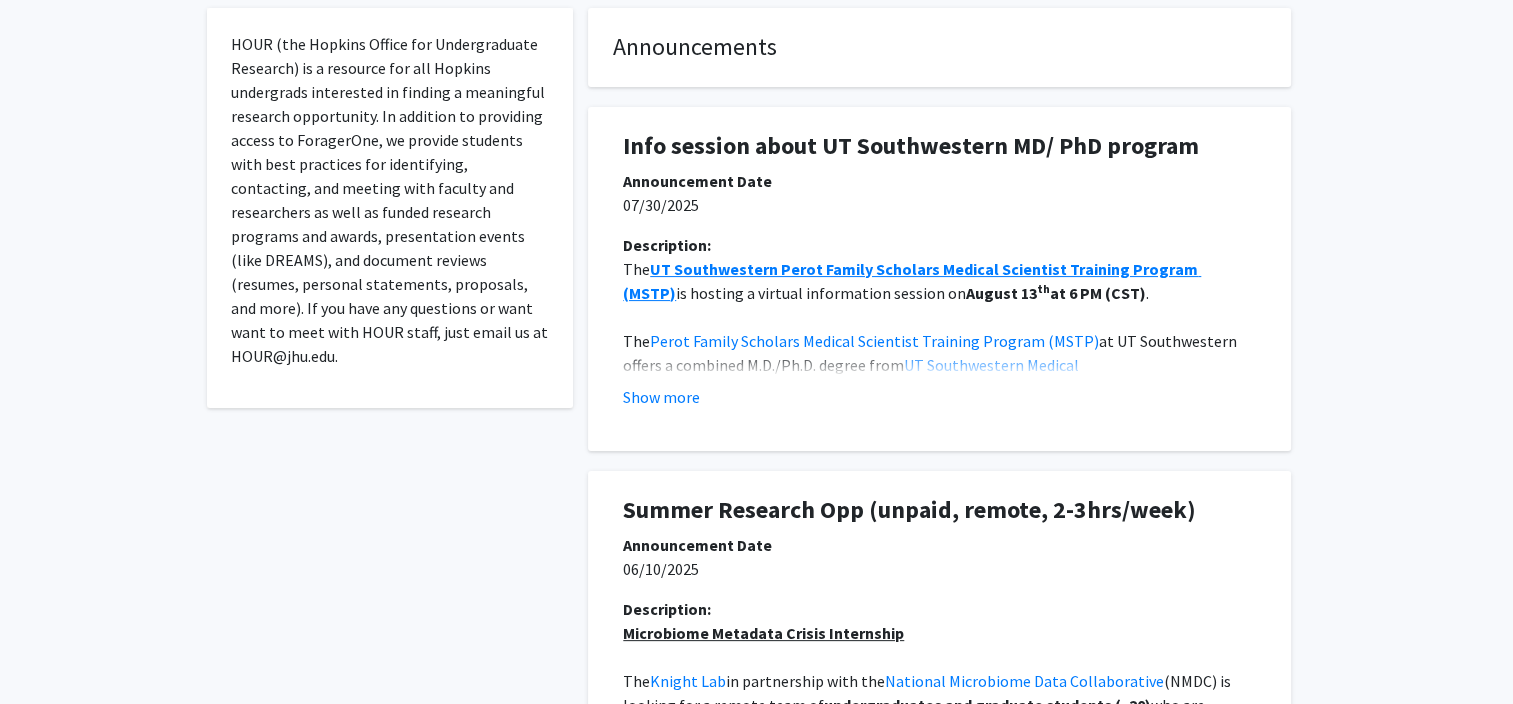 scroll, scrollTop: 0, scrollLeft: 0, axis: both 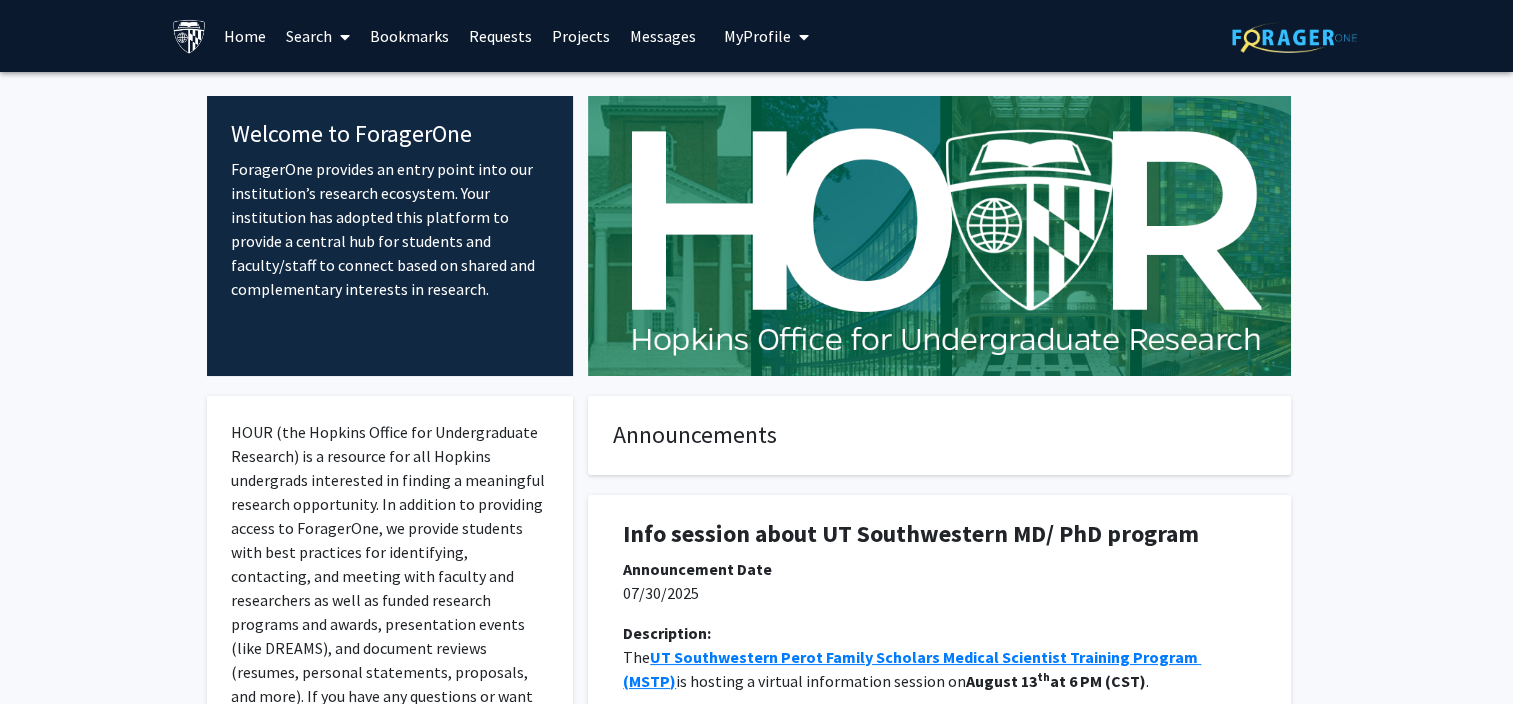 click on "Search" at bounding box center (318, 36) 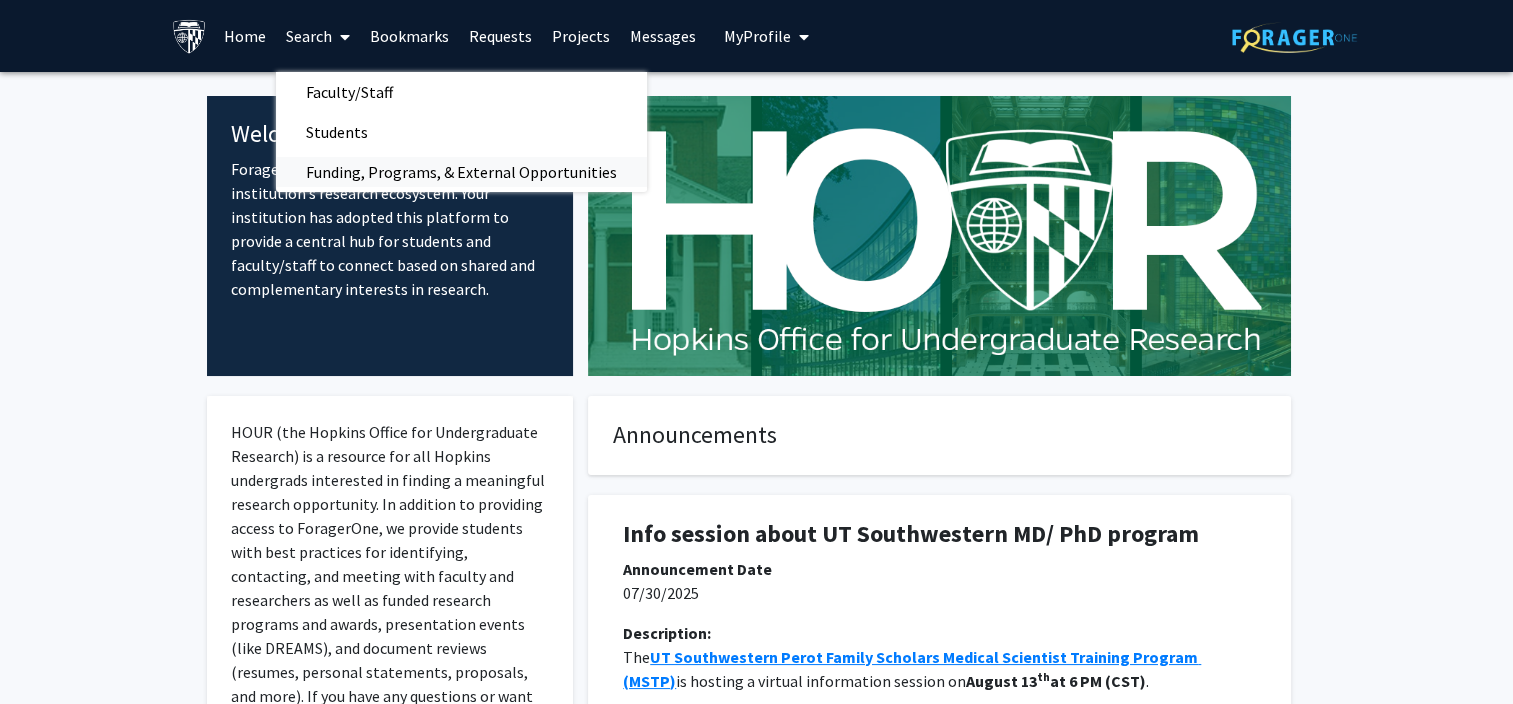 click on "Funding, Programs, & External Opportunities" at bounding box center [461, 172] 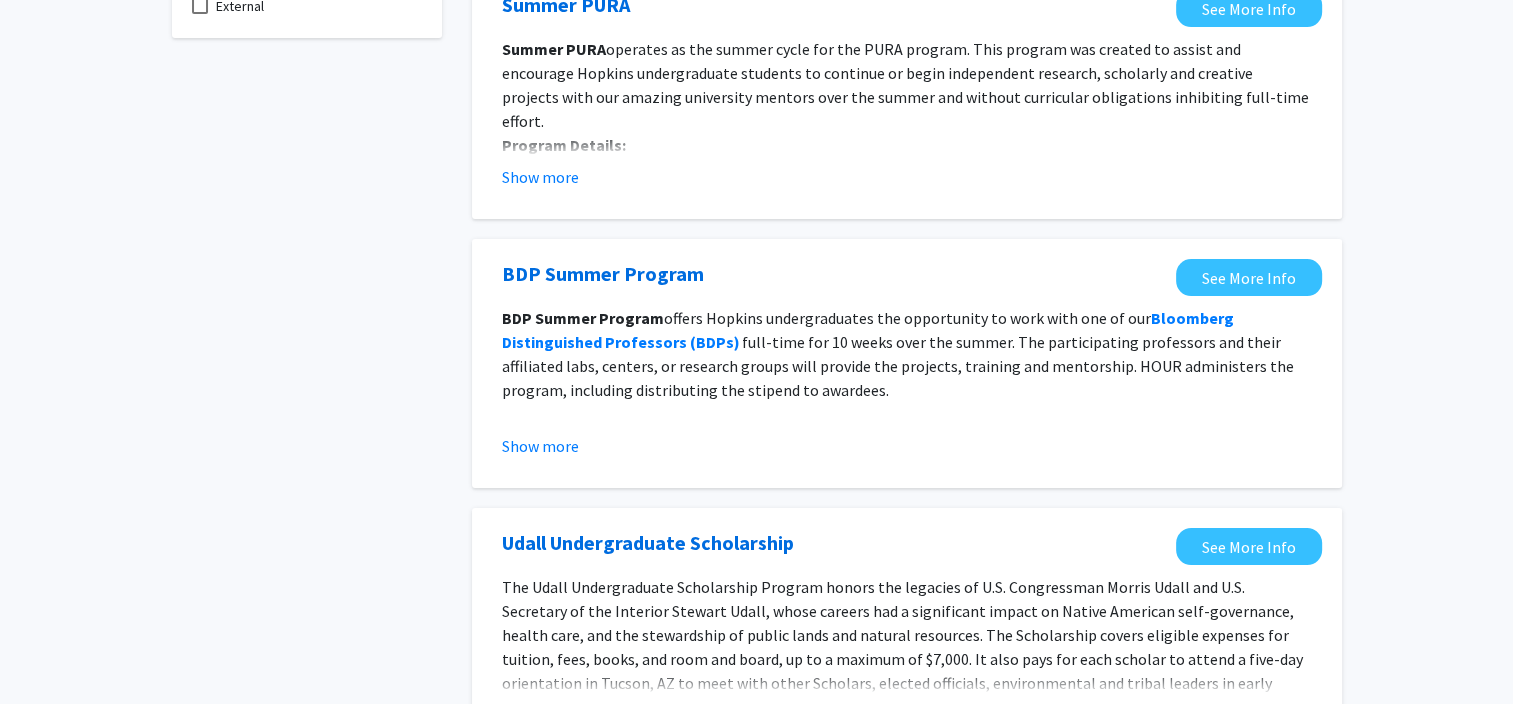 scroll, scrollTop: 0, scrollLeft: 0, axis: both 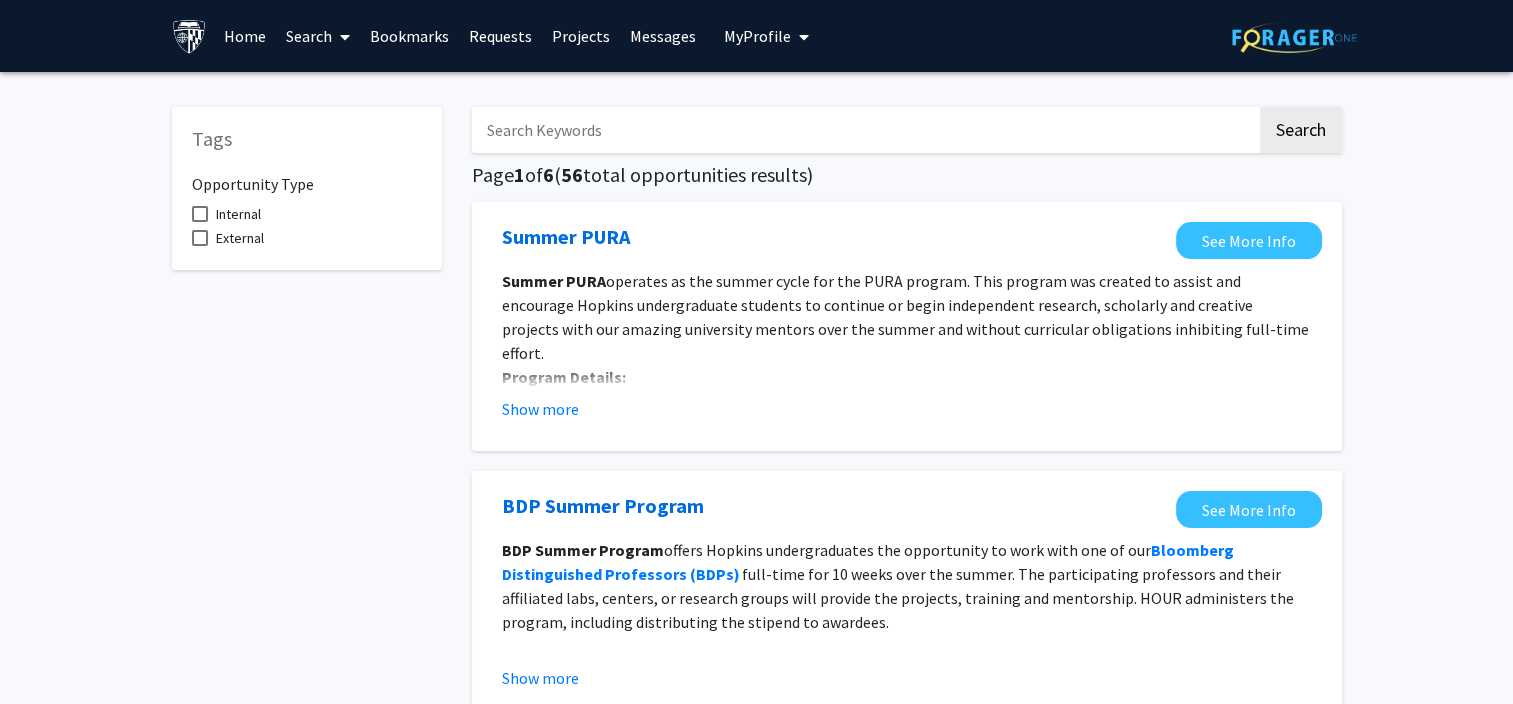 click at bounding box center (345, 37) 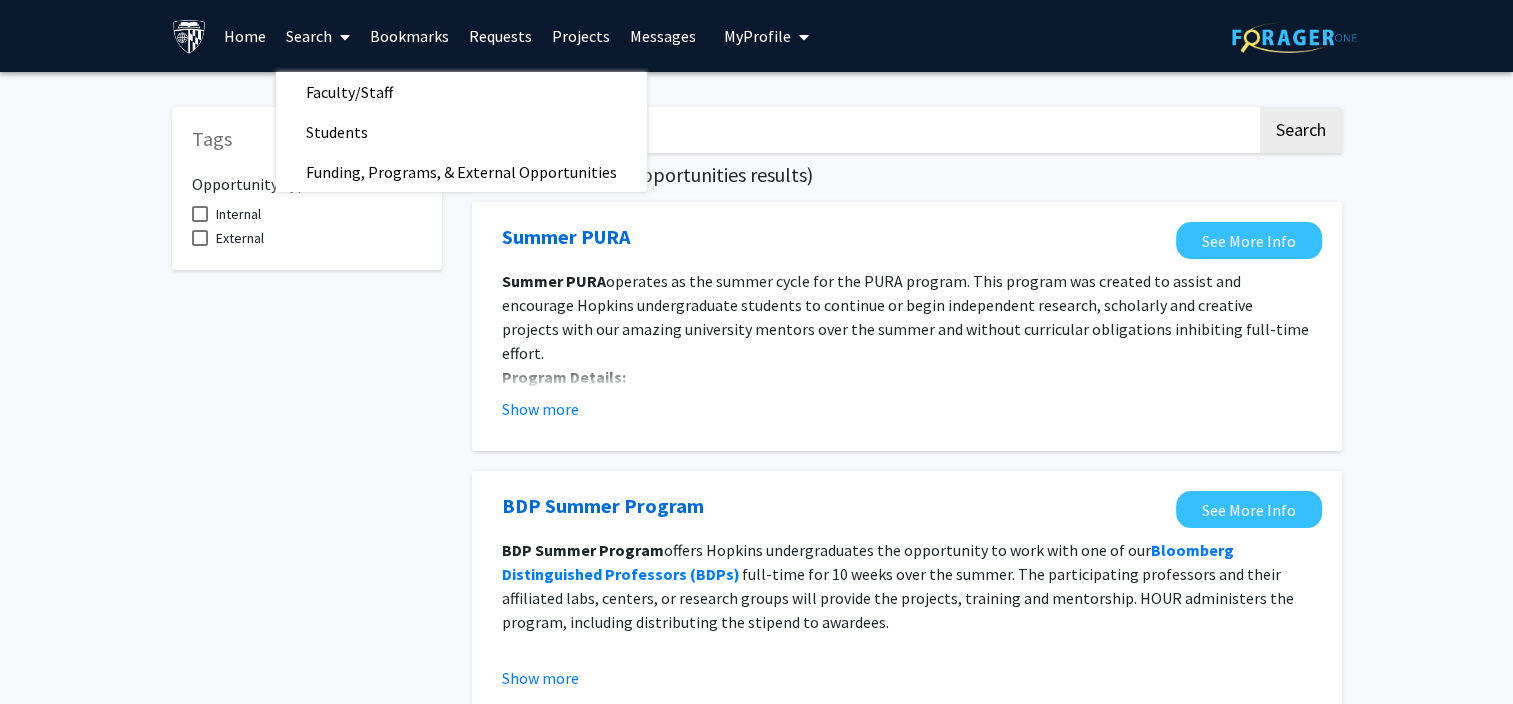 click on "Requests" at bounding box center [500, 36] 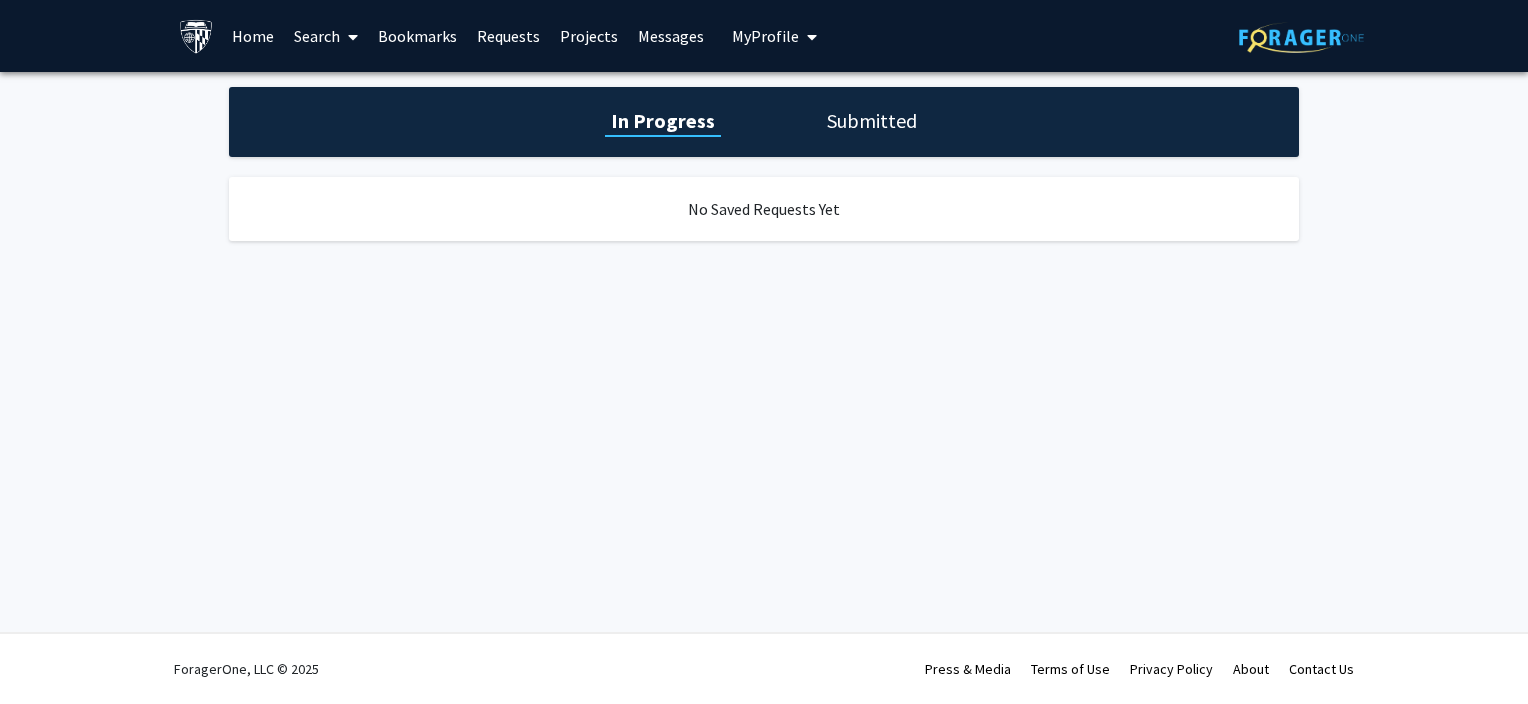 click on "Projects" at bounding box center (589, 36) 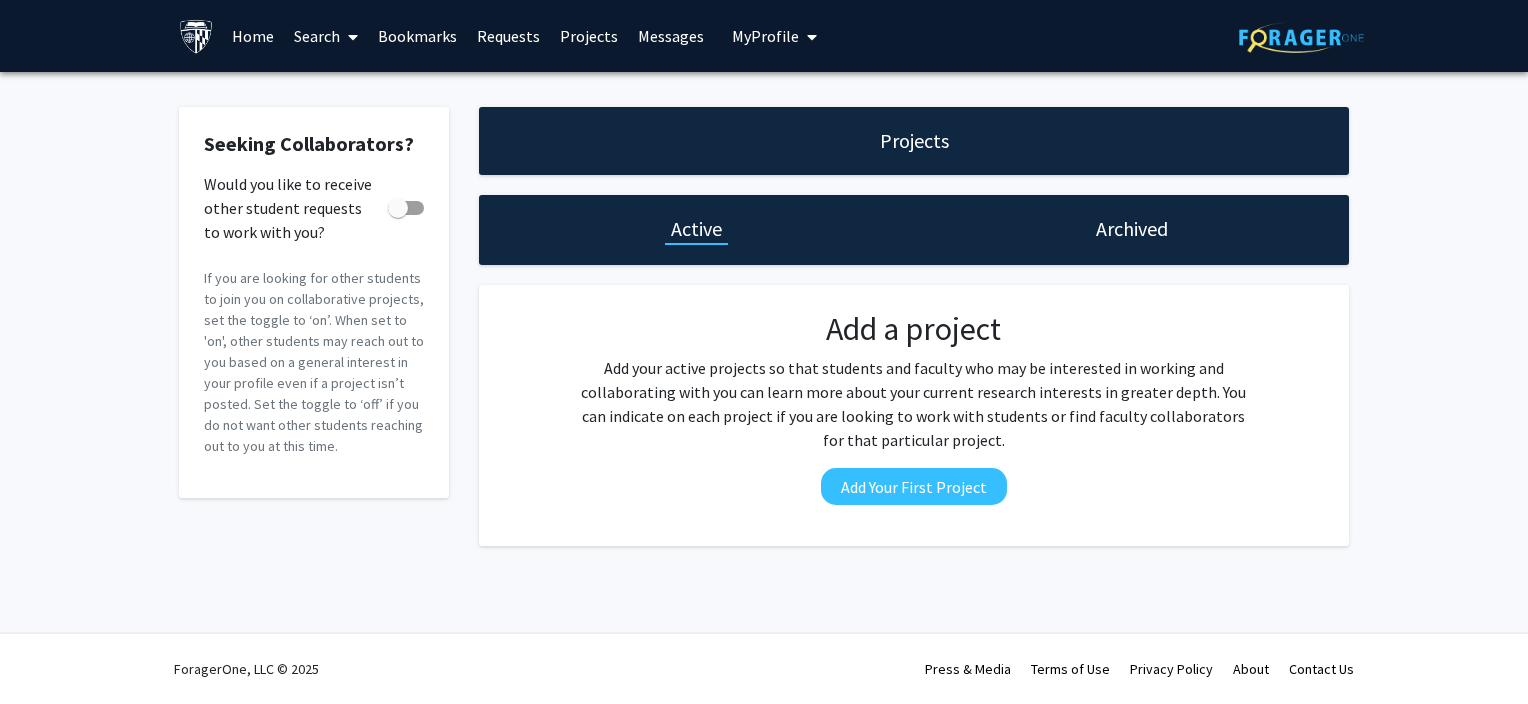 click on "Messages" at bounding box center [671, 36] 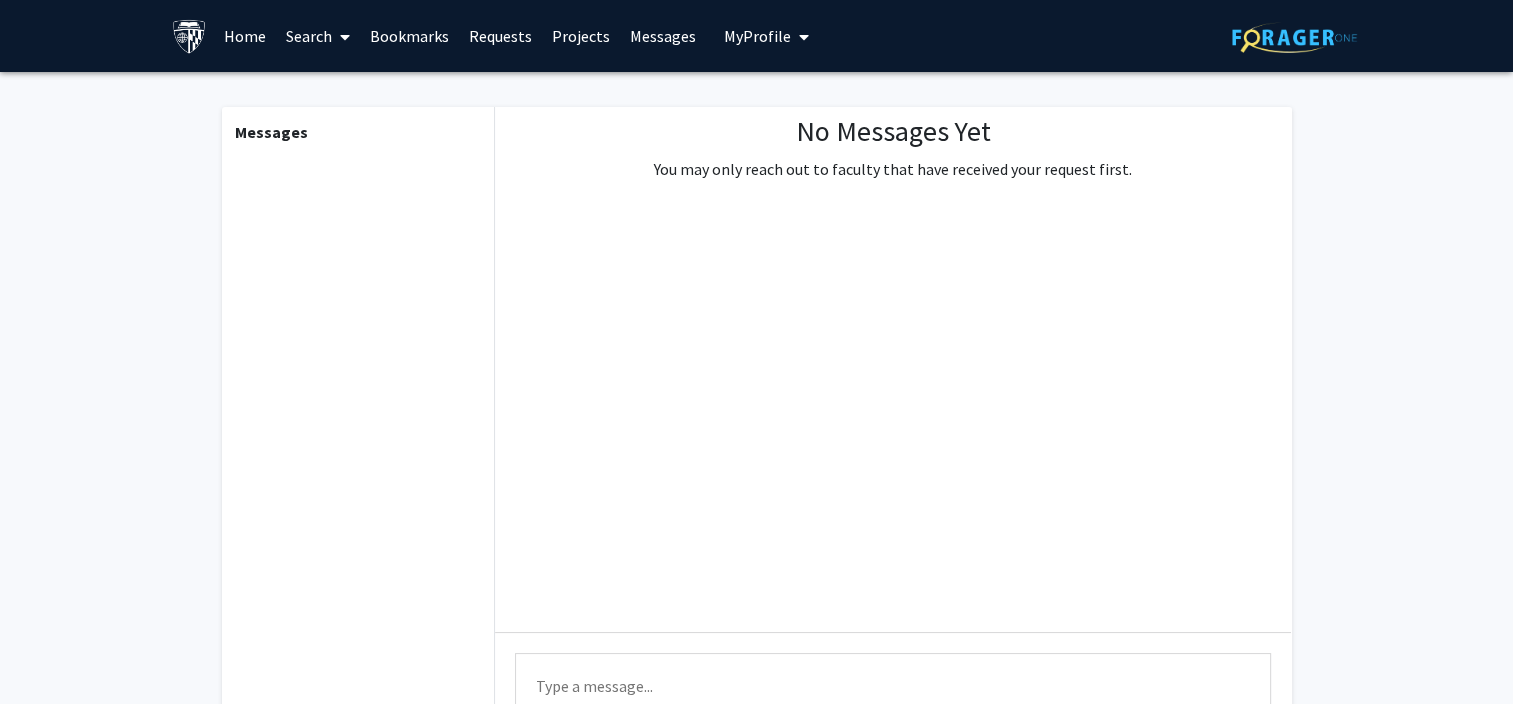 click on "My   Profile" at bounding box center [757, 36] 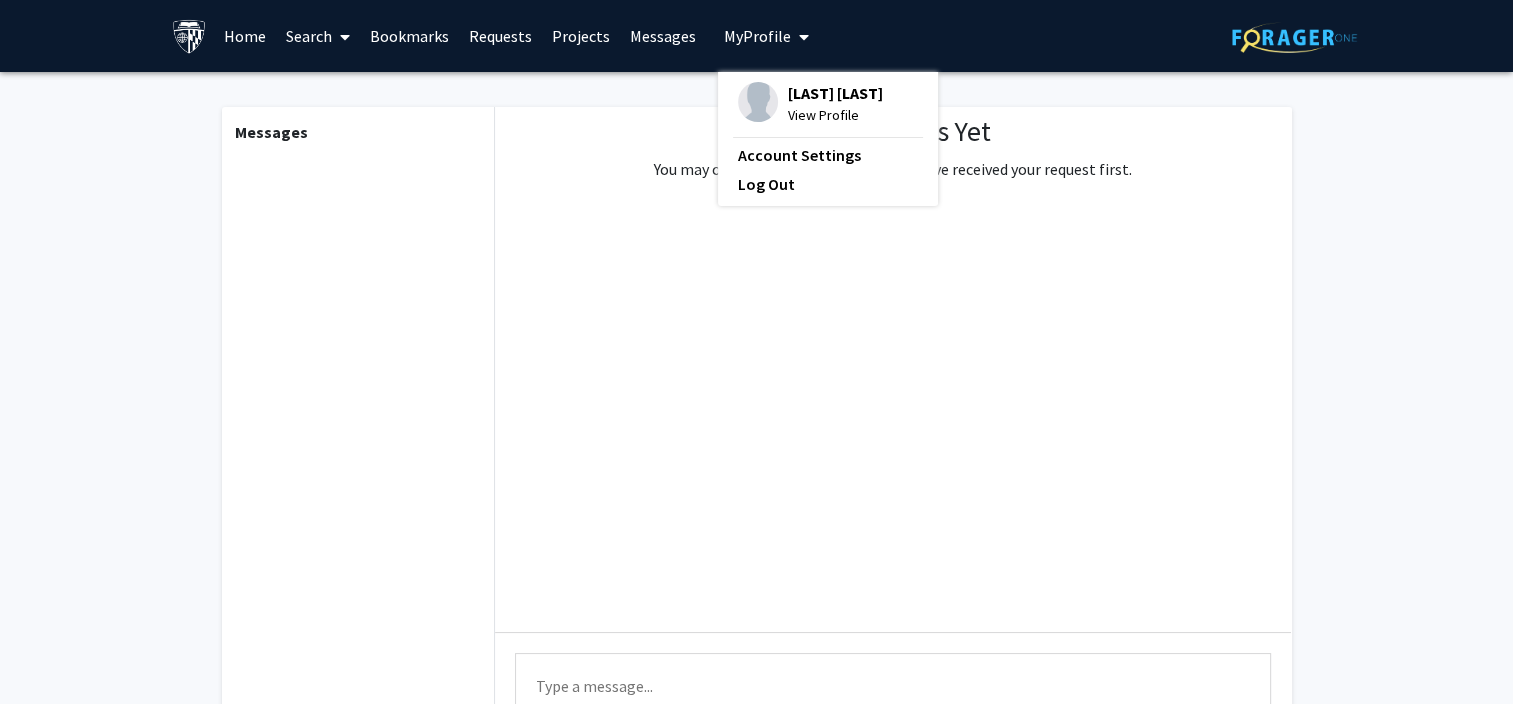 click on "View Profile" at bounding box center [835, 115] 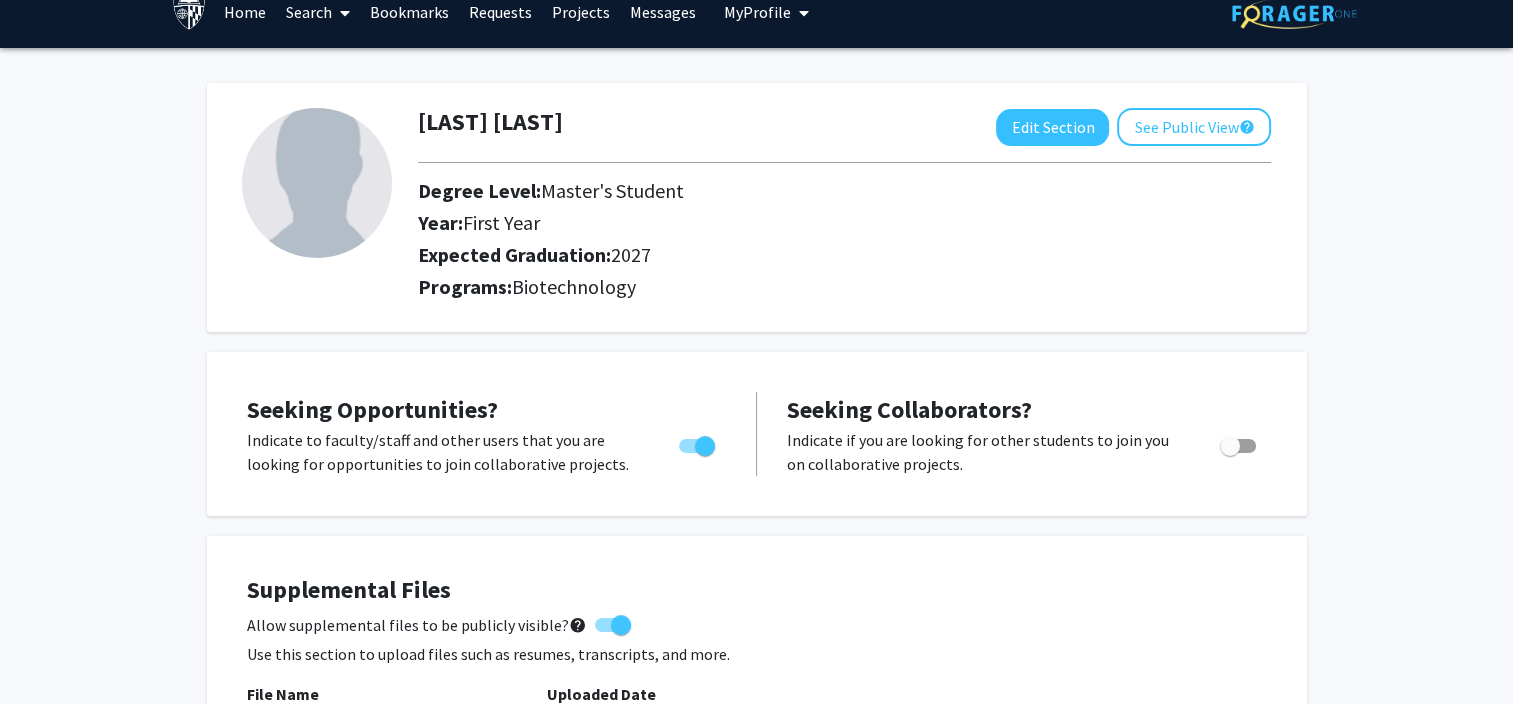 scroll, scrollTop: 0, scrollLeft: 0, axis: both 